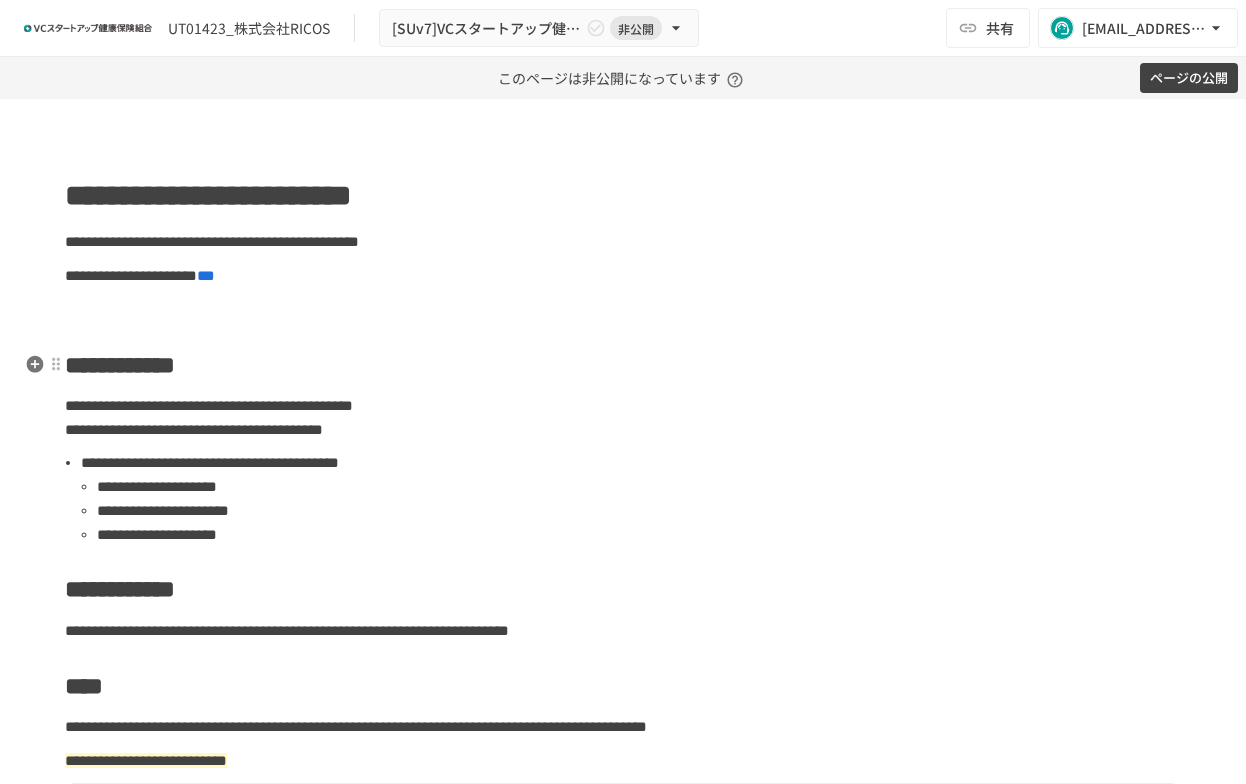 scroll, scrollTop: 0, scrollLeft: 0, axis: both 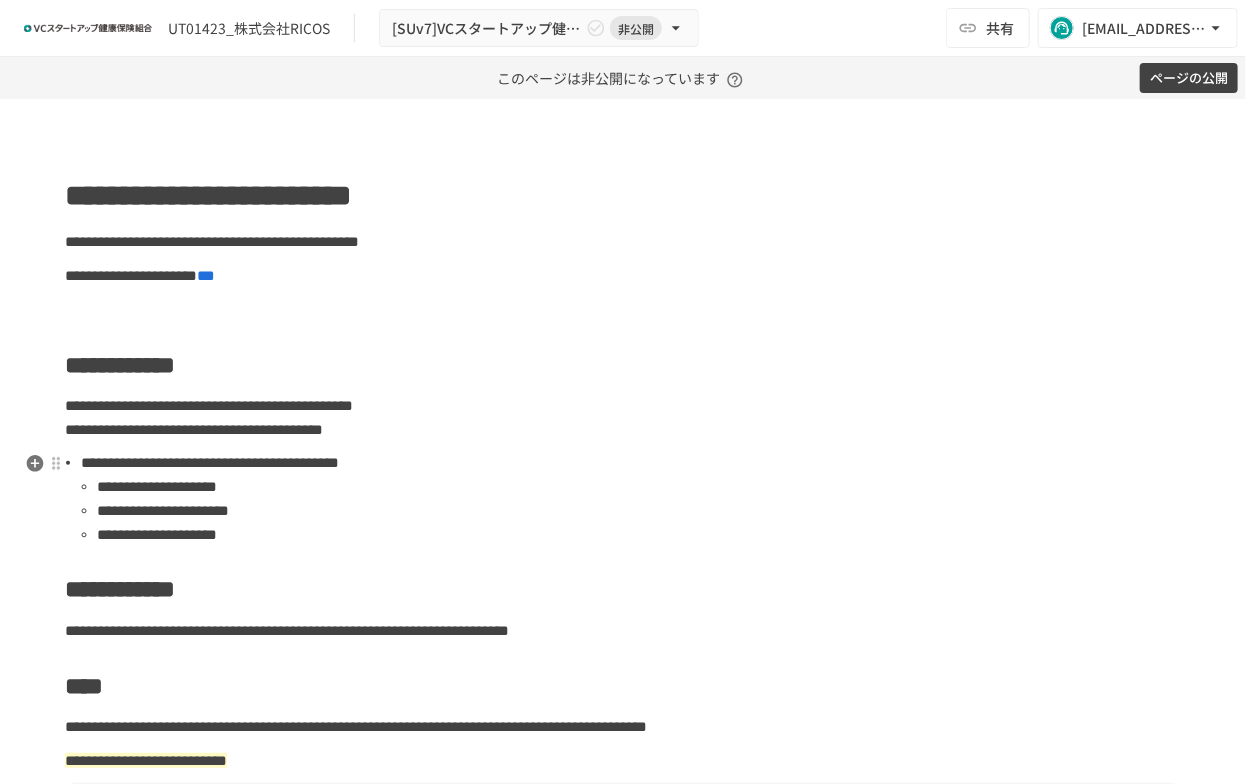 click on "**********" at bounding box center (157, 486) 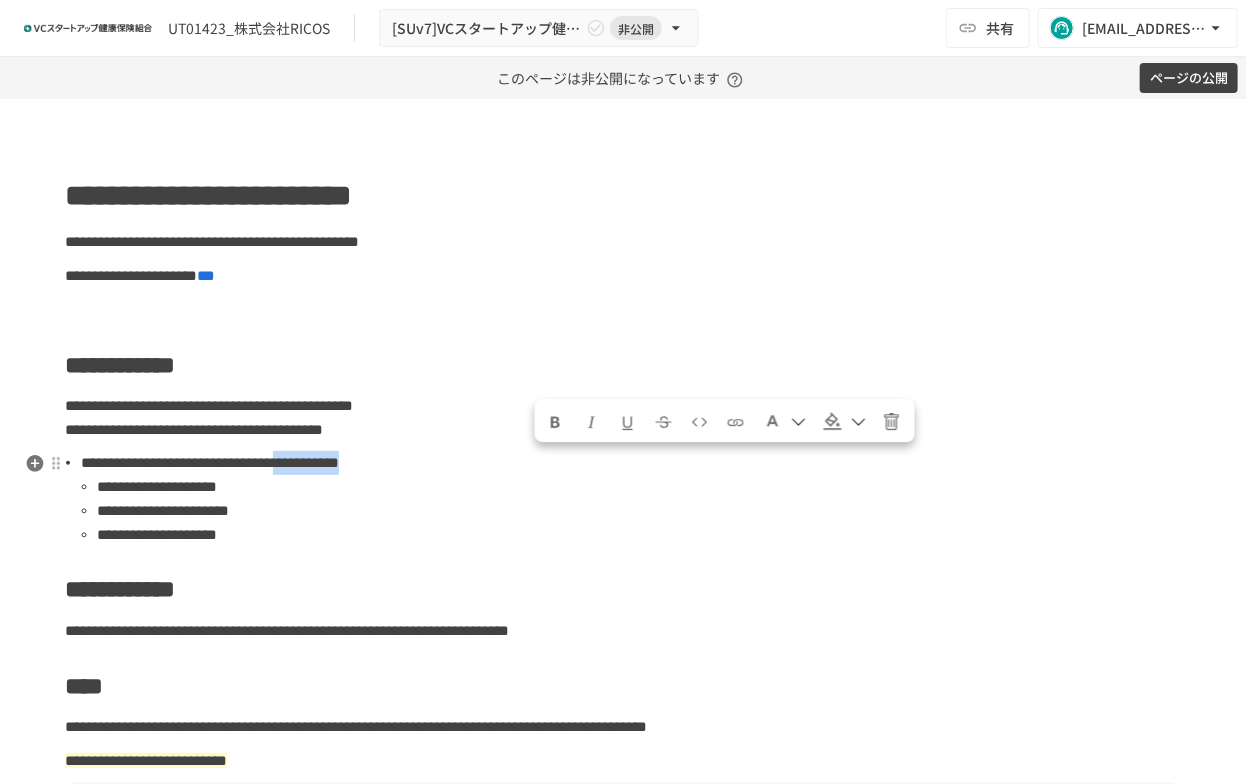 drag, startPoint x: 532, startPoint y: 469, endPoint x: 668, endPoint y: 472, distance: 136.03308 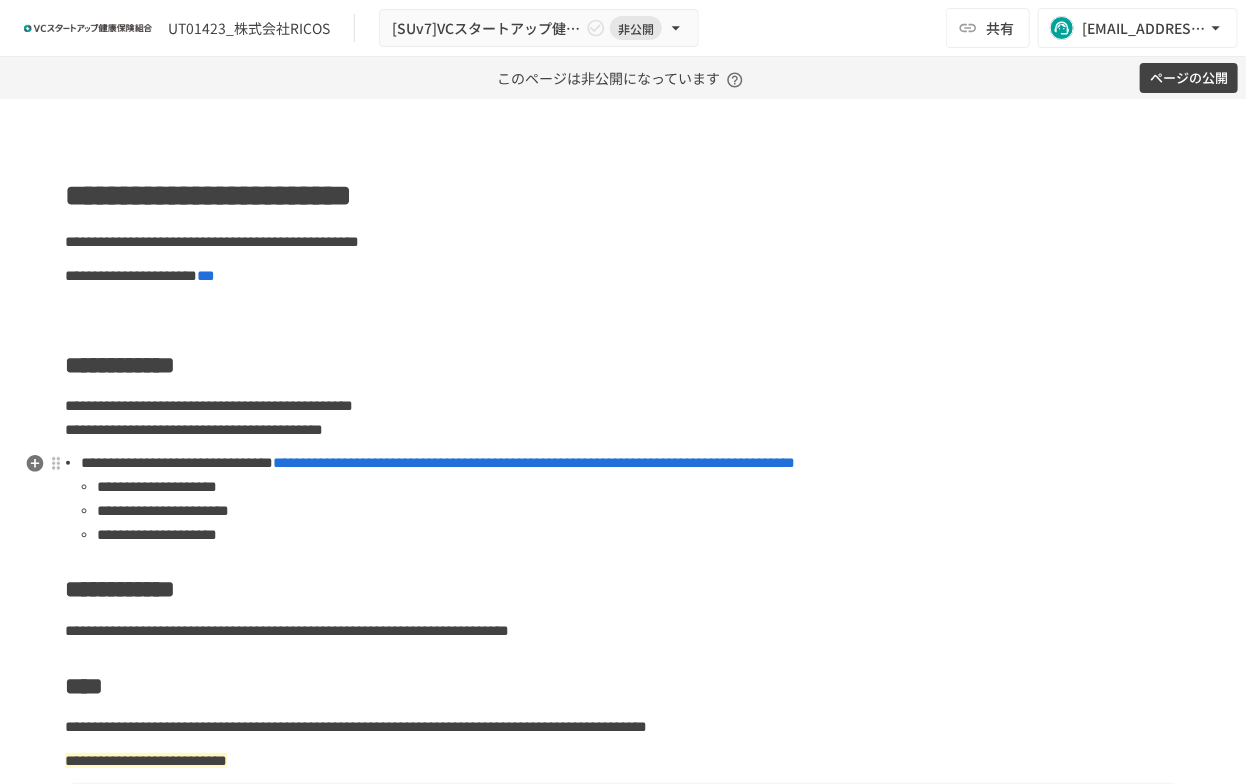click on "**********" at bounding box center [157, 486] 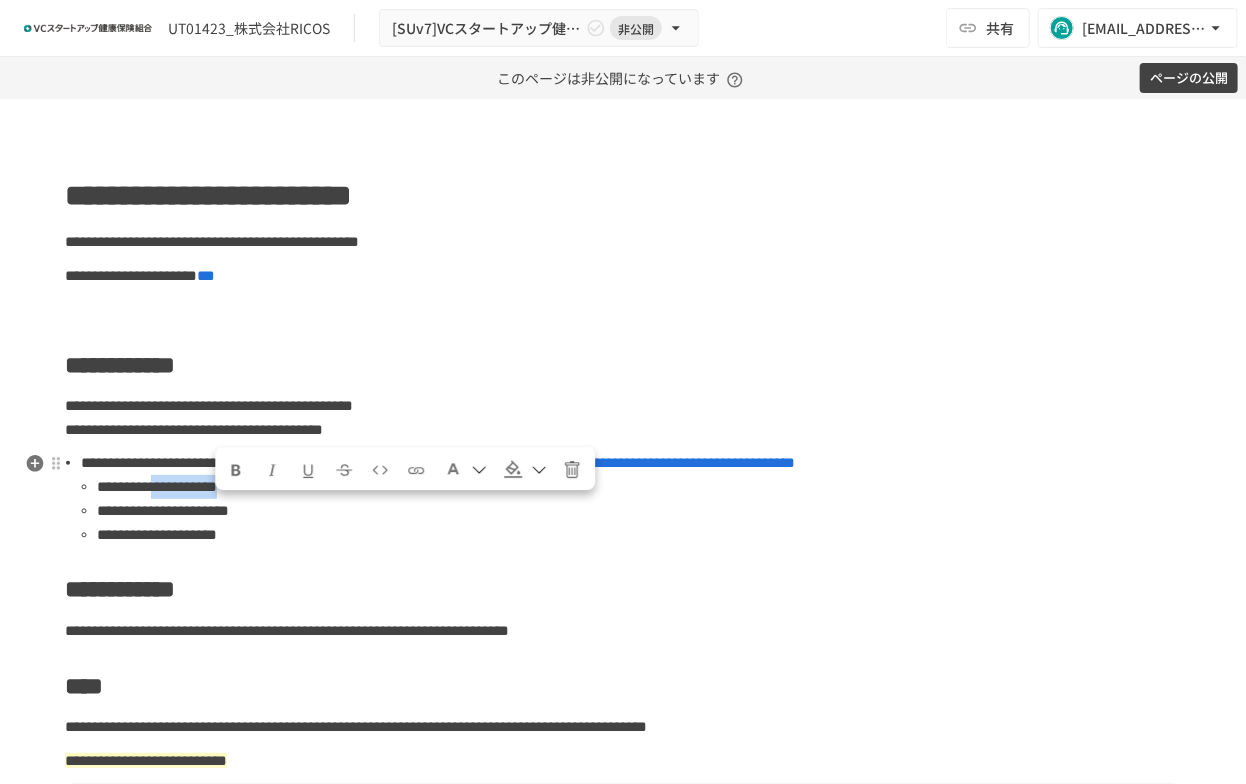 drag, startPoint x: 215, startPoint y: 515, endPoint x: 320, endPoint y: 512, distance: 105.04285 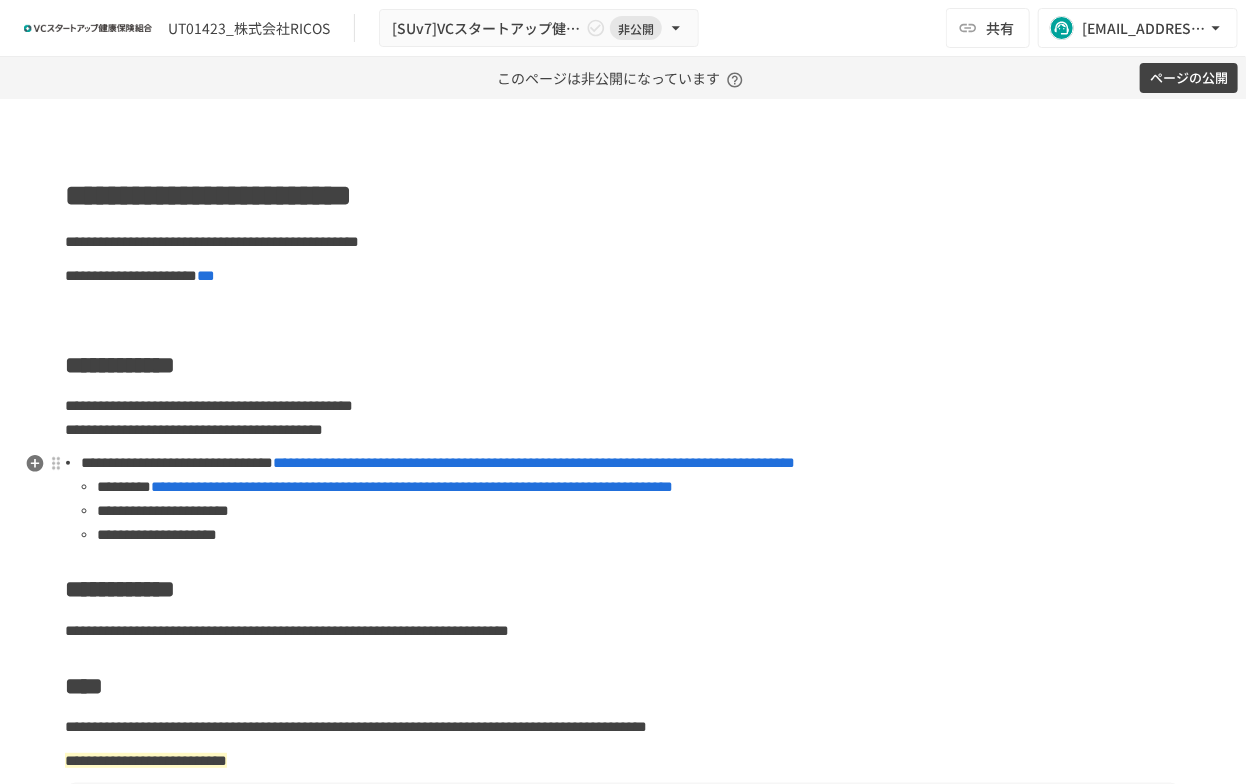 click on "**********" at bounding box center [157, 534] 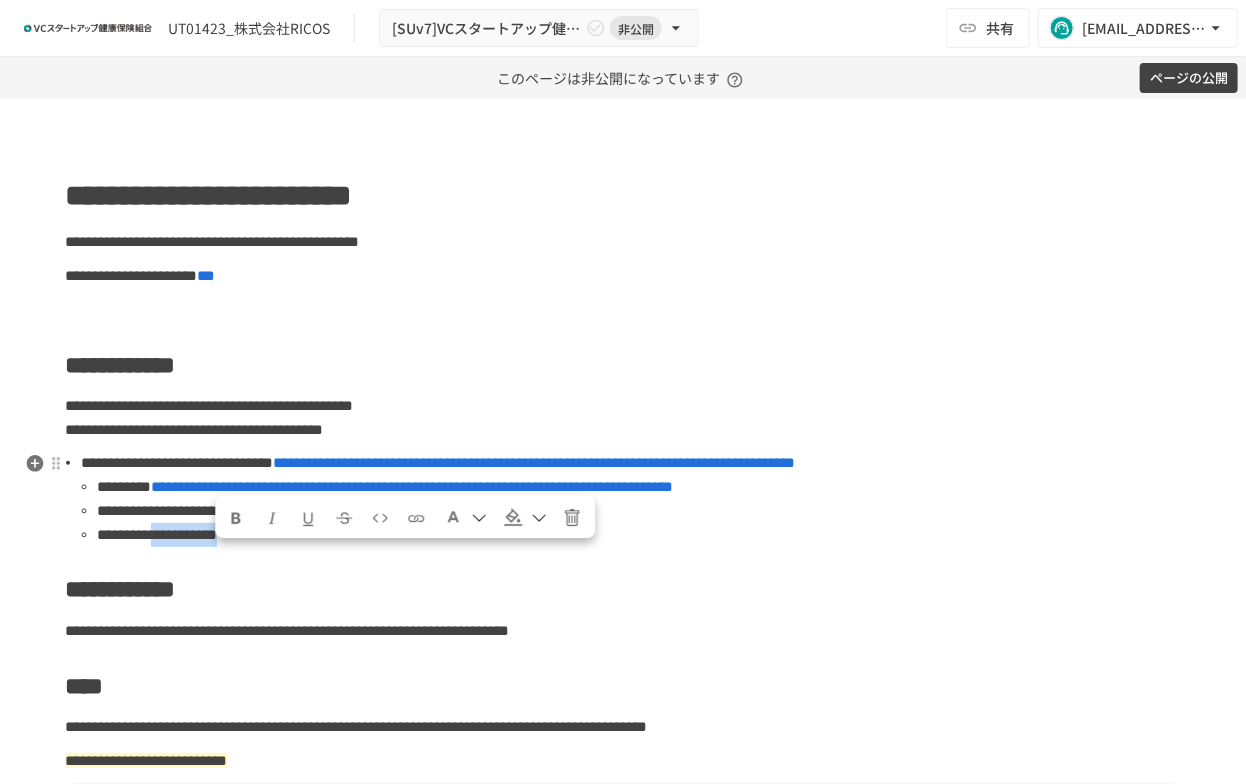 drag, startPoint x: 214, startPoint y: 557, endPoint x: 304, endPoint y: 548, distance: 90.44888 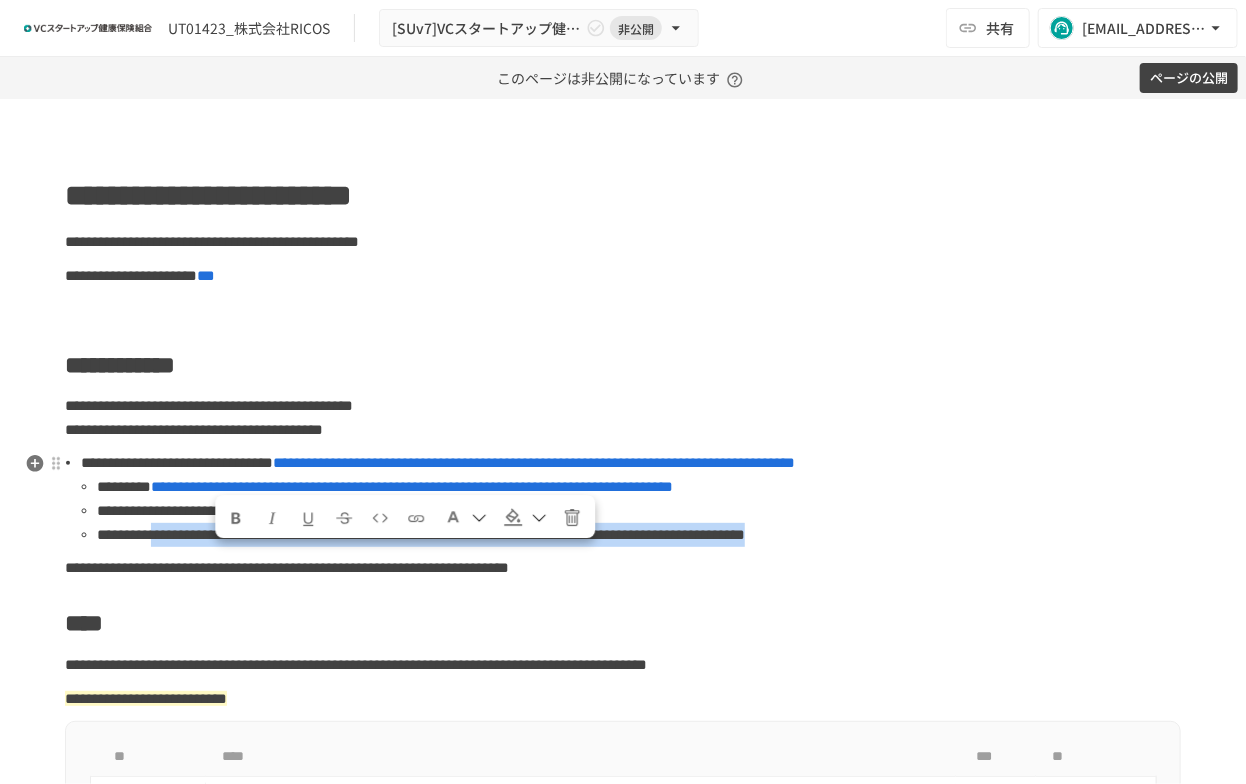 drag, startPoint x: 1077, startPoint y: 558, endPoint x: 214, endPoint y: 559, distance: 863.00055 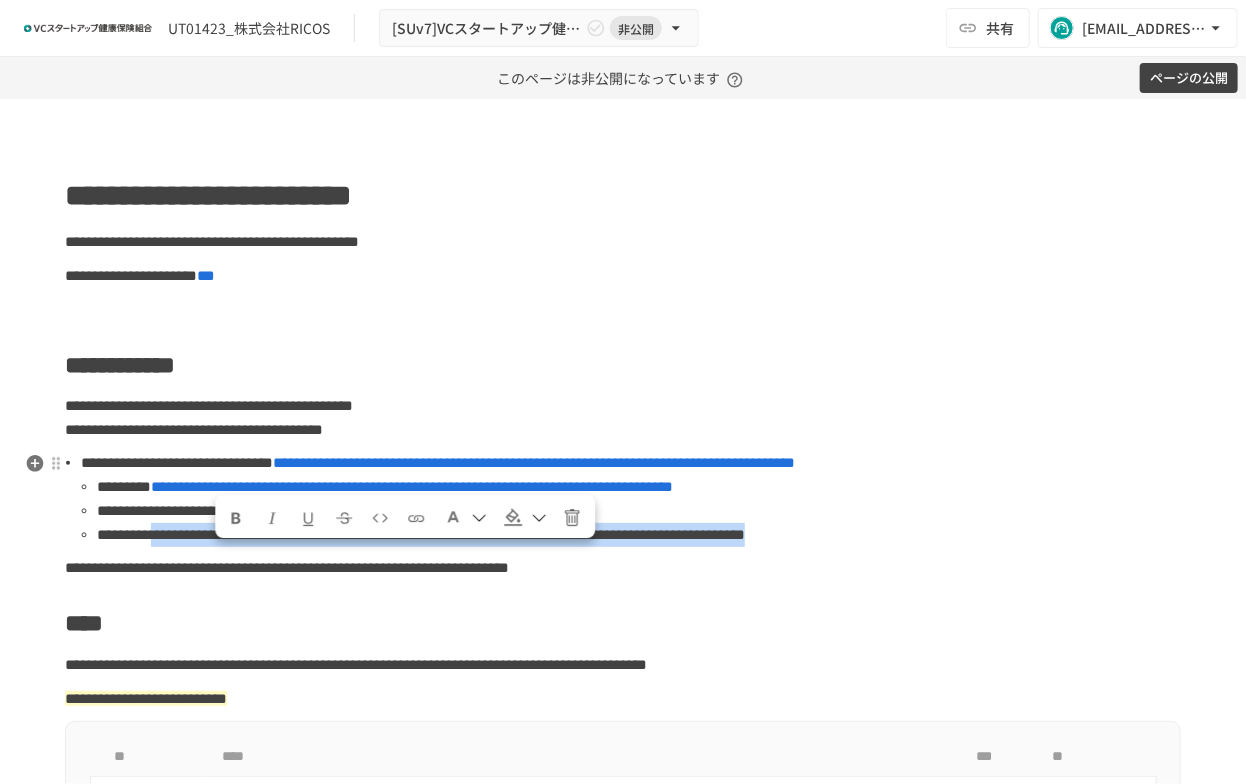 click on "**********" at bounding box center (639, 535) 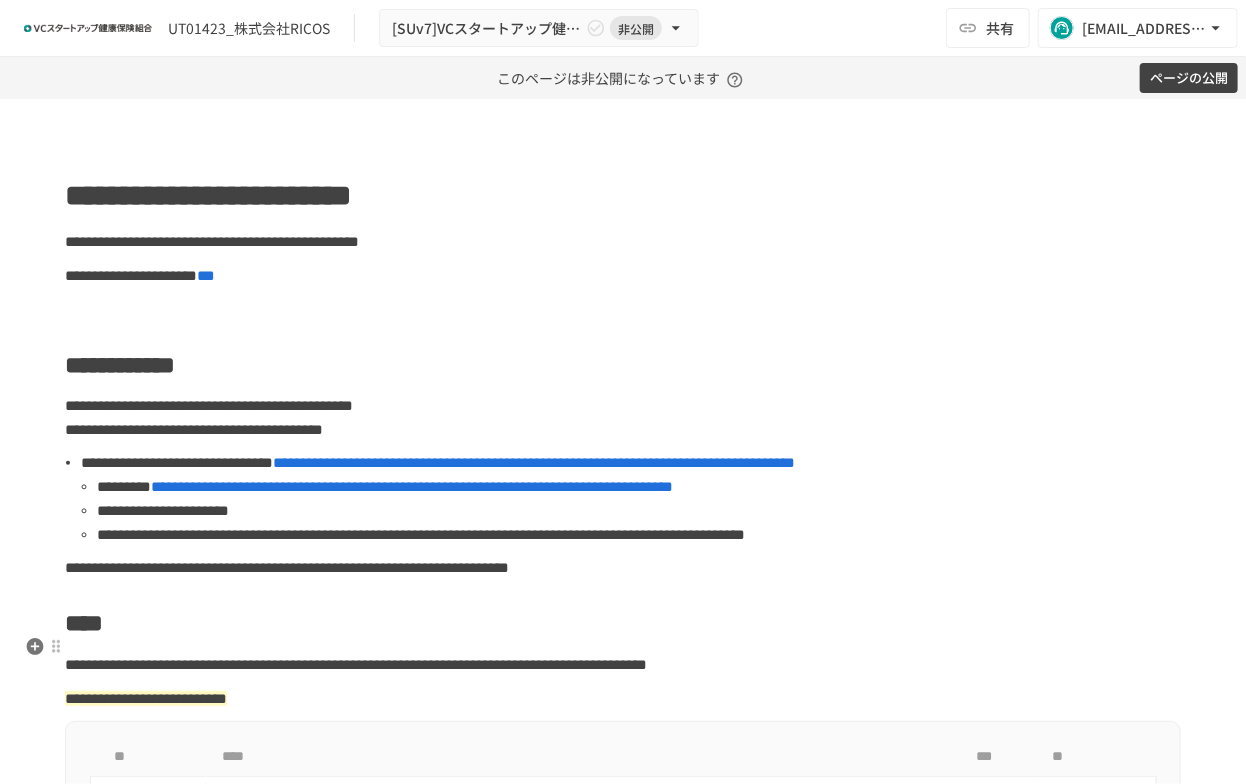 click on "****" at bounding box center [623, 623] 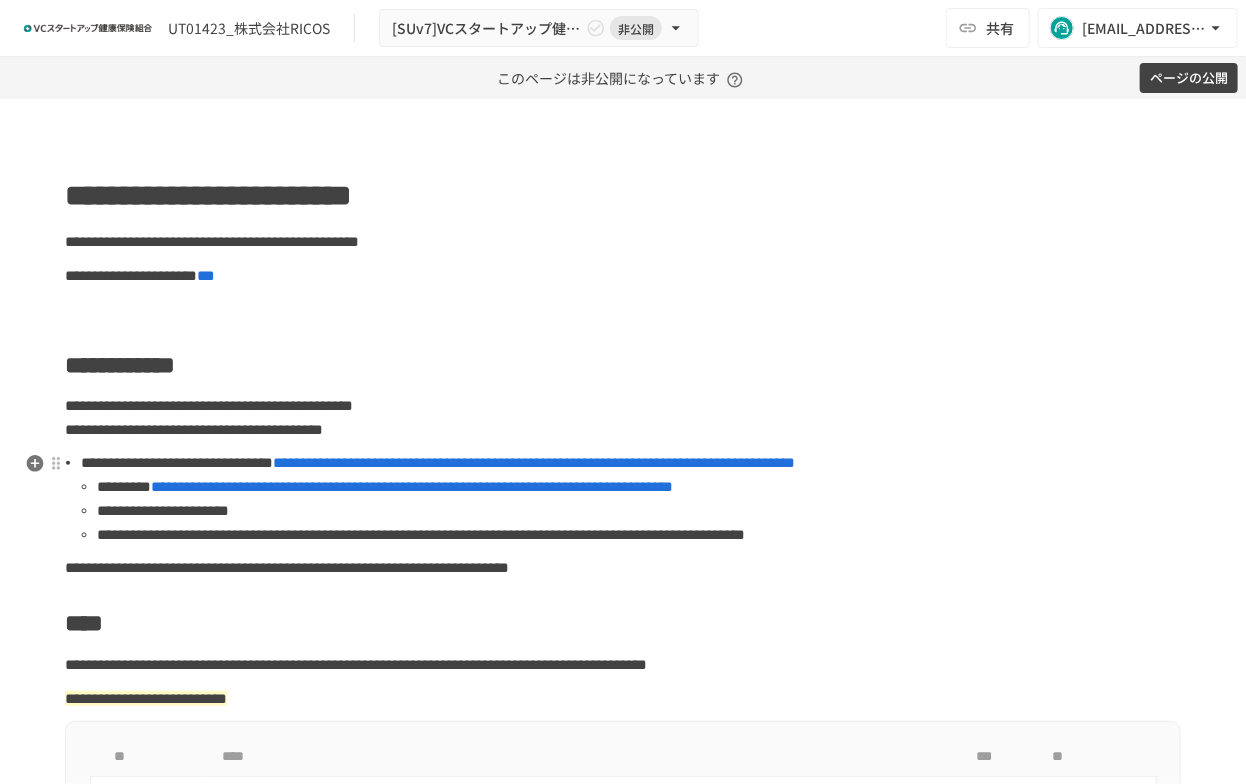 click on "**********" at bounding box center (421, 534) 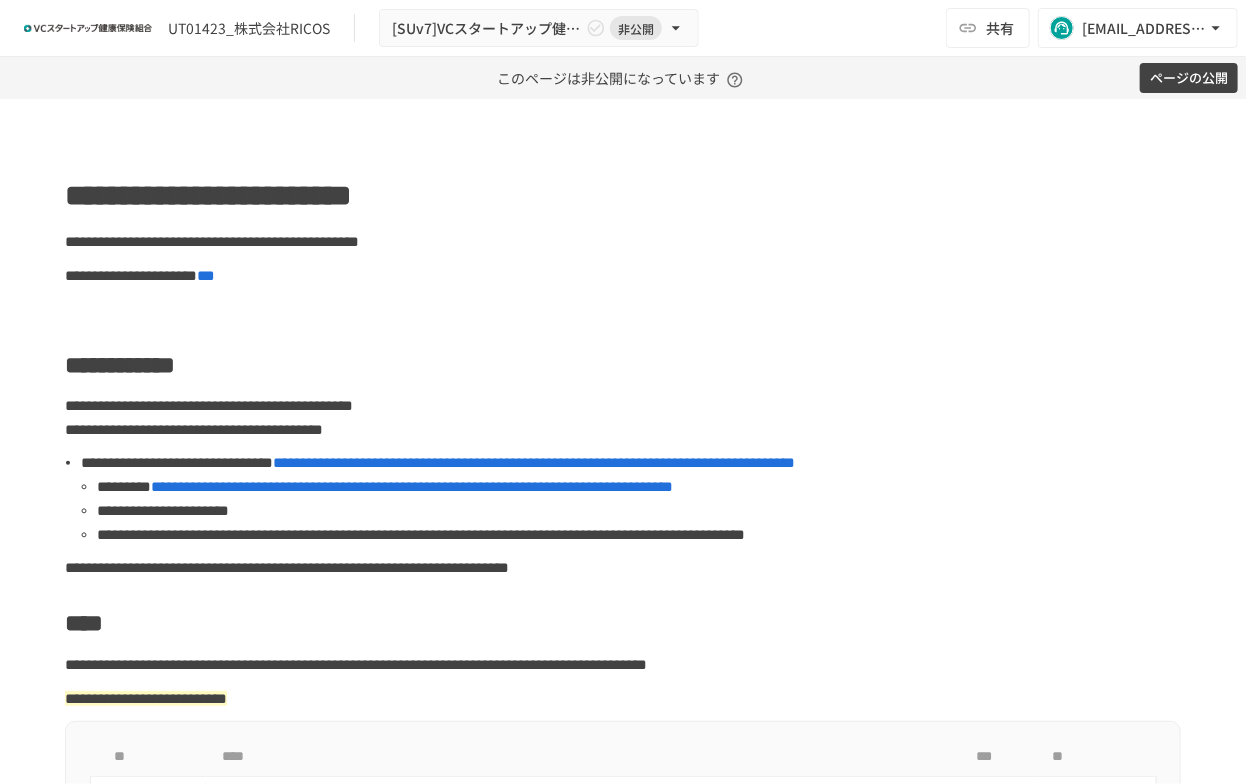 click on "**********" at bounding box center [639, 535] 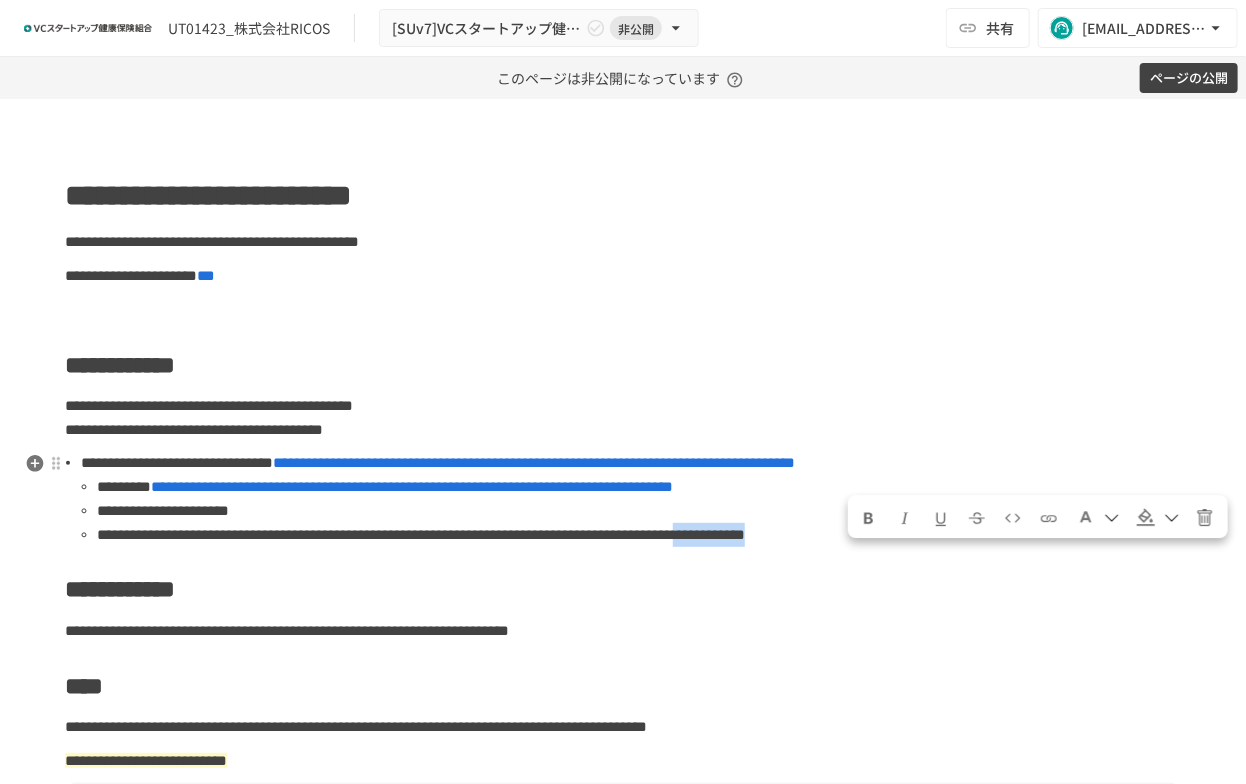 drag, startPoint x: 1067, startPoint y: 560, endPoint x: 883, endPoint y: 553, distance: 184.1331 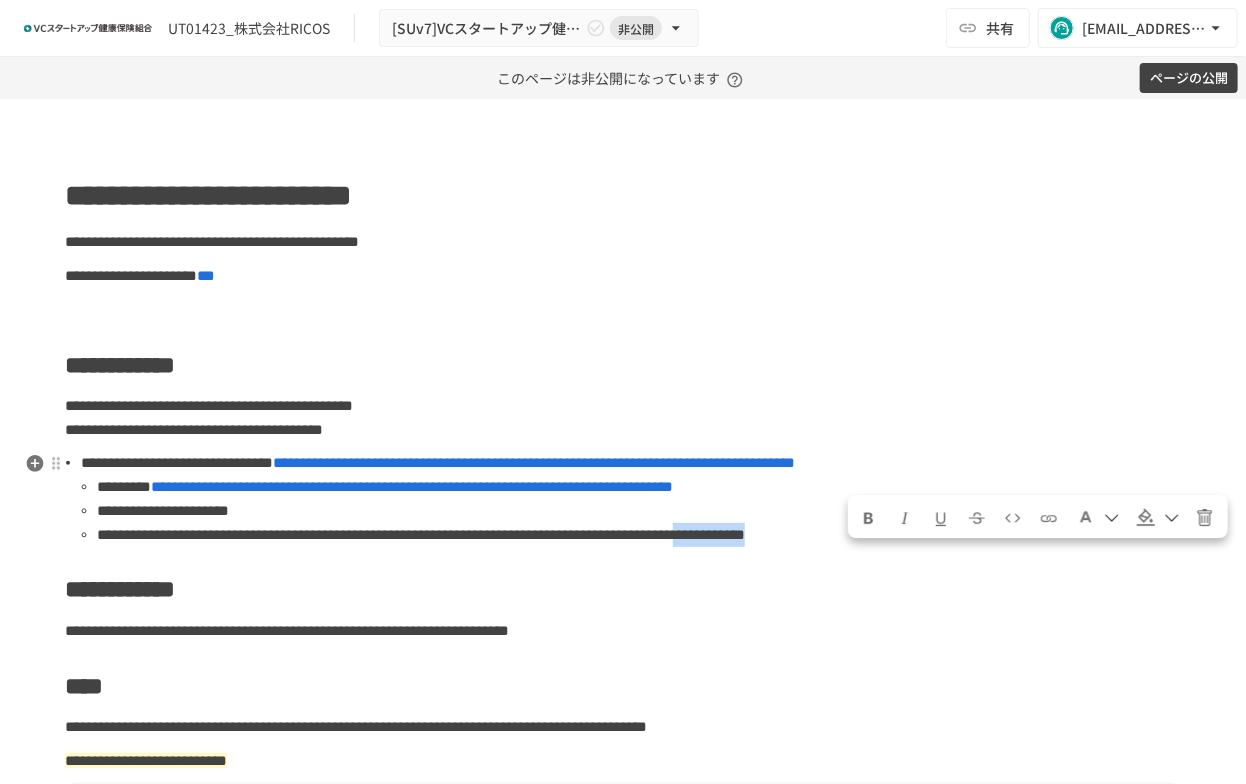 click on "**********" at bounding box center (639, 535) 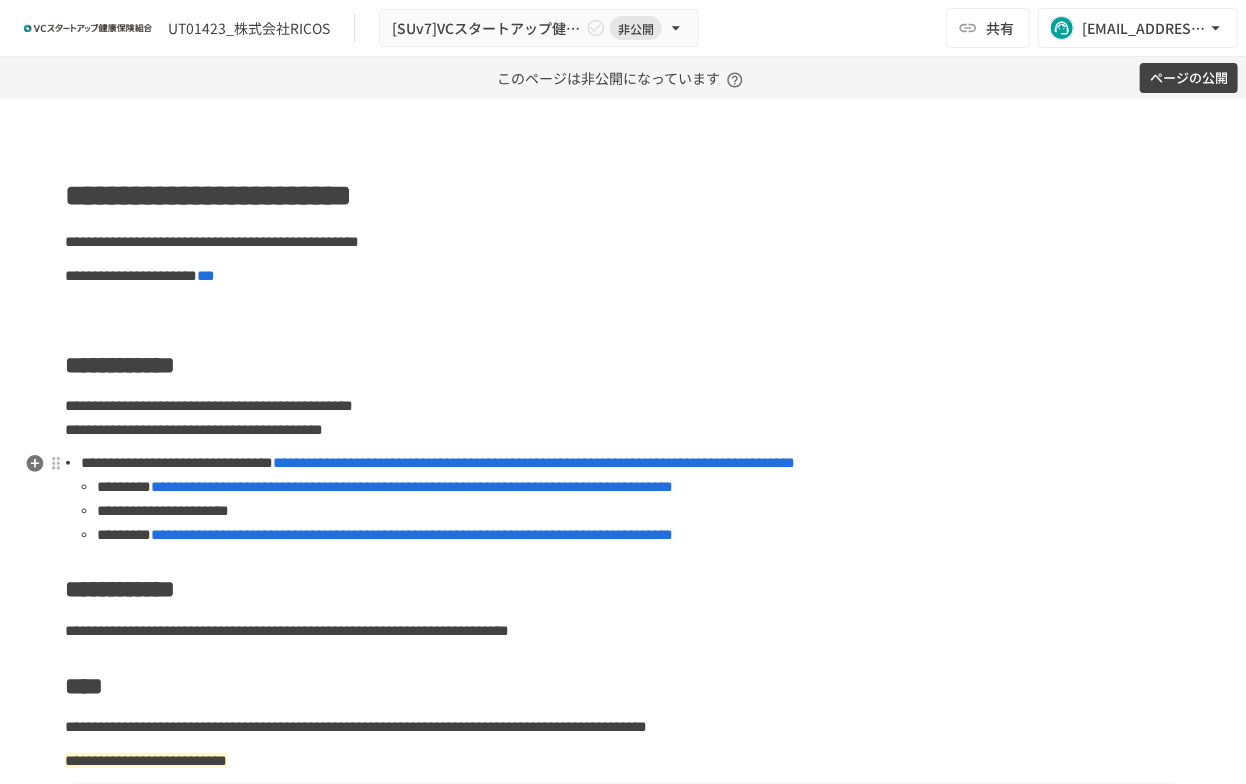 click on "**********" at bounding box center [639, 511] 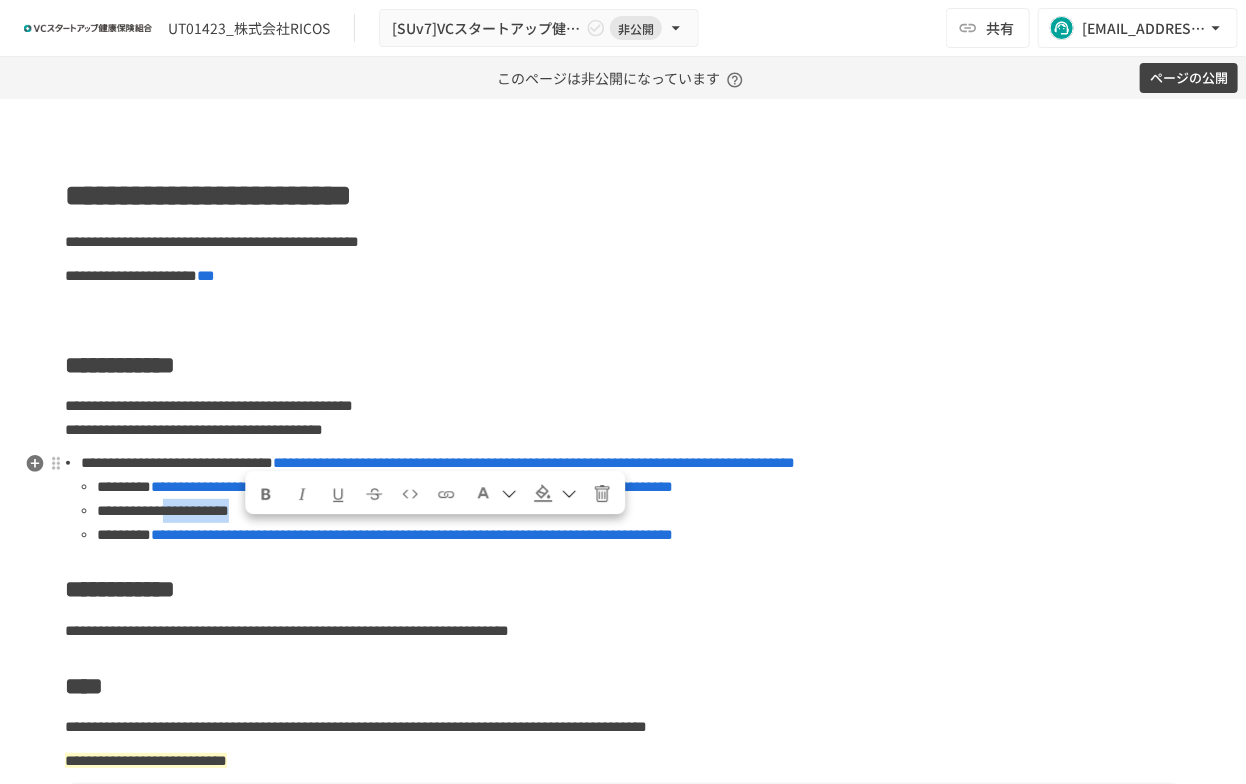 drag, startPoint x: 330, startPoint y: 531, endPoint x: 247, endPoint y: 531, distance: 83 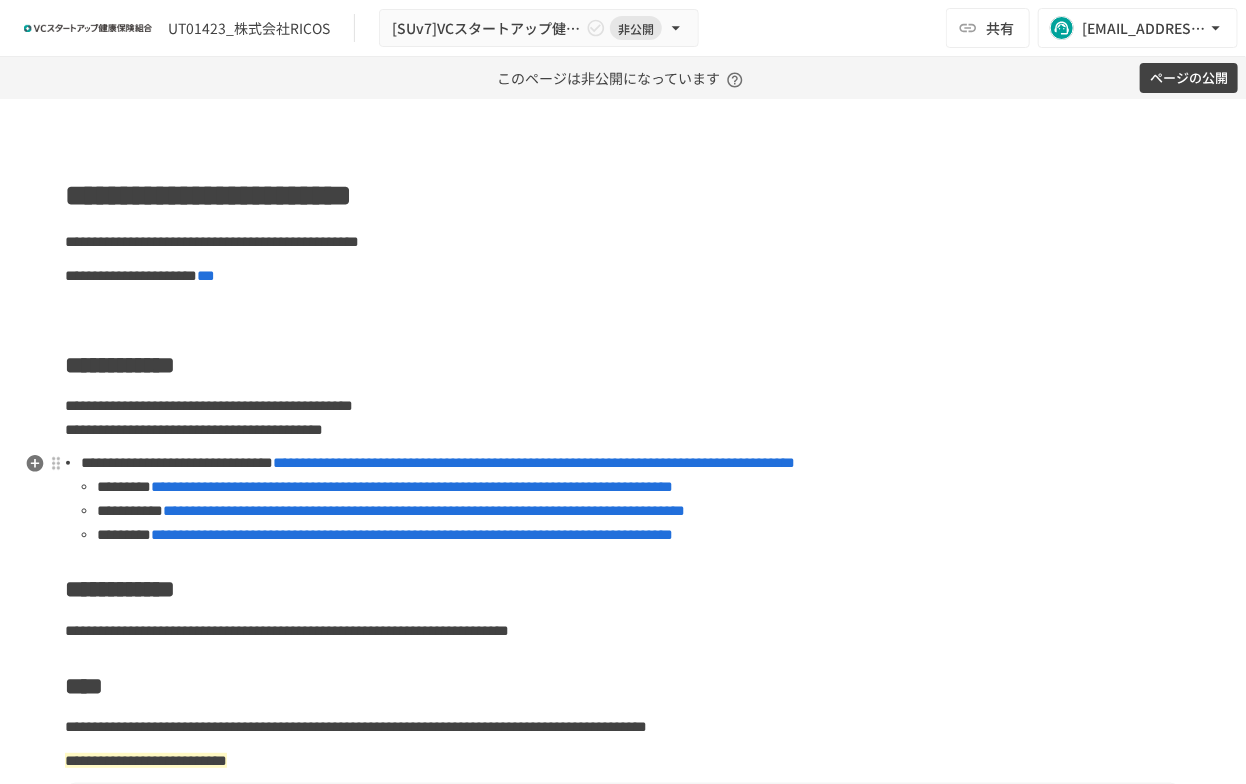 click on "**********" at bounding box center (534, 462) 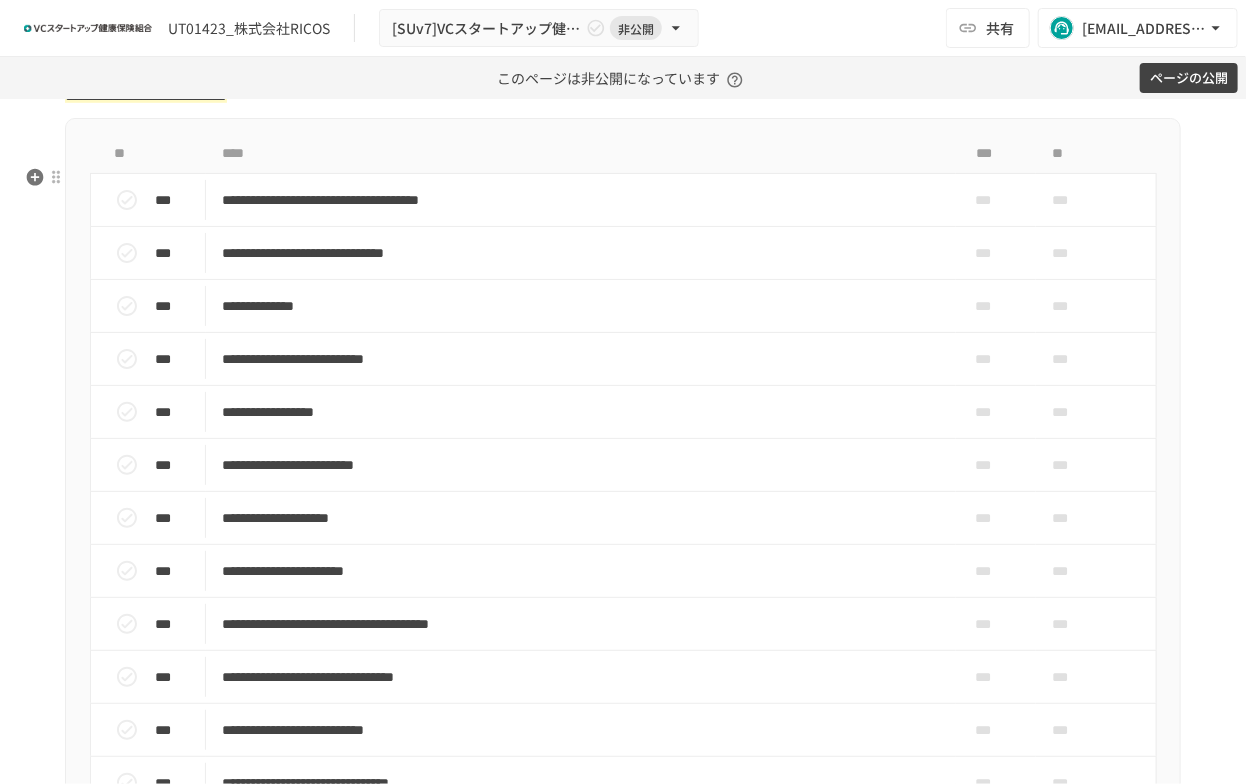 scroll, scrollTop: 666, scrollLeft: 0, axis: vertical 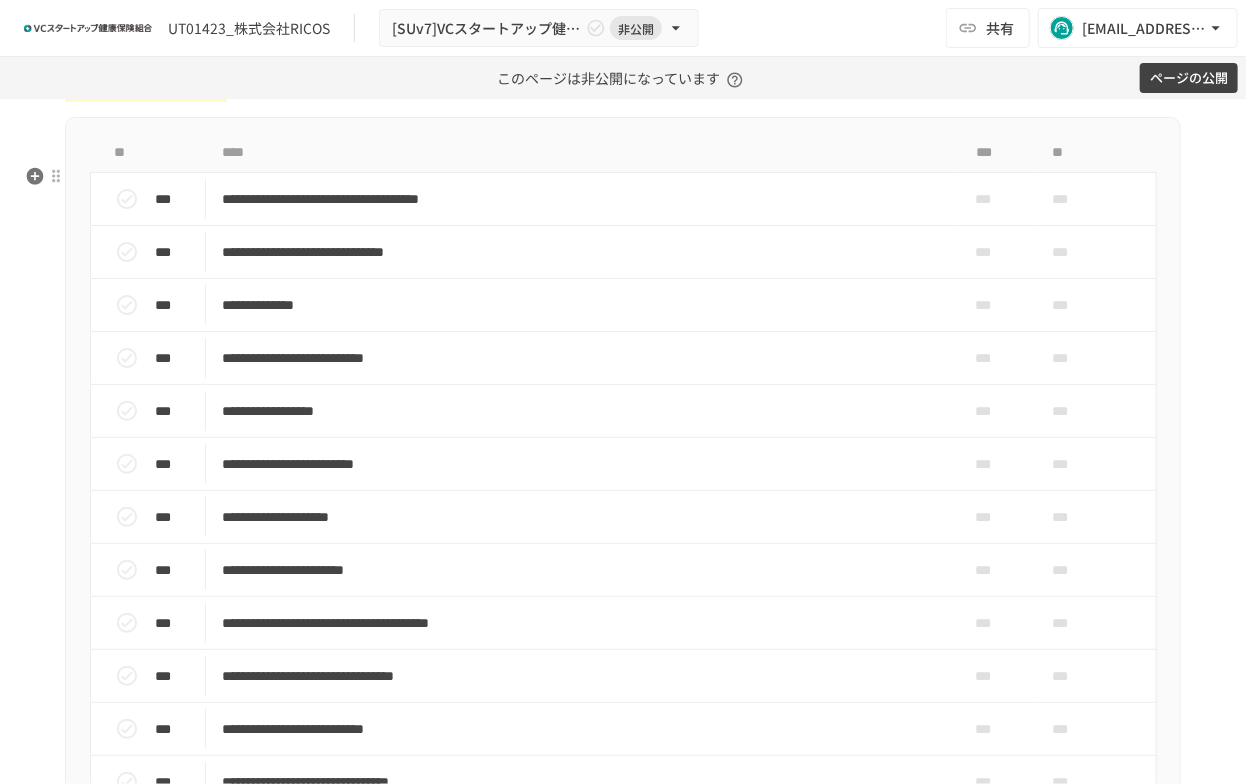 click on "**********" at bounding box center (623, 555) 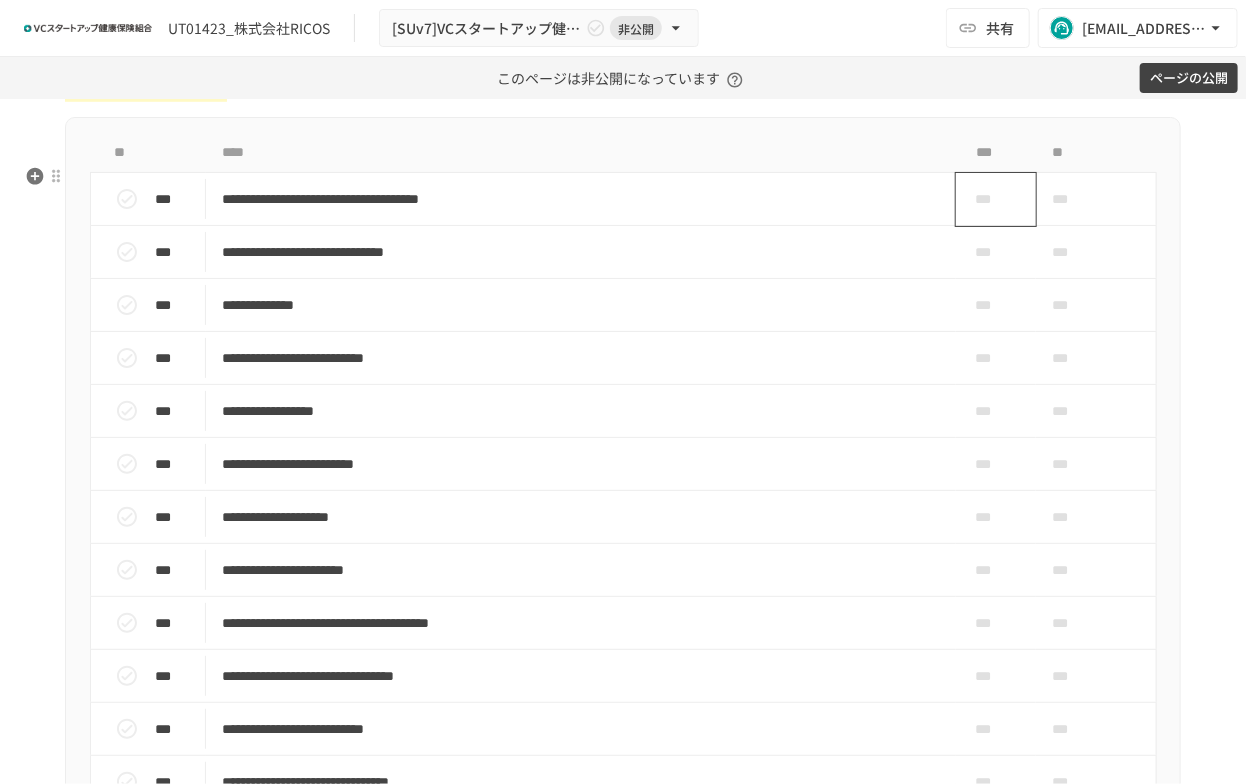 click on "***" at bounding box center (988, 199) 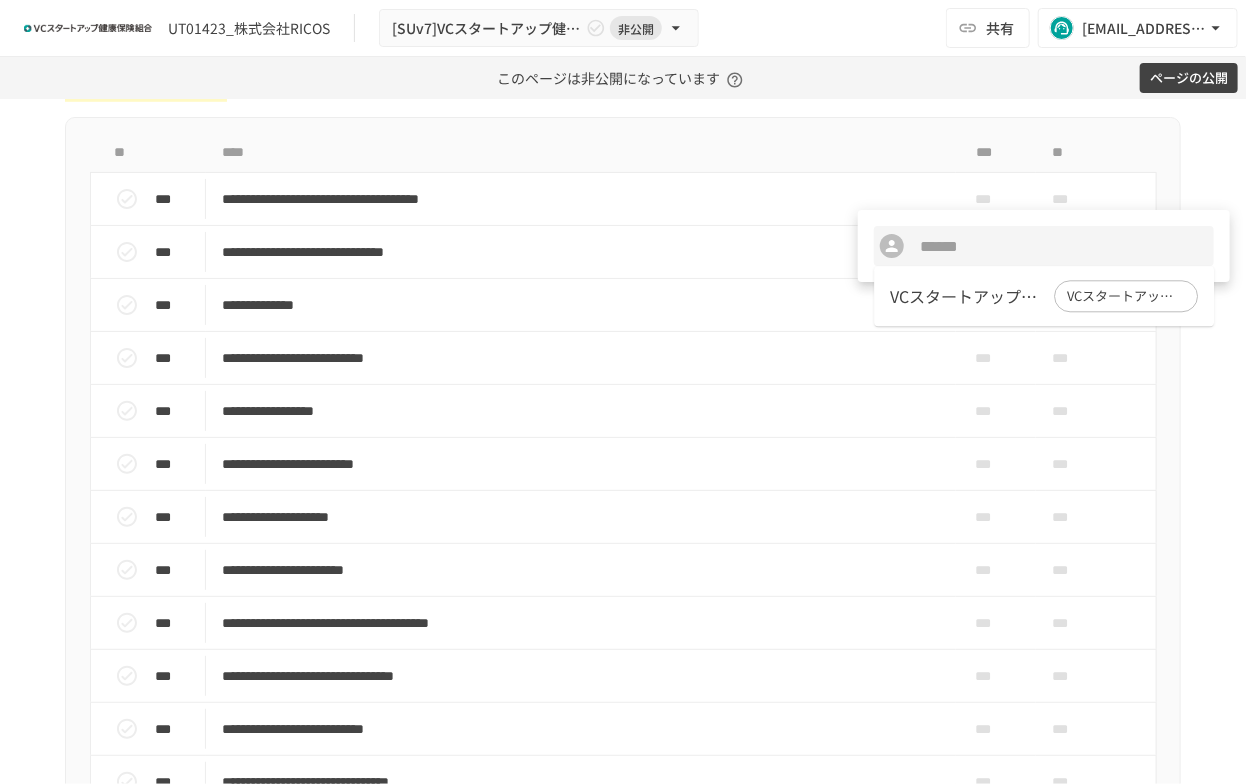 click at bounding box center (623, 392) 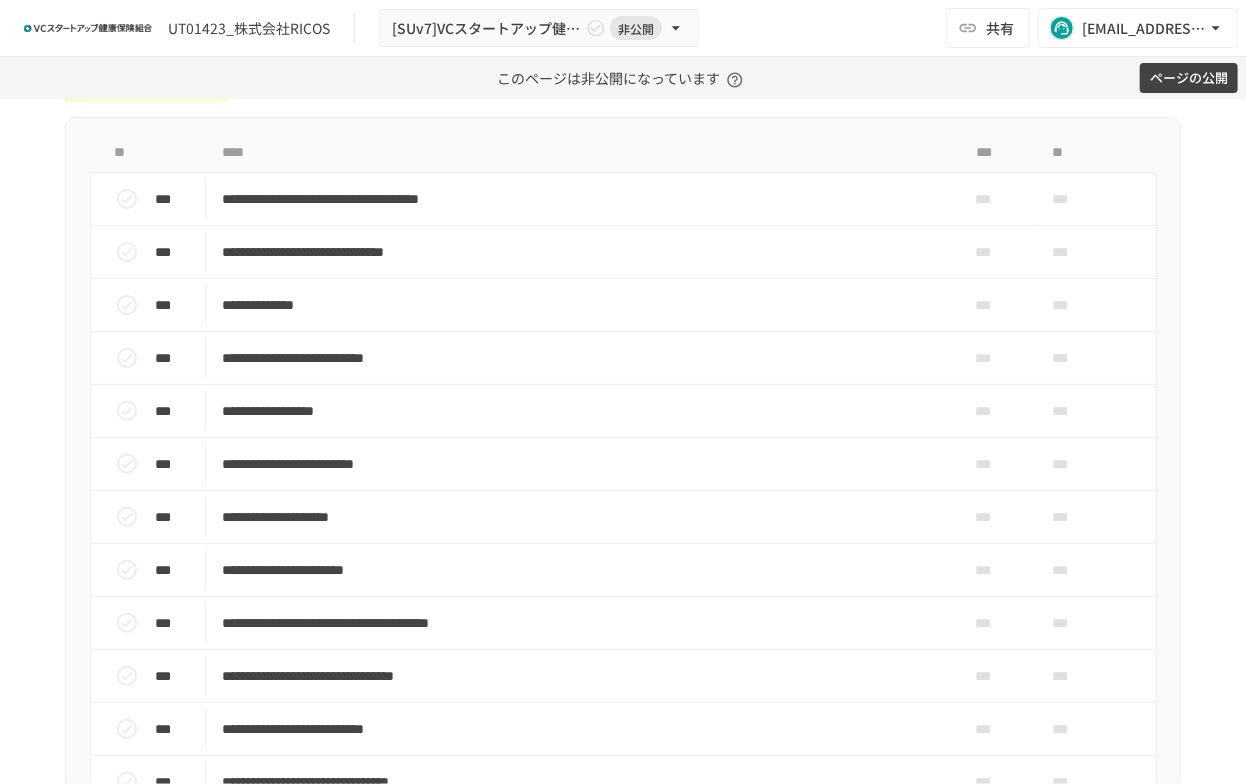 click on "共有" at bounding box center [988, 28] 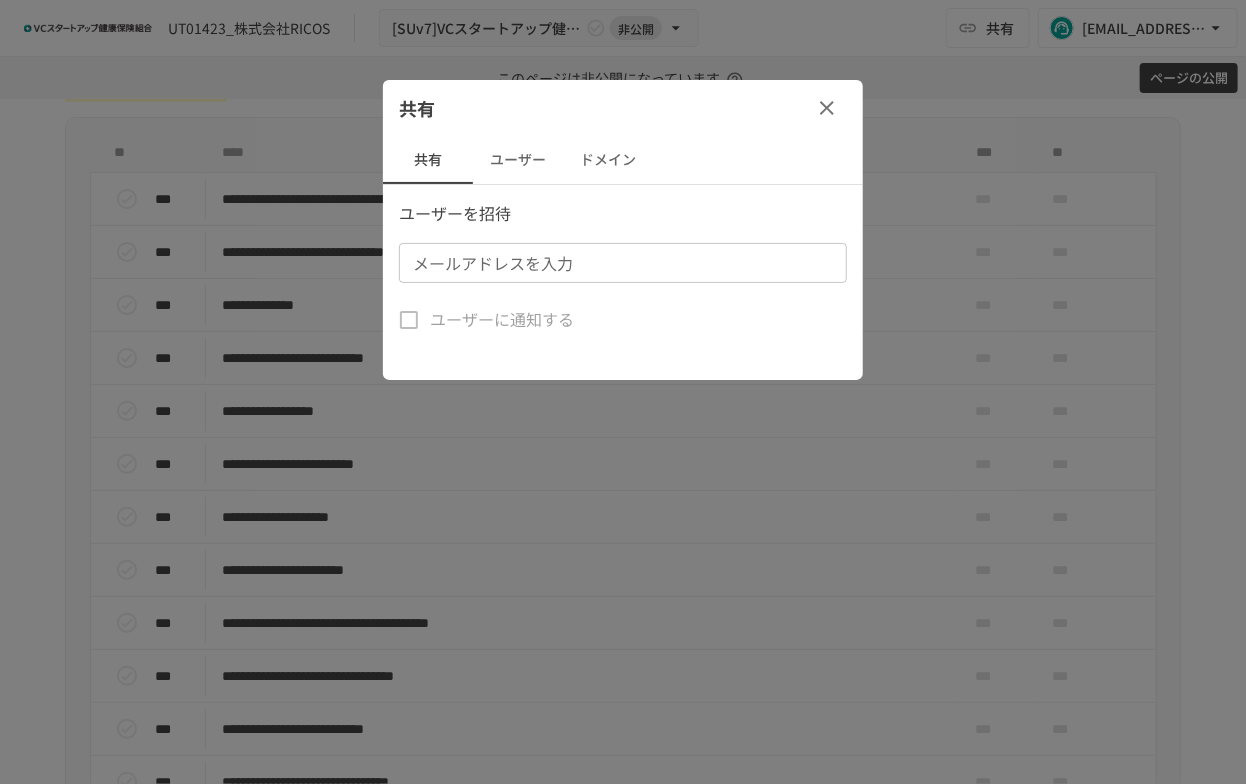 click on "ユーザー" at bounding box center [518, 160] 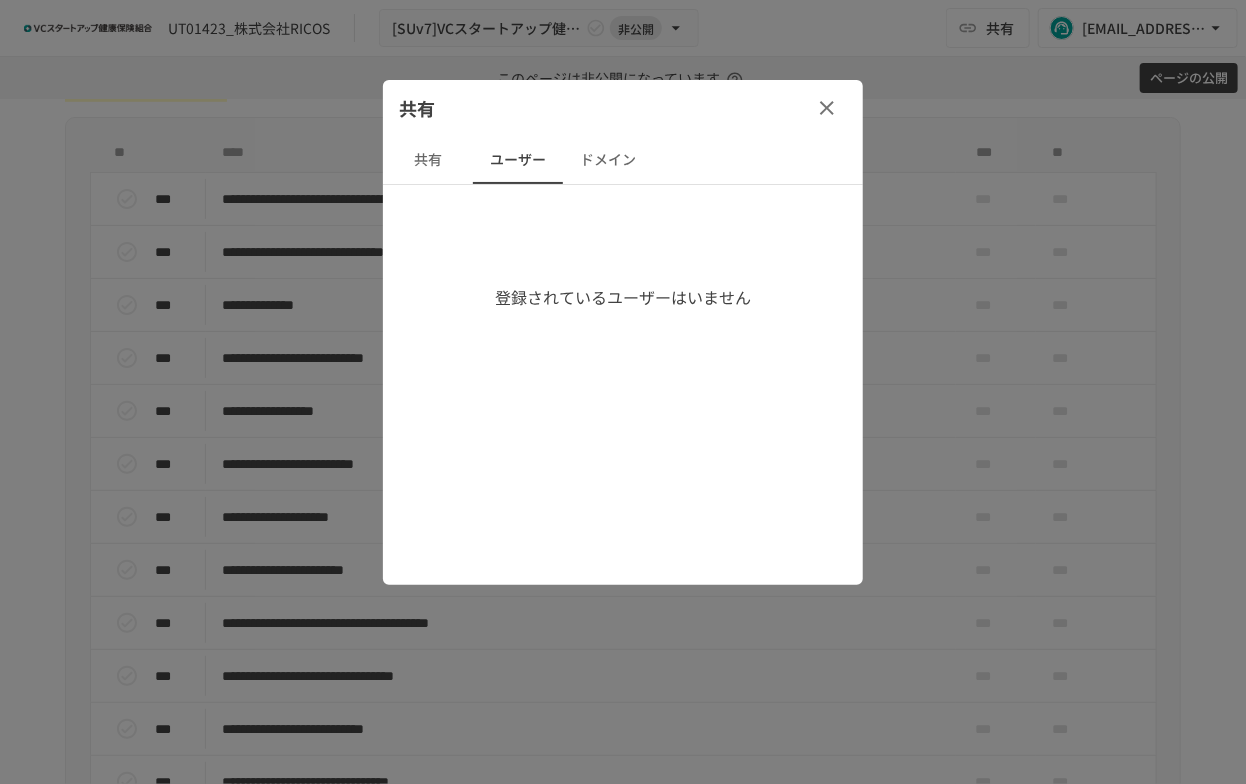 click on "共有" at bounding box center (428, 160) 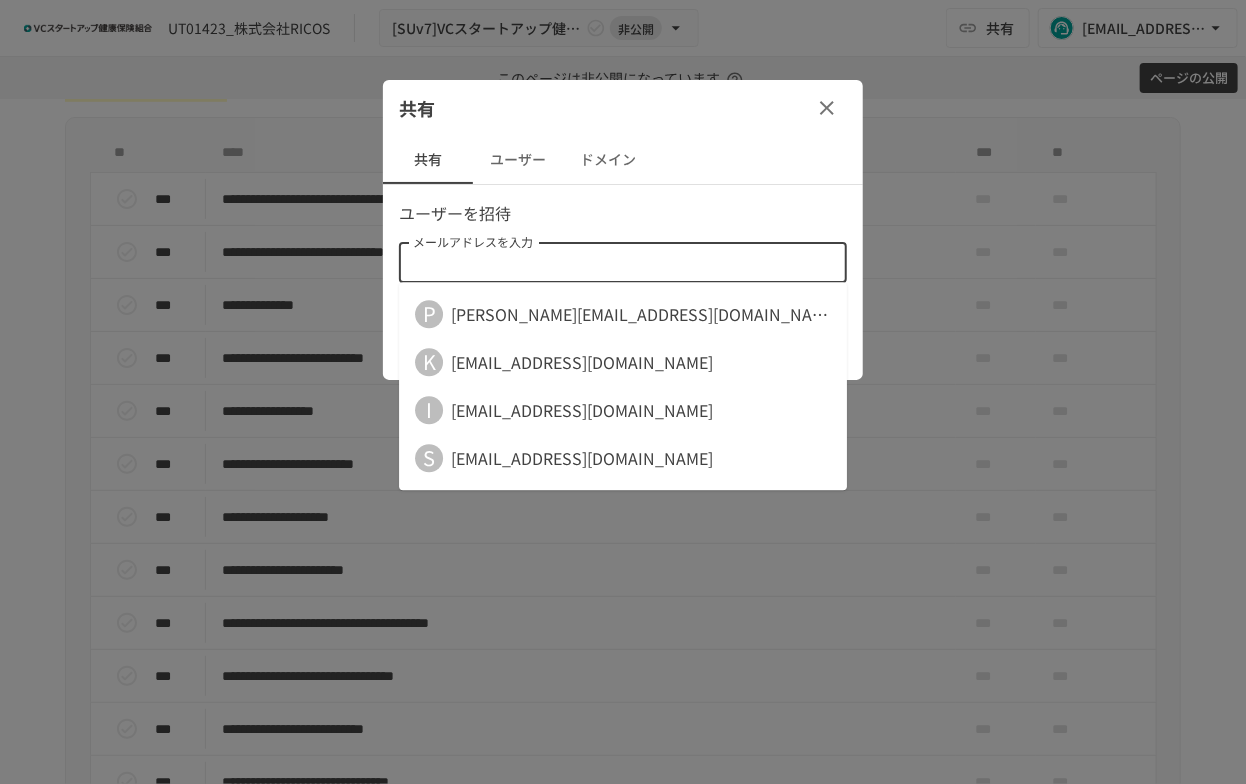 click on "メールアドレスを入力" at bounding box center [621, 263] 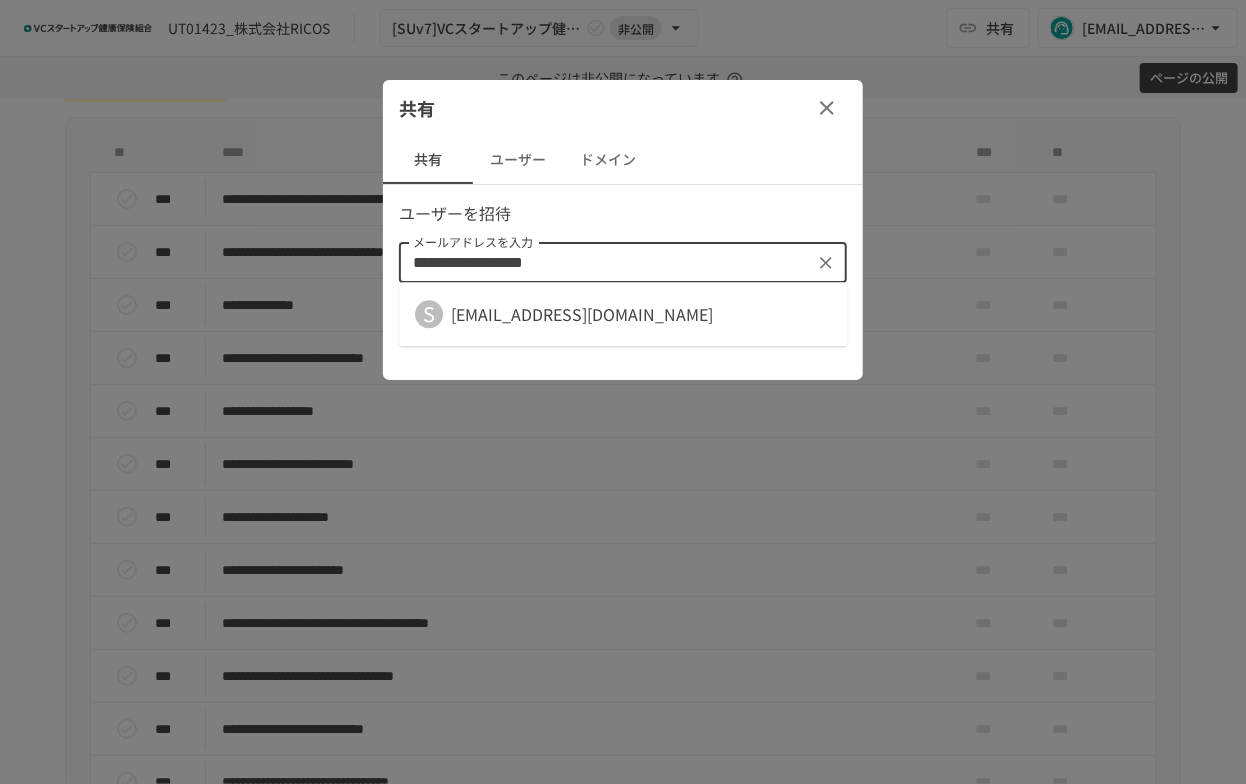 click on "[EMAIL_ADDRESS][DOMAIN_NAME]" at bounding box center [582, 314] 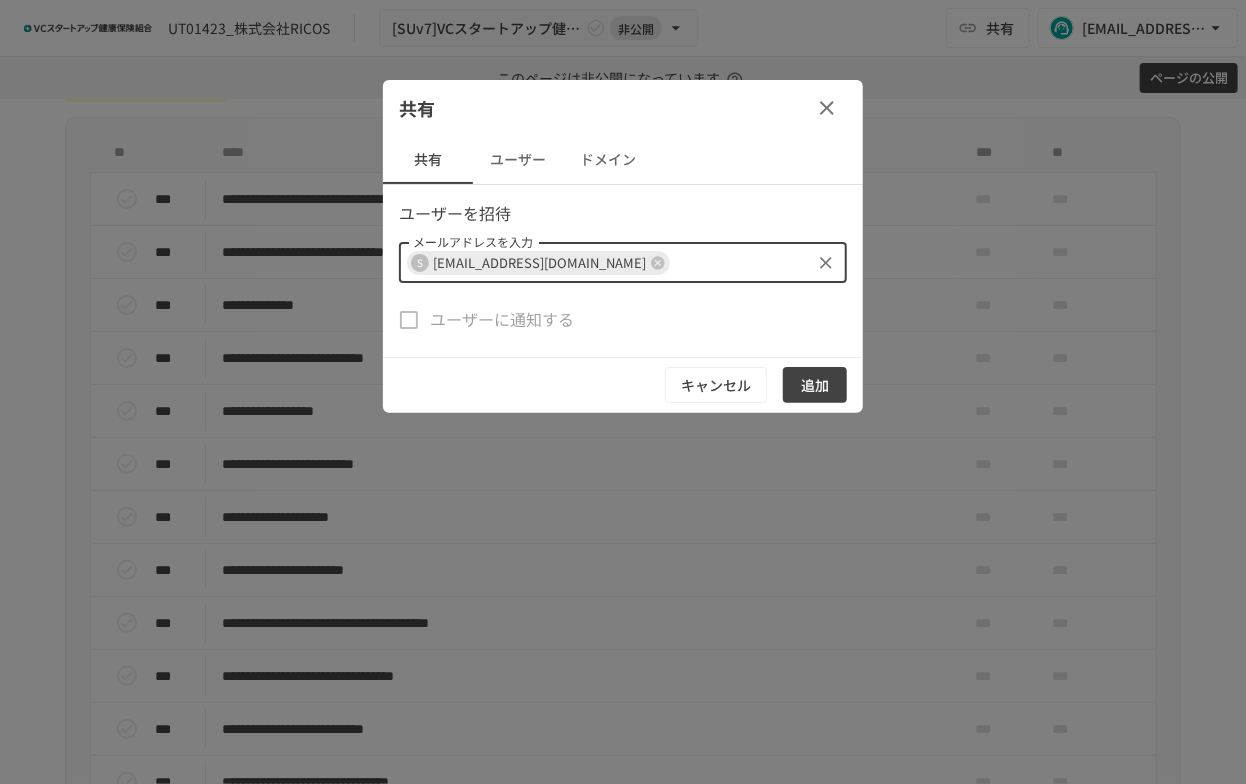 paste on "**********" 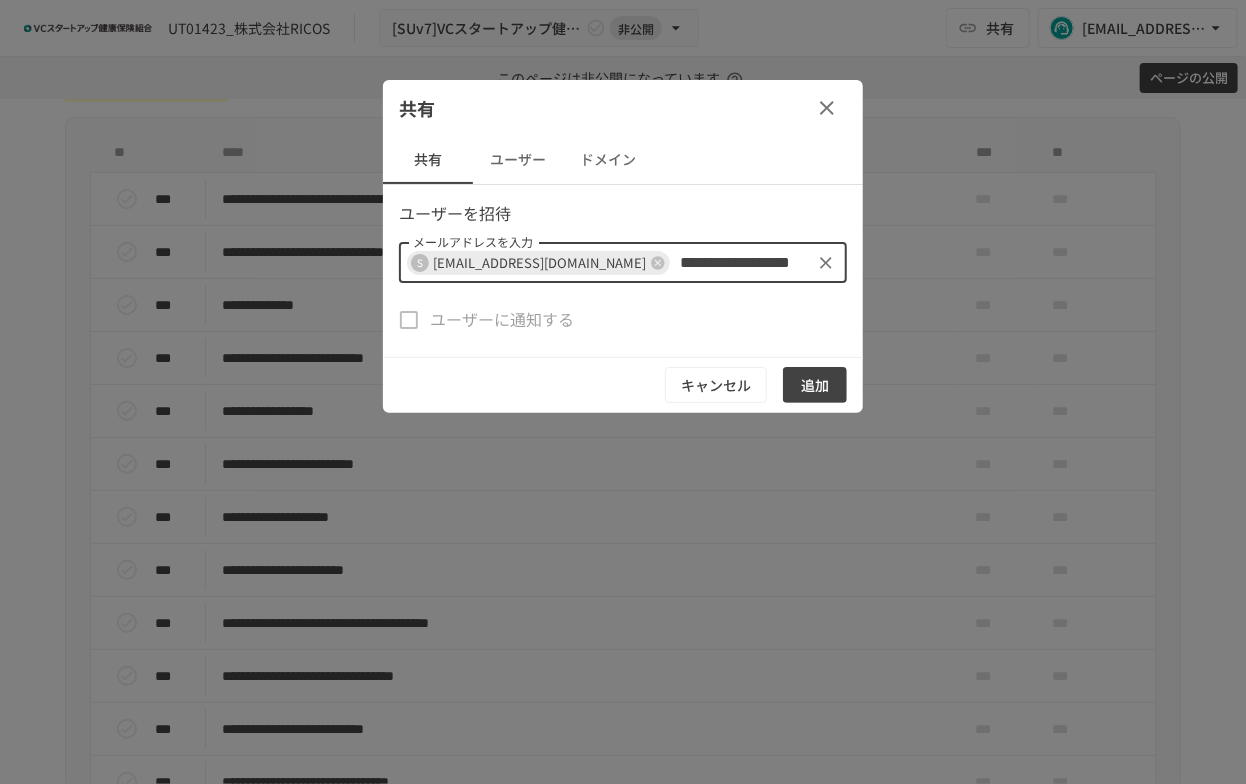click on "**********" at bounding box center (740, 263) 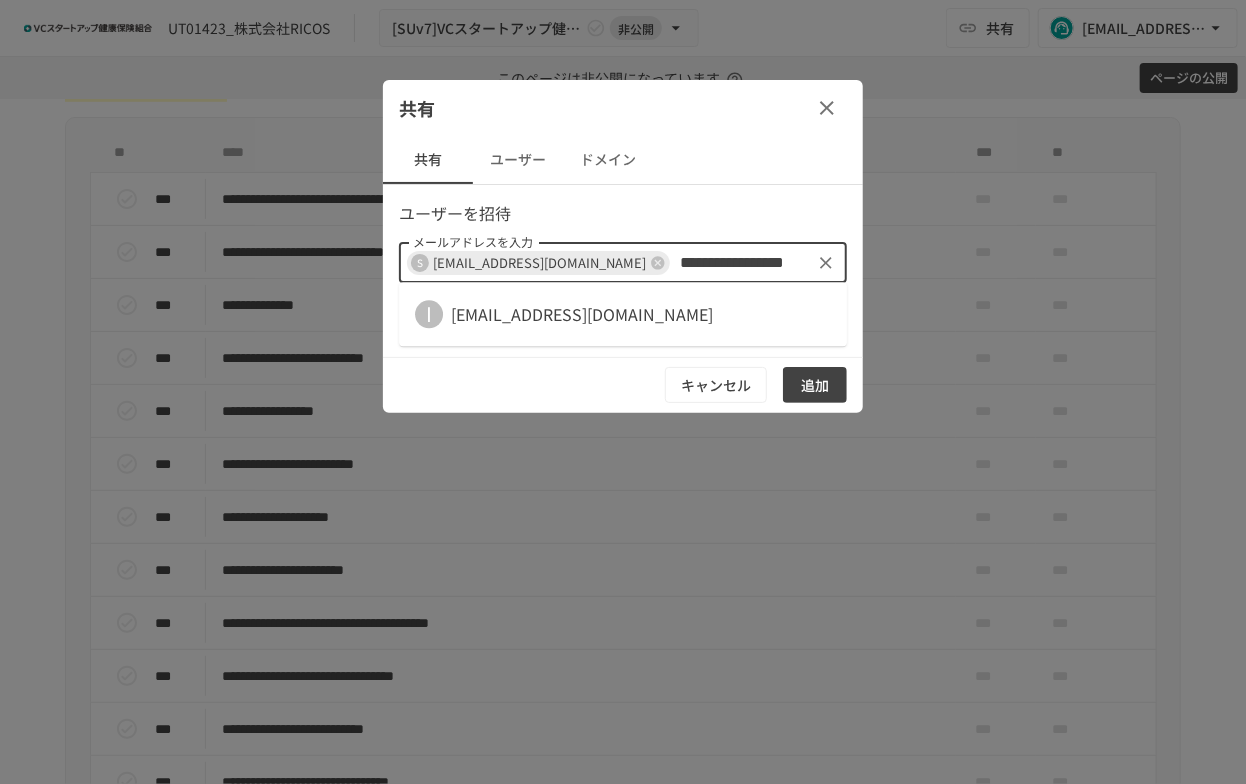 click on "I [EMAIL_ADDRESS][DOMAIN_NAME]" at bounding box center (623, 314) 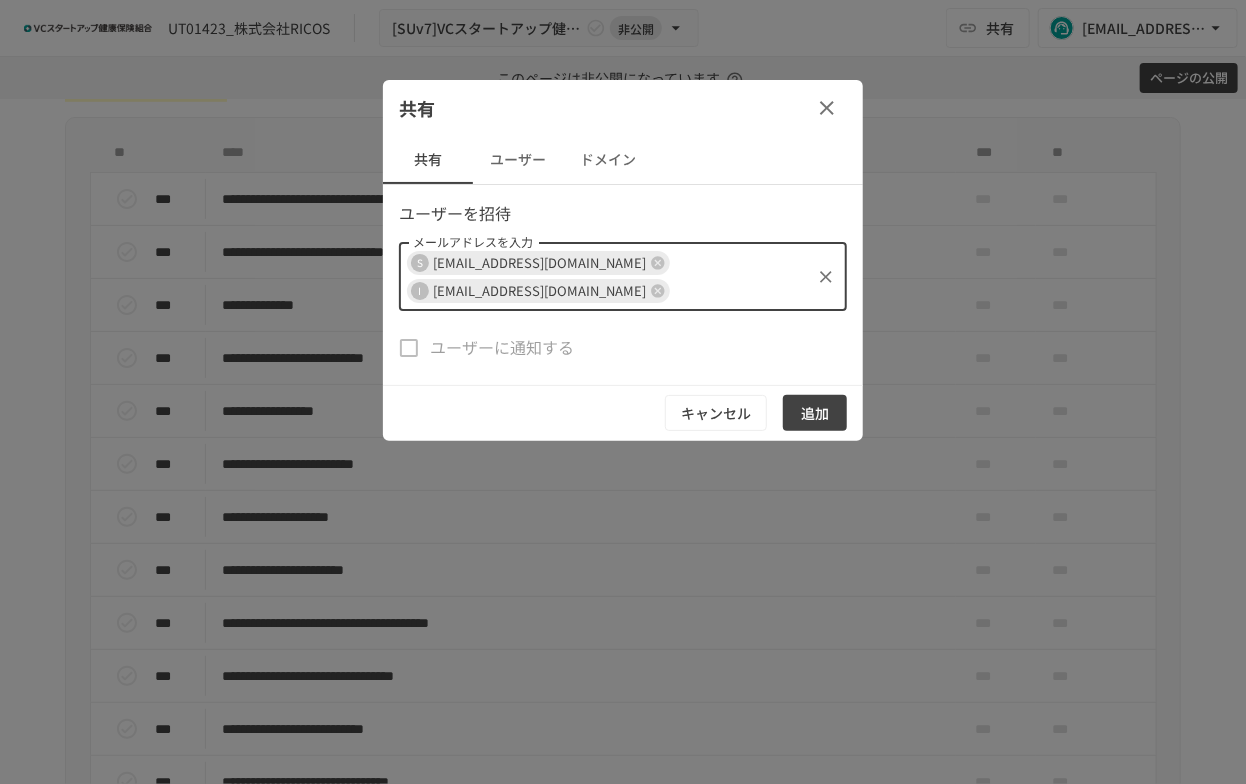 paste on "**********" 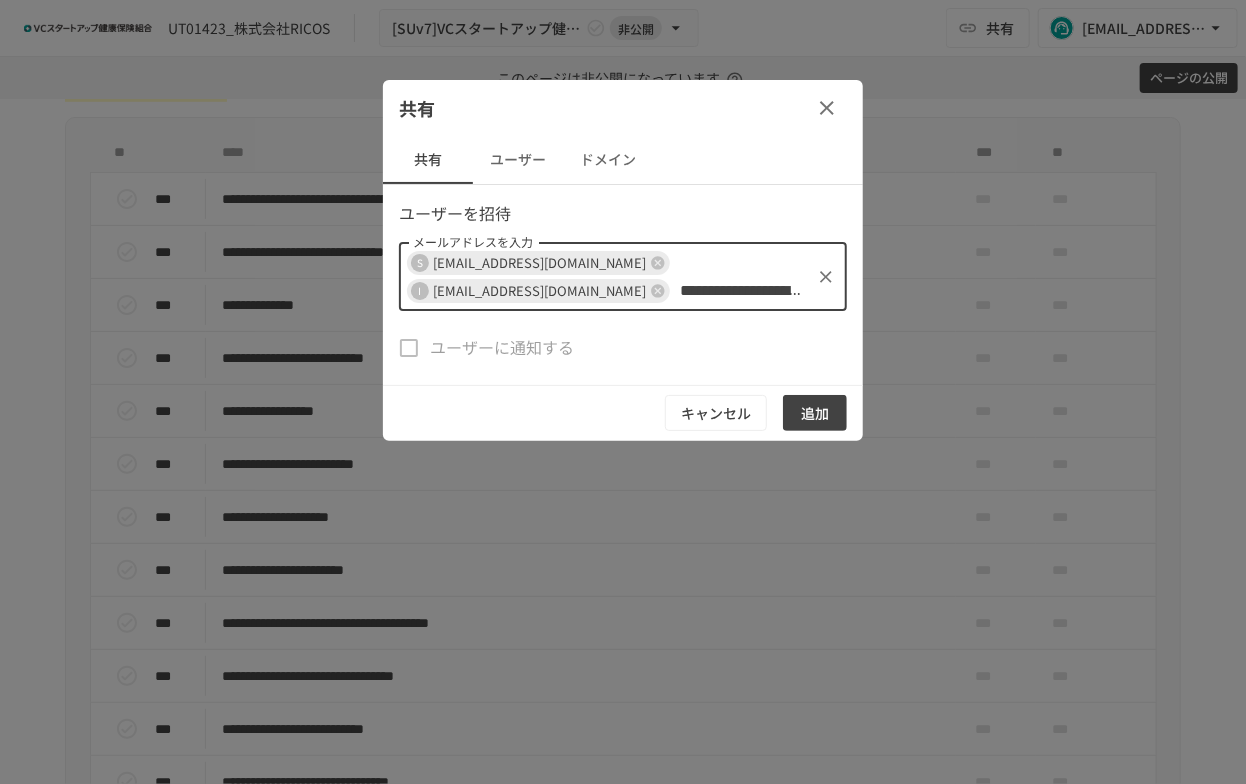 scroll, scrollTop: 0, scrollLeft: 98, axis: horizontal 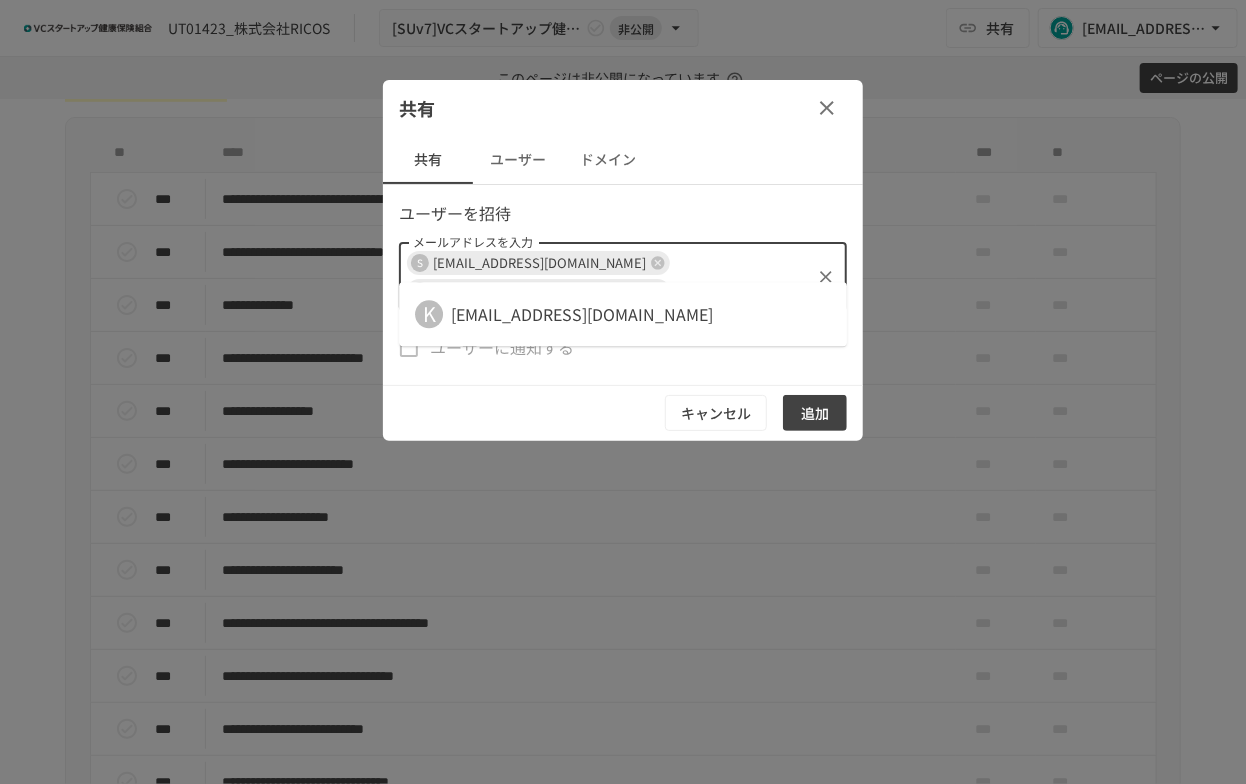 click on "K [EMAIL_ADDRESS][DOMAIN_NAME]" at bounding box center (623, 314) 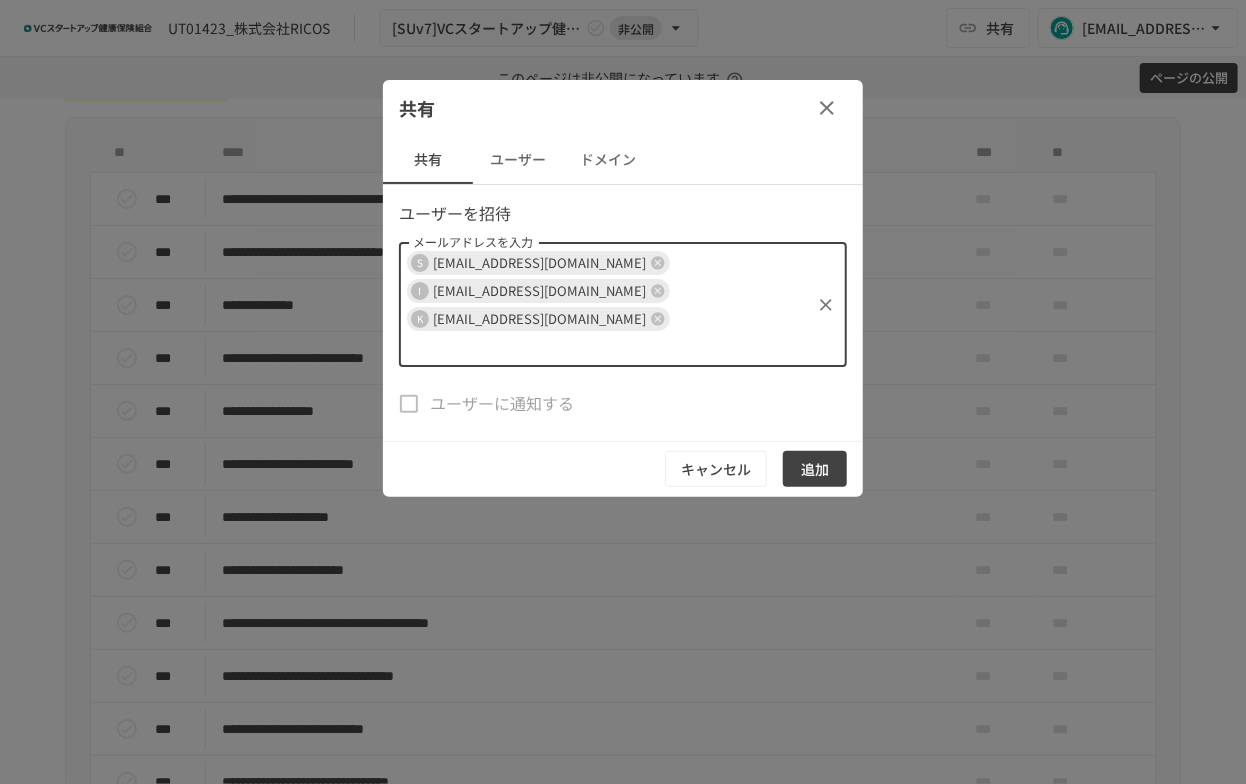 scroll, scrollTop: 0, scrollLeft: 0, axis: both 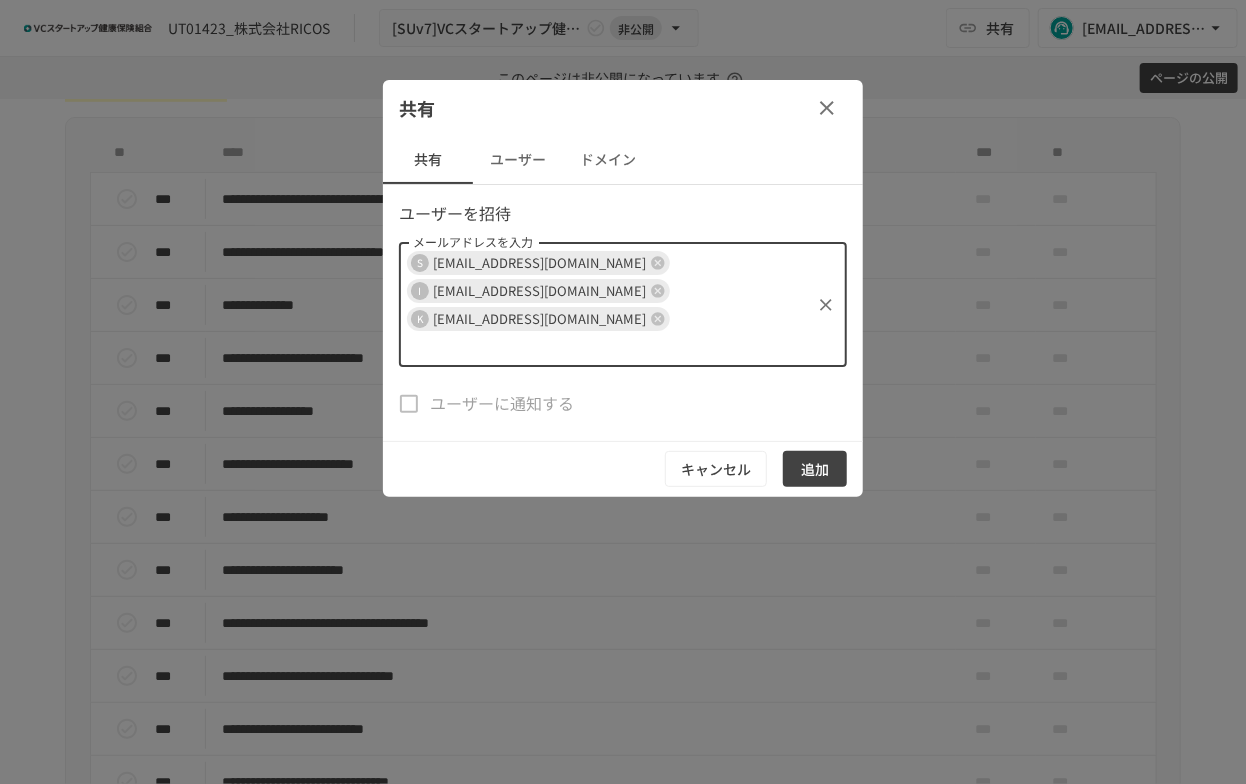 paste on "**********" 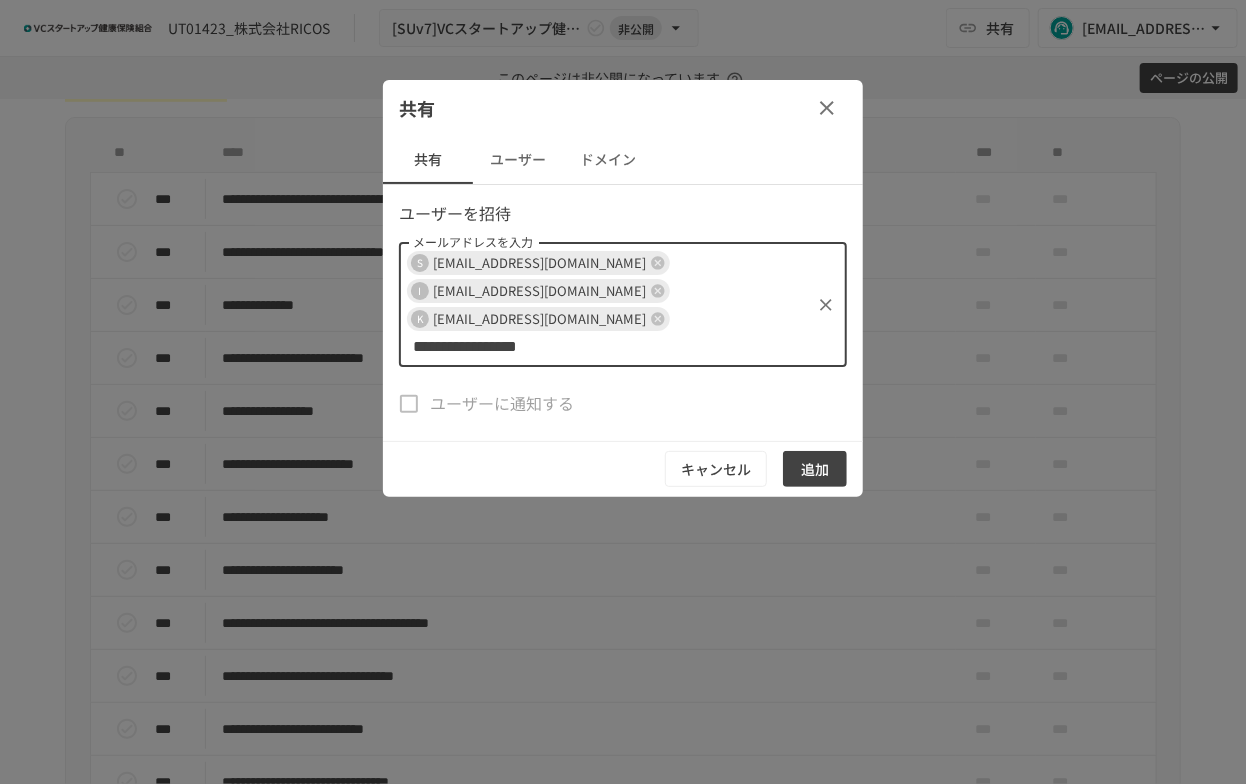 click on "**********" at bounding box center [514, 347] 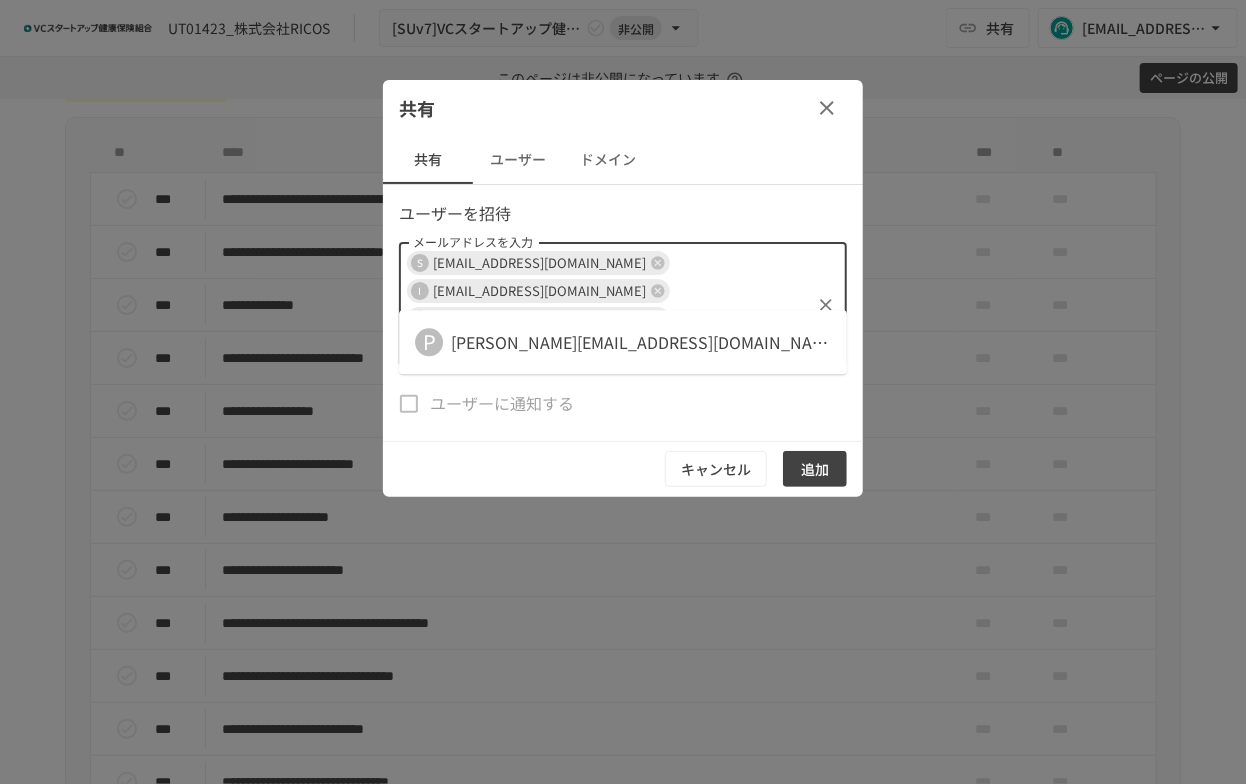 click on "P [PERSON_NAME][EMAIL_ADDRESS][DOMAIN_NAME]" at bounding box center (623, 342) 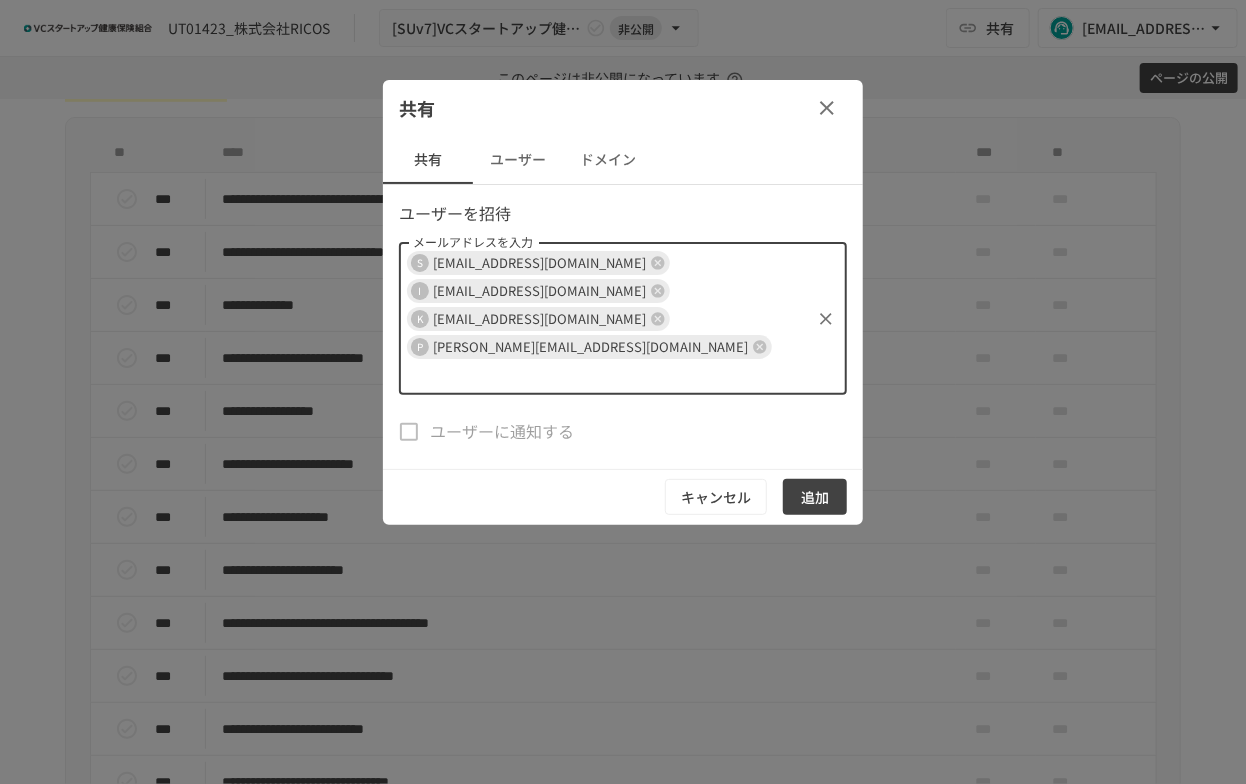 click on "追加" at bounding box center [815, 497] 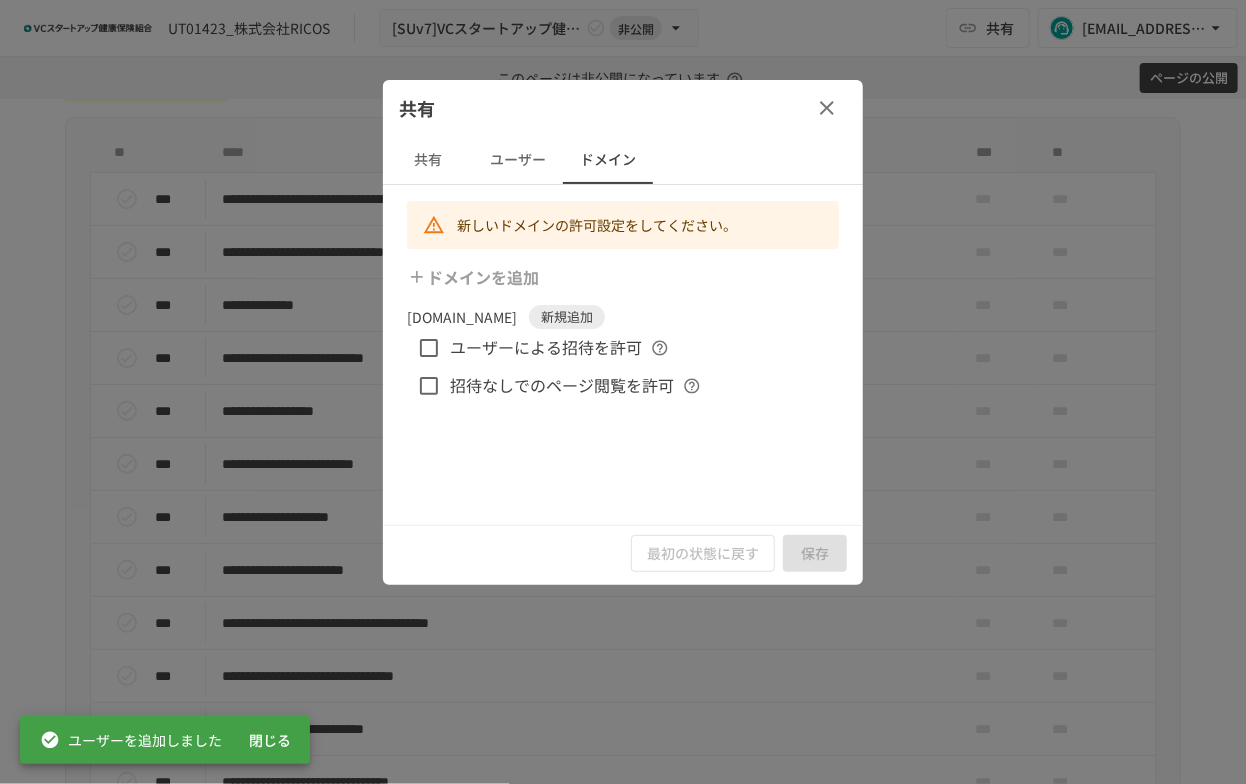 click on "ユーザーによる招待を許可" at bounding box center (546, 348) 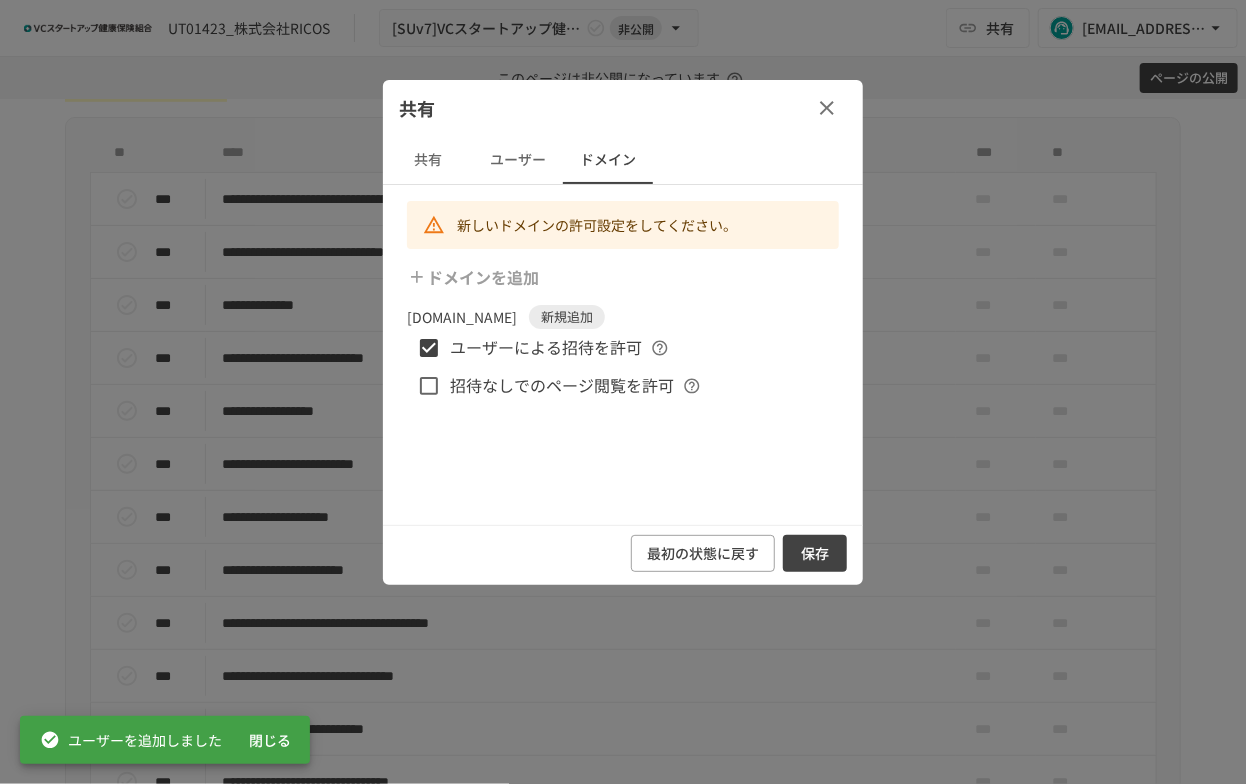 click on "保存" at bounding box center (815, 553) 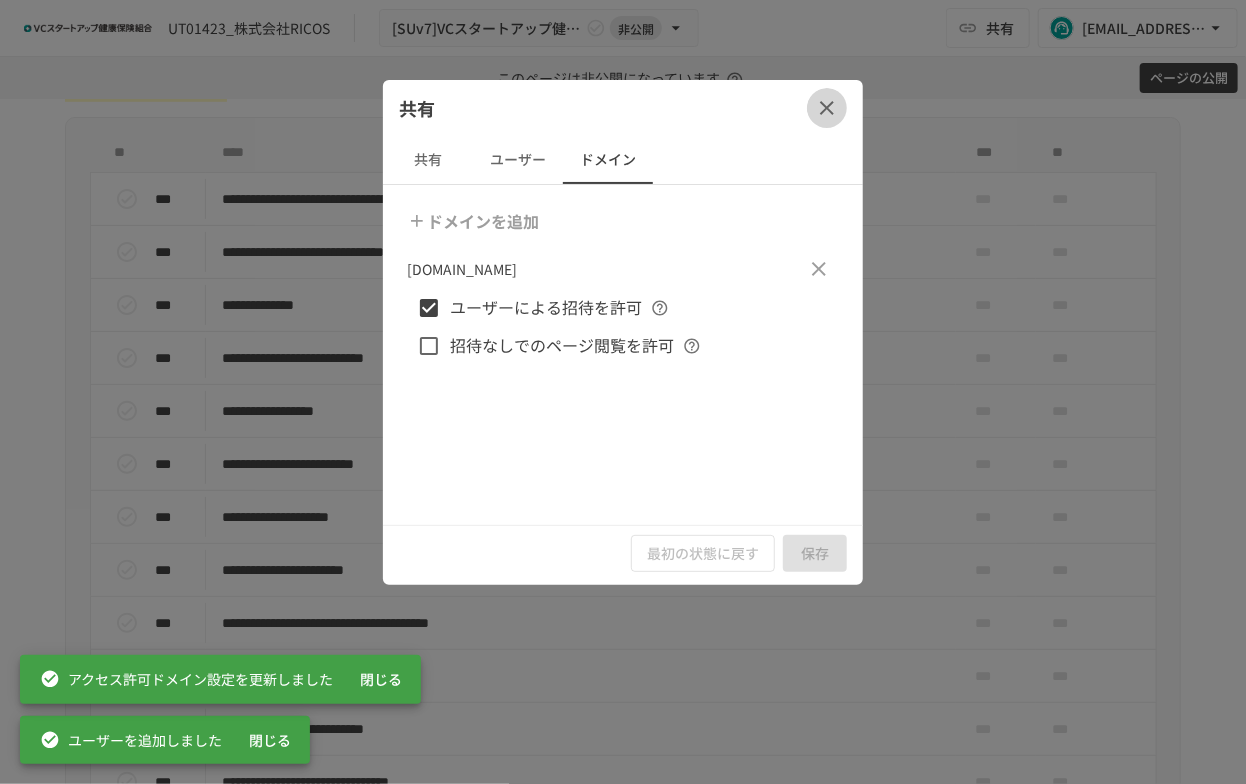 click 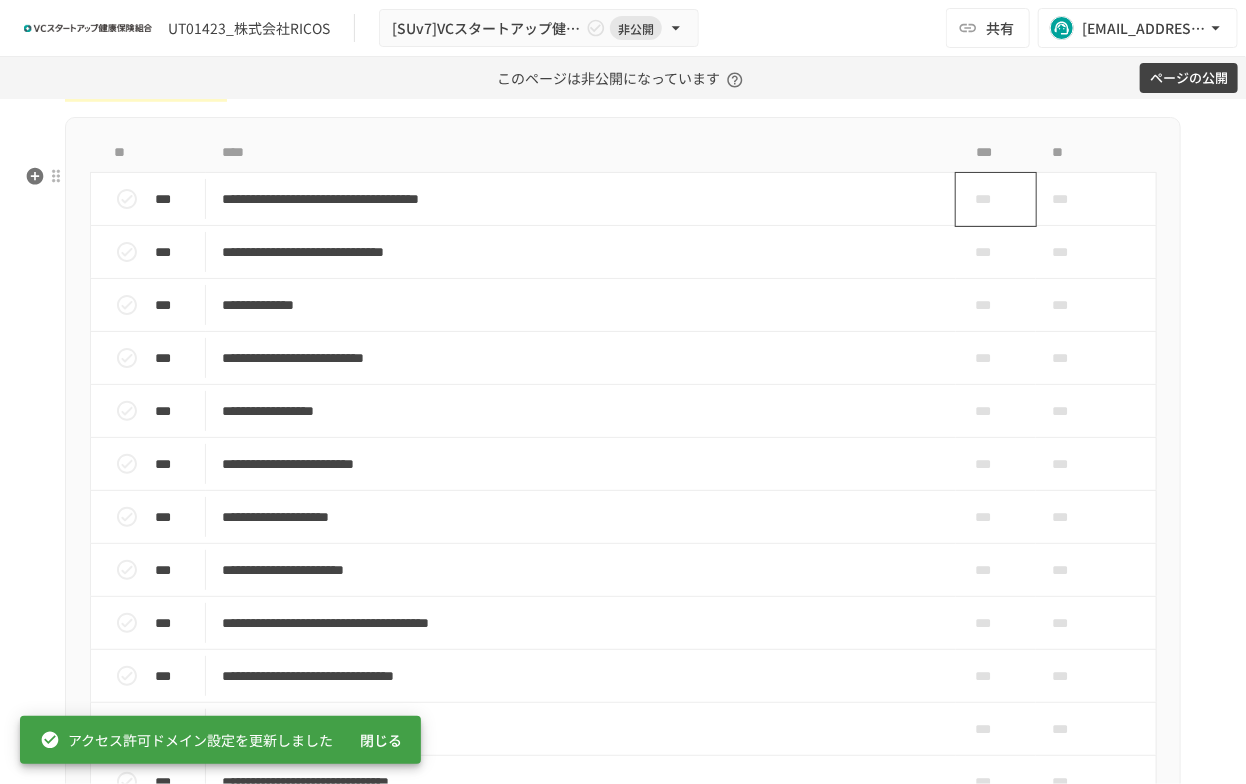 click on "***" at bounding box center [988, 199] 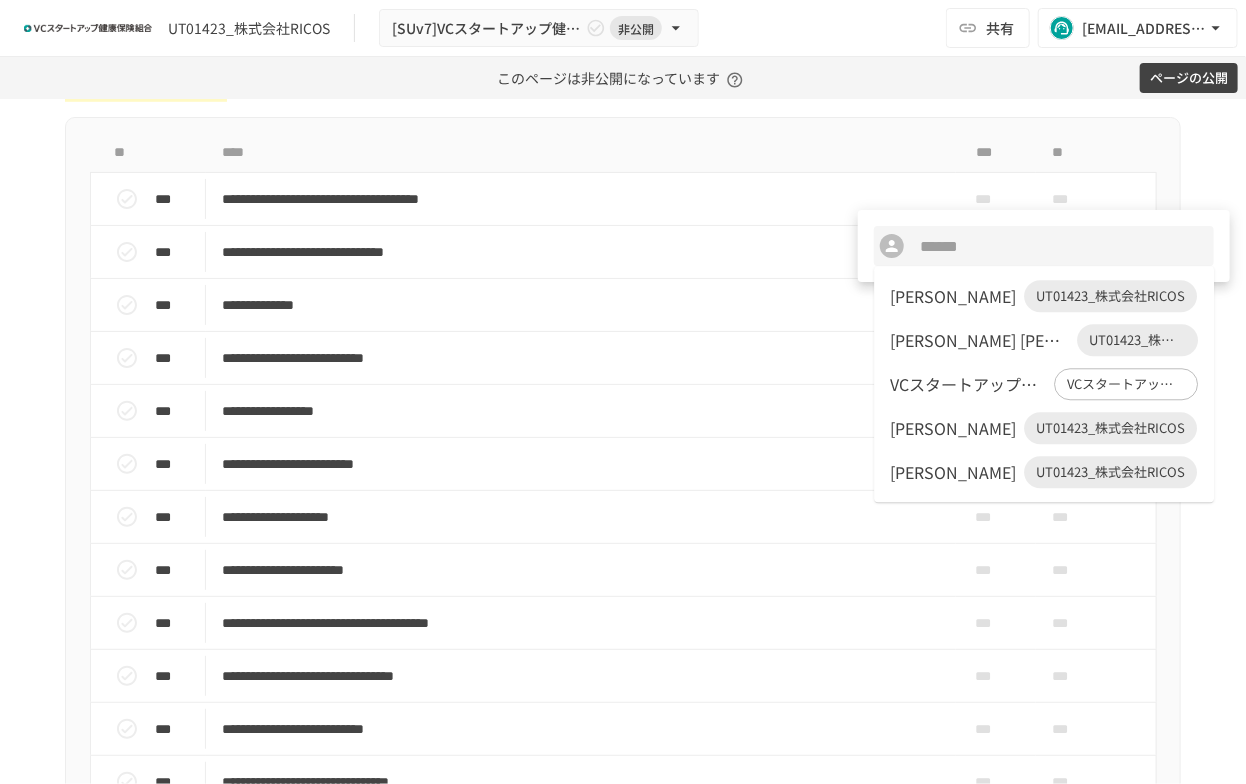 click on "[PERSON_NAME]" at bounding box center [953, 296] 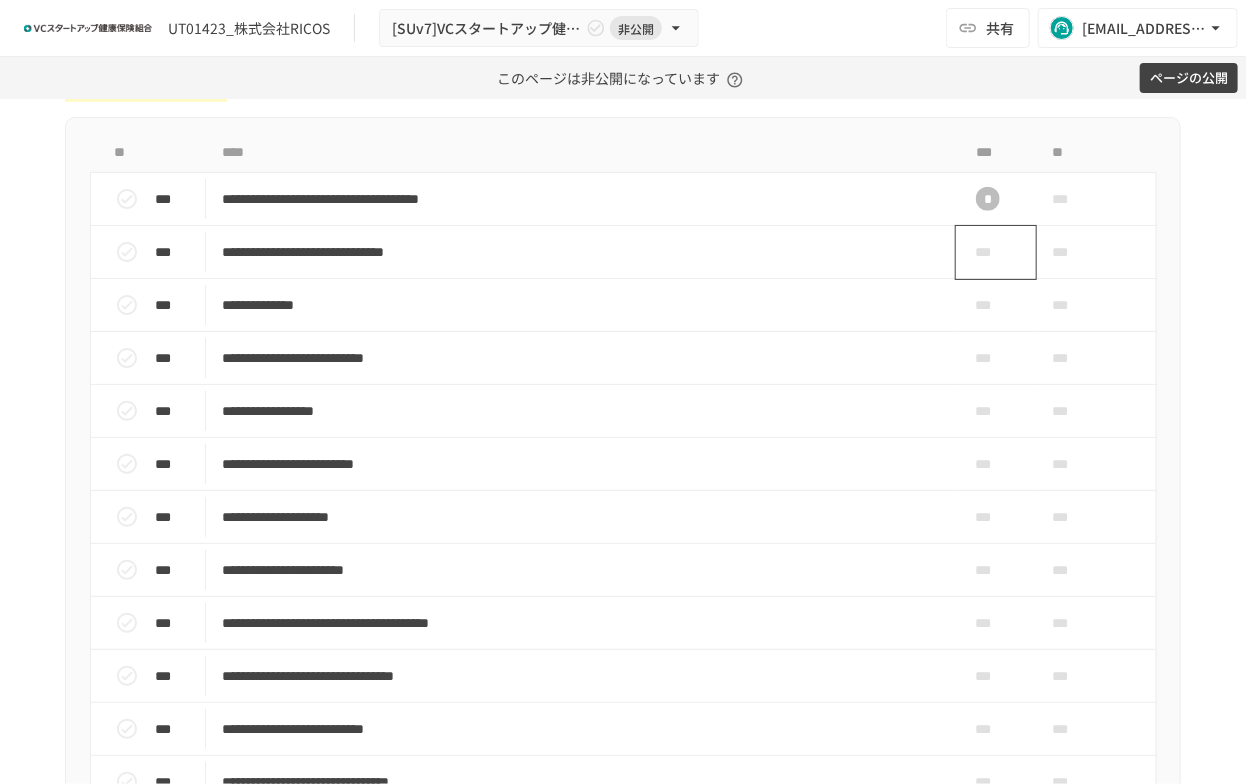 click on "***" at bounding box center (988, 252) 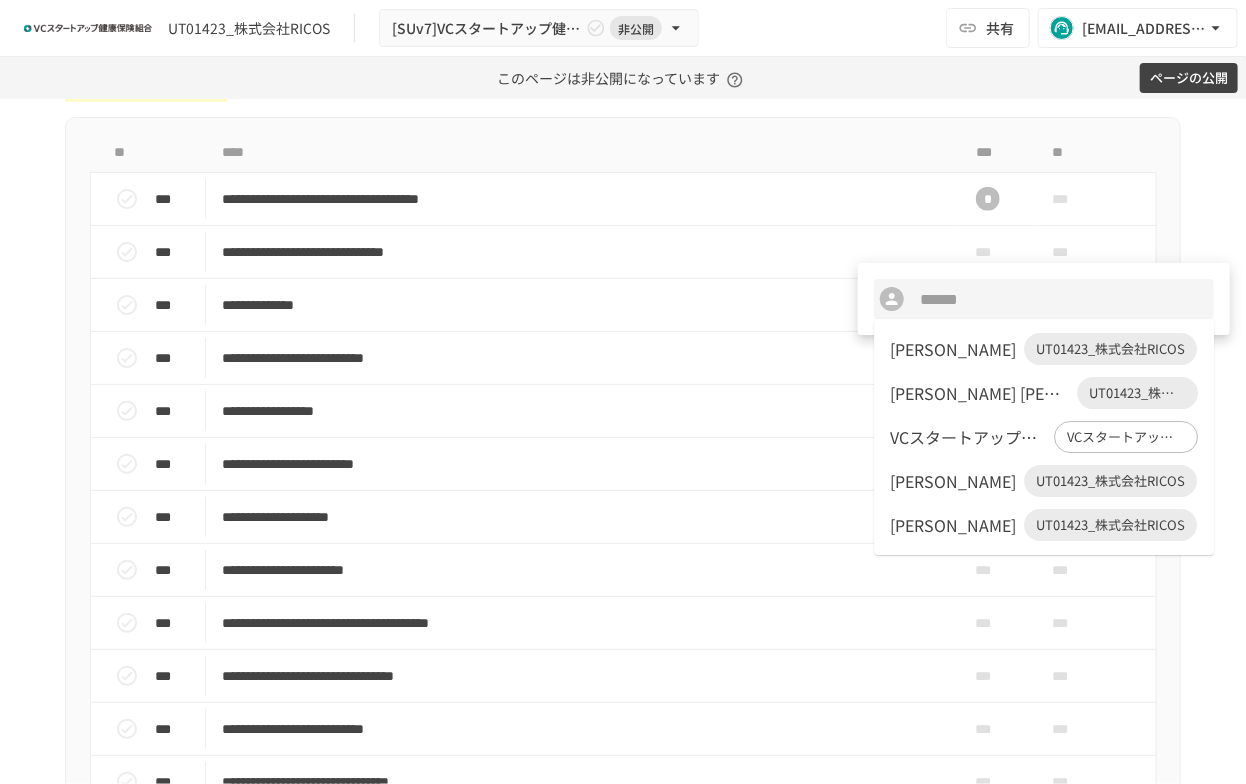 click on "[PERSON_NAME]" at bounding box center [953, 349] 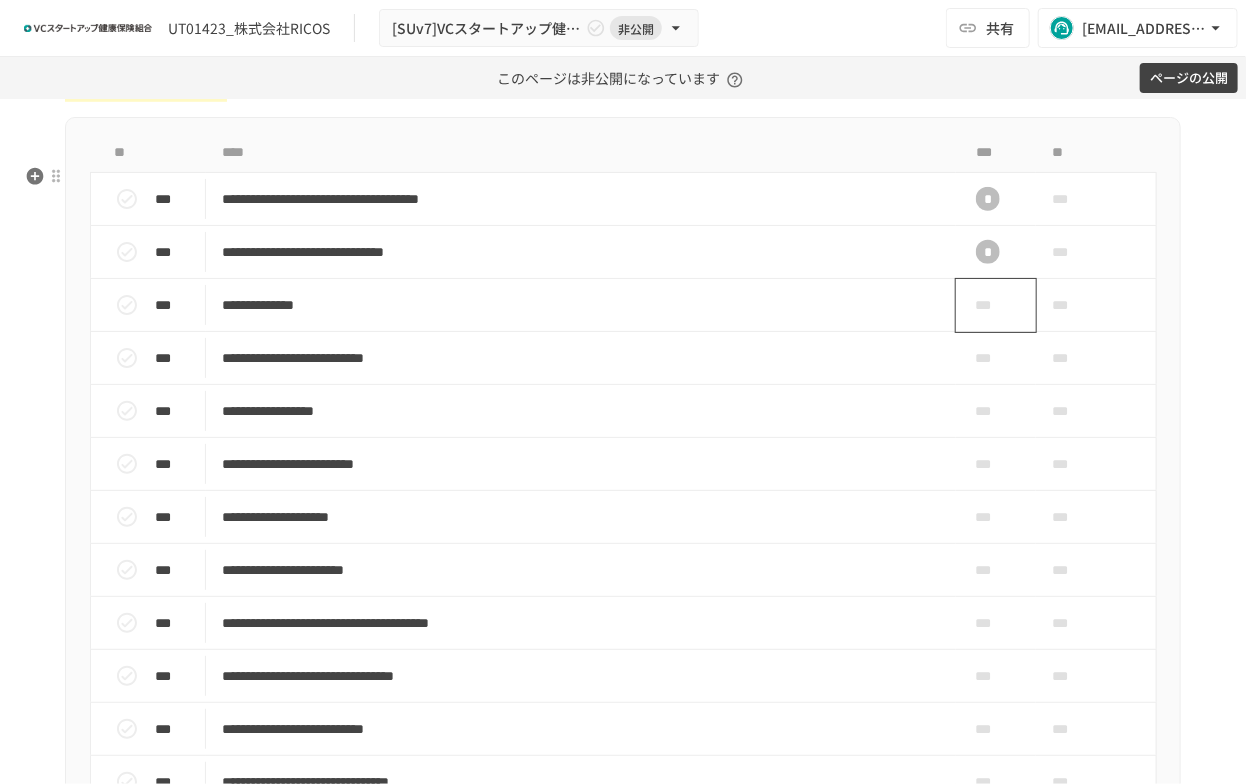 click on "***" at bounding box center (988, 305) 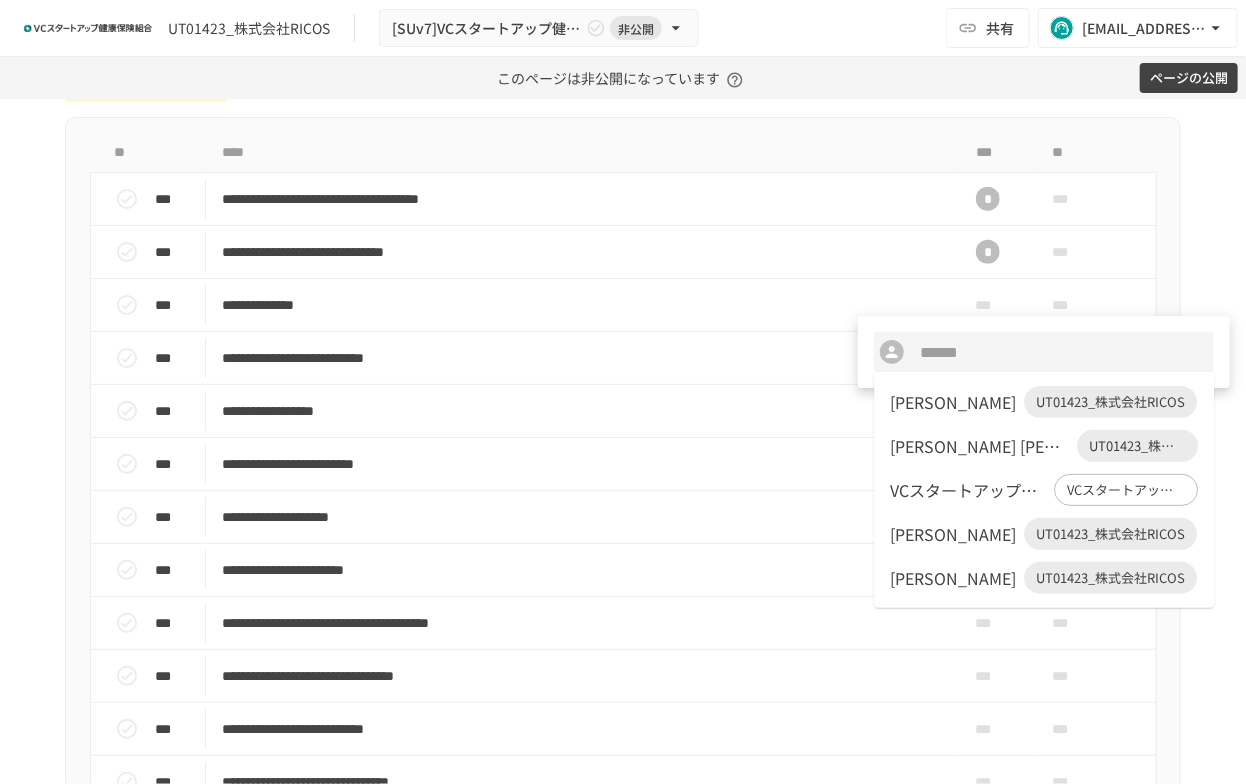 click on "[PERSON_NAME] UT01423_株式会社RICOS" at bounding box center [1044, 402] 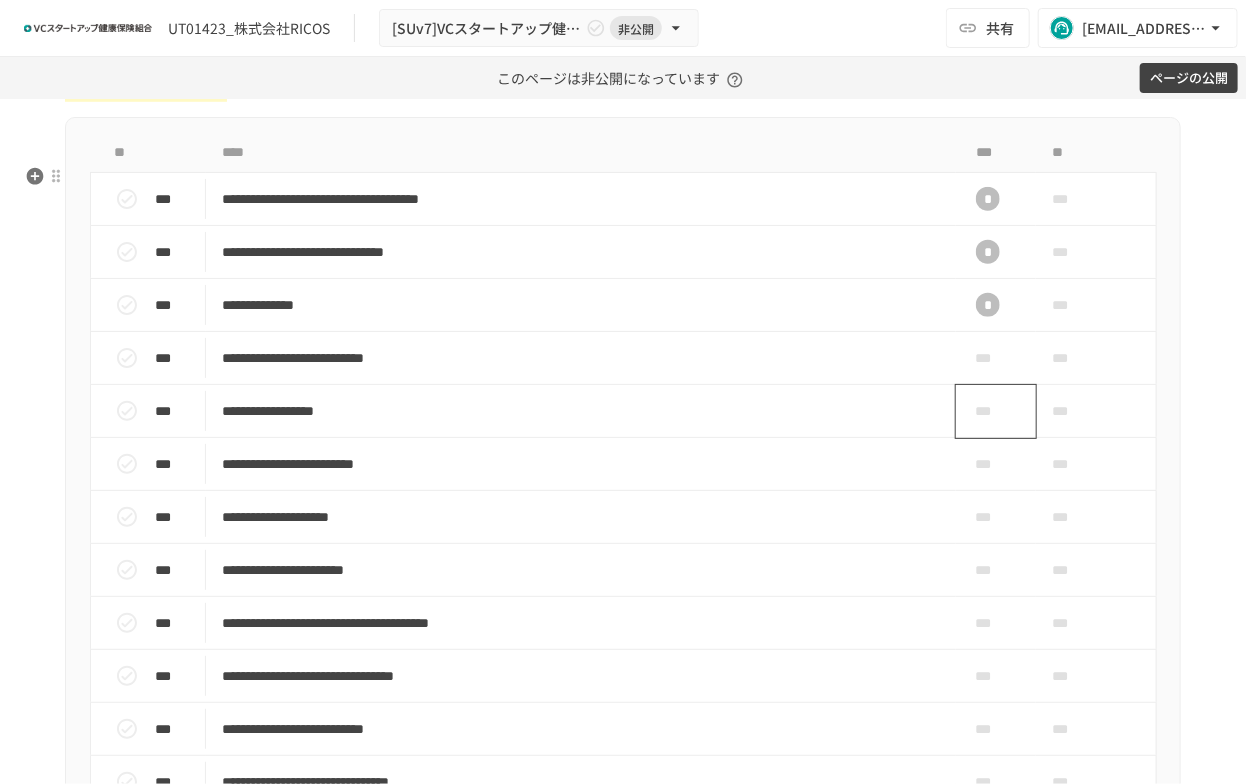click on "***" at bounding box center [988, 411] 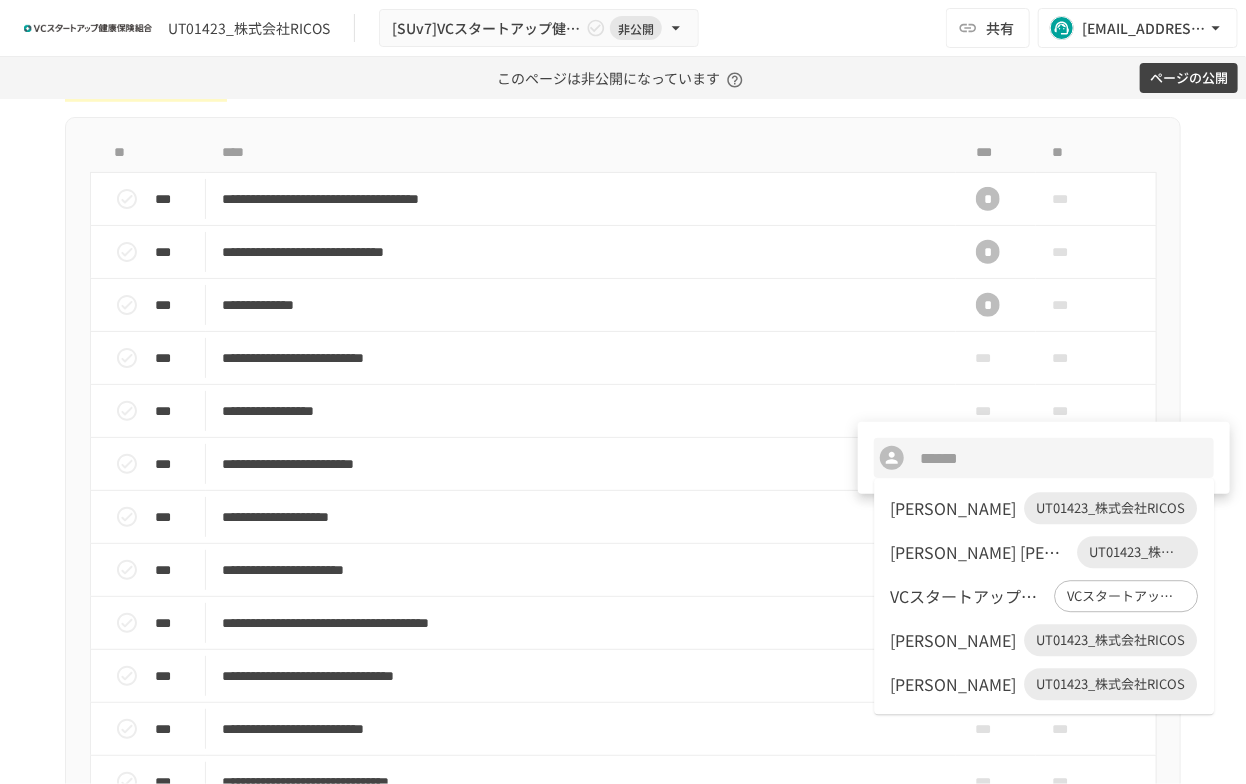click on "[PERSON_NAME]" at bounding box center (953, 508) 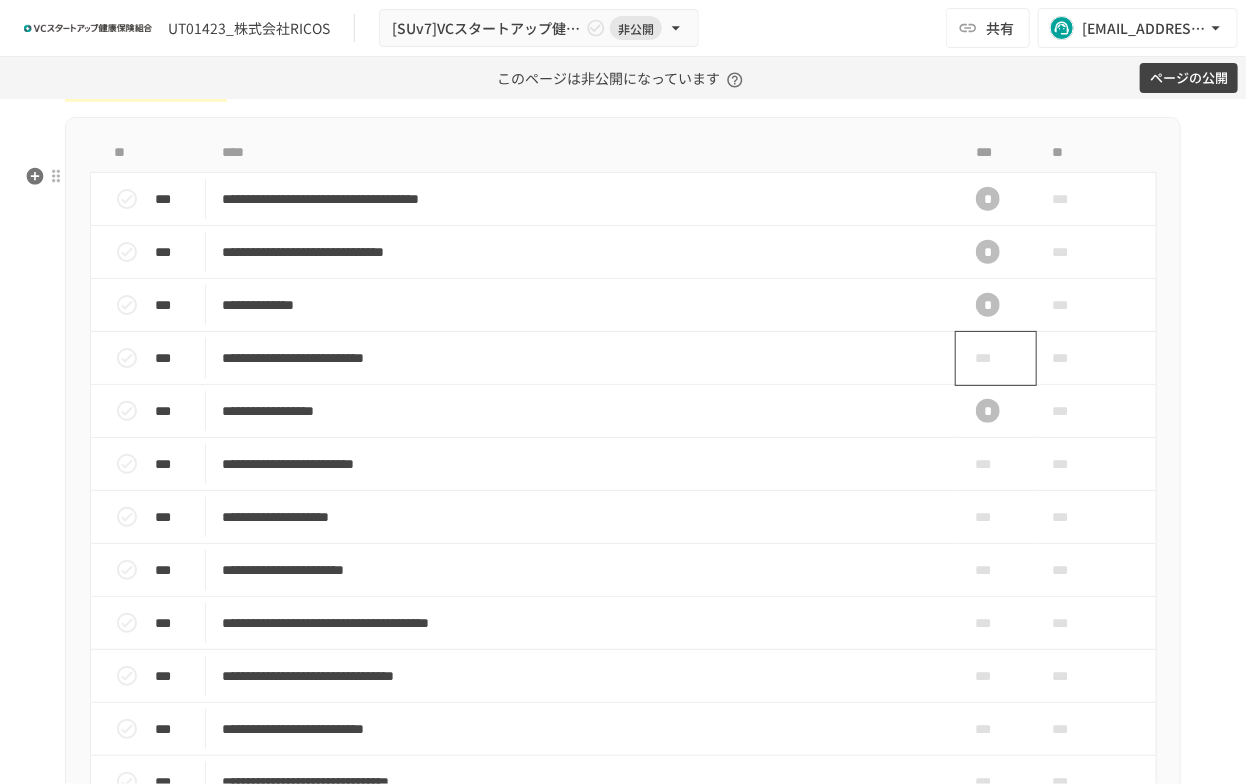 click on "***" at bounding box center (988, 358) 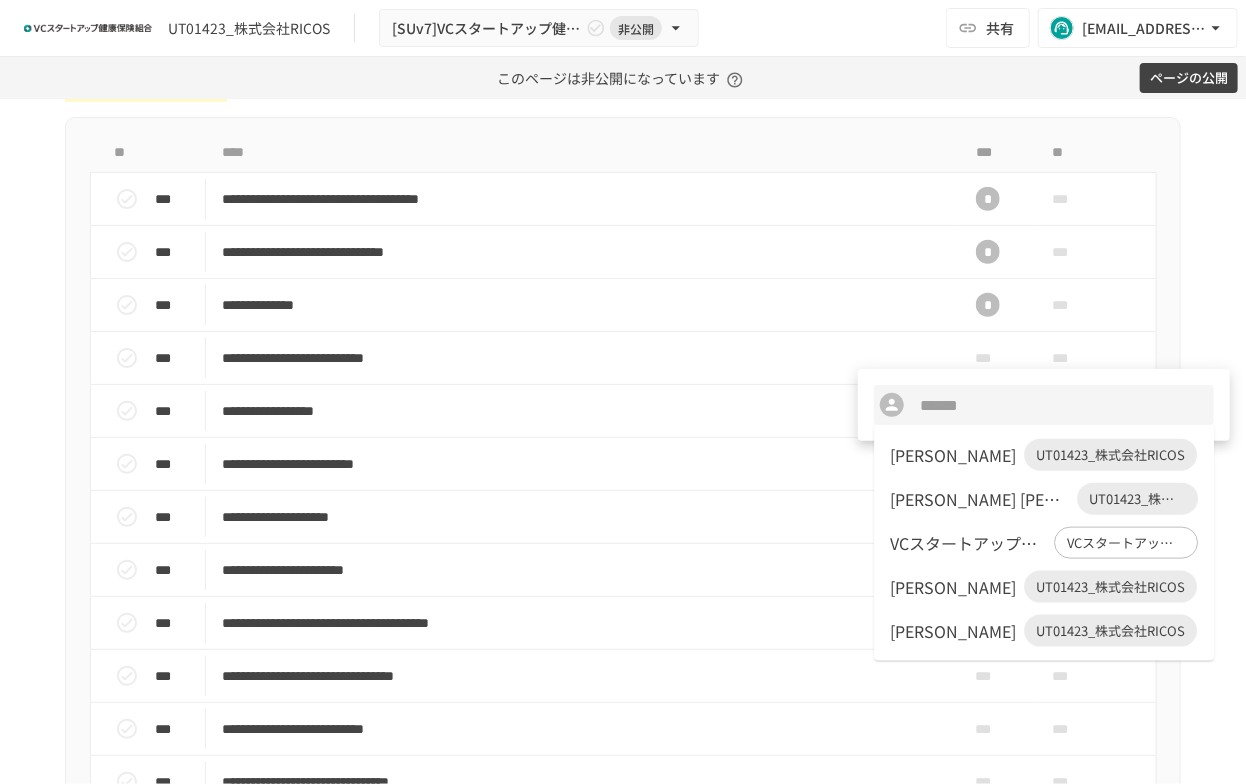 click on "[PERSON_NAME]" at bounding box center (953, 455) 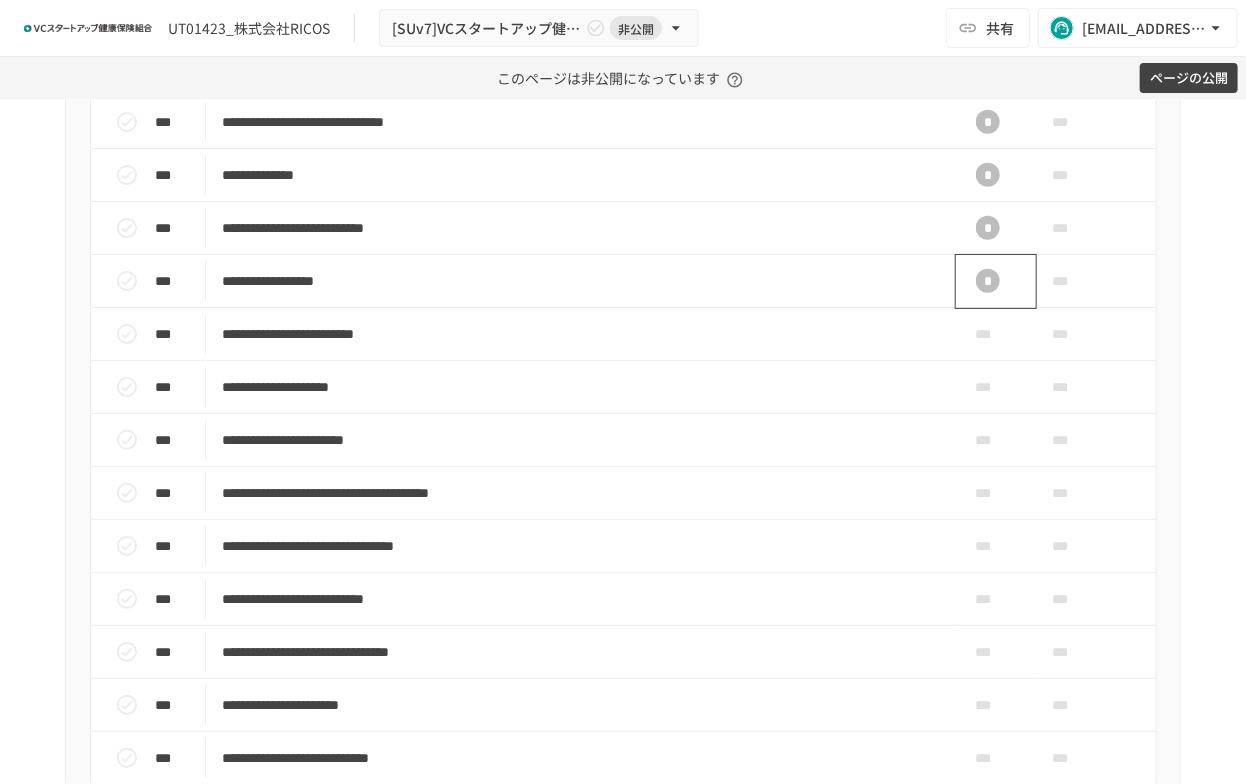 scroll, scrollTop: 833, scrollLeft: 0, axis: vertical 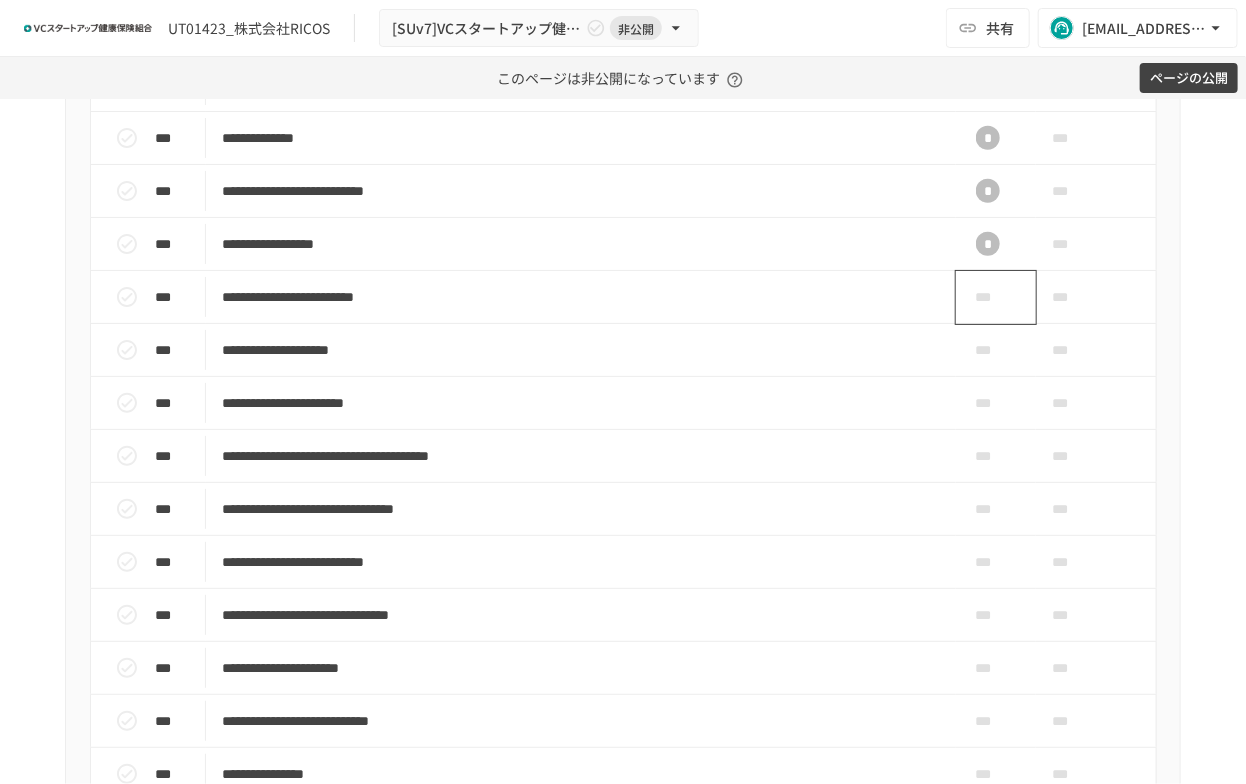 click on "***" at bounding box center (988, 297) 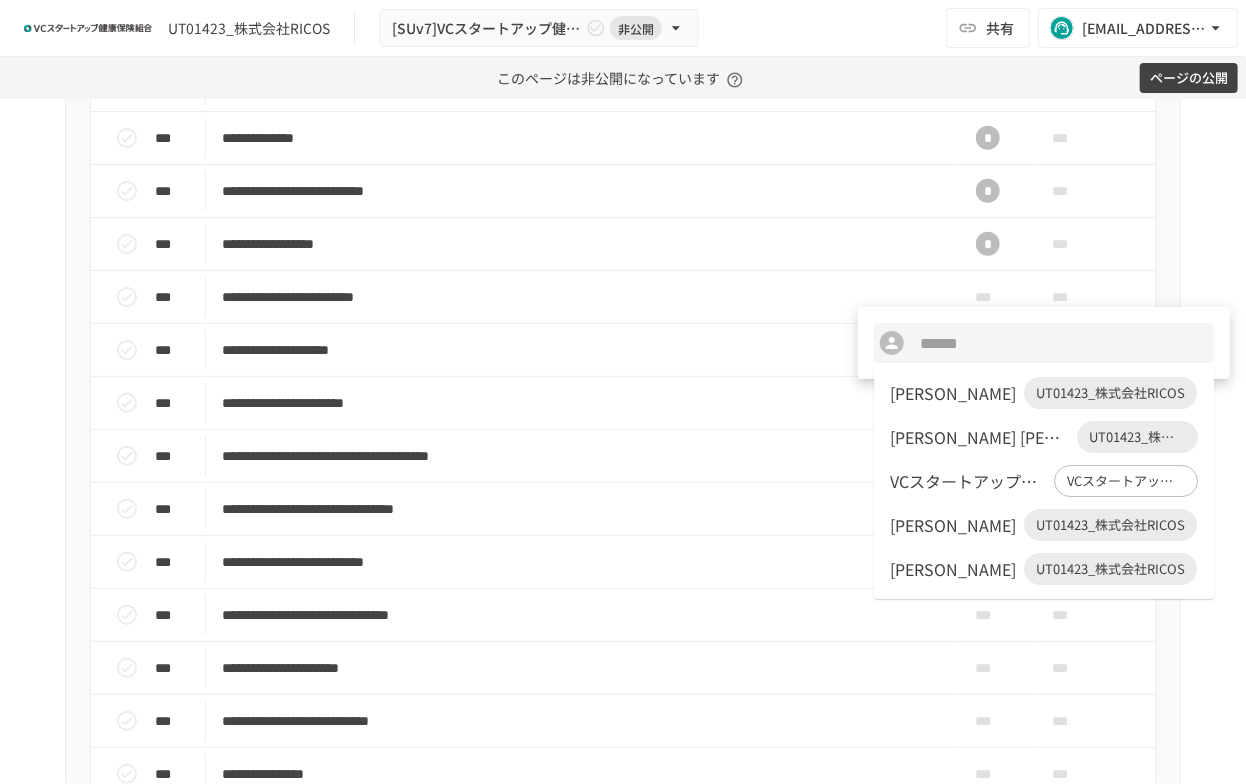 click on "[PERSON_NAME] UT01423_株式会社RICOS" at bounding box center [1044, 393] 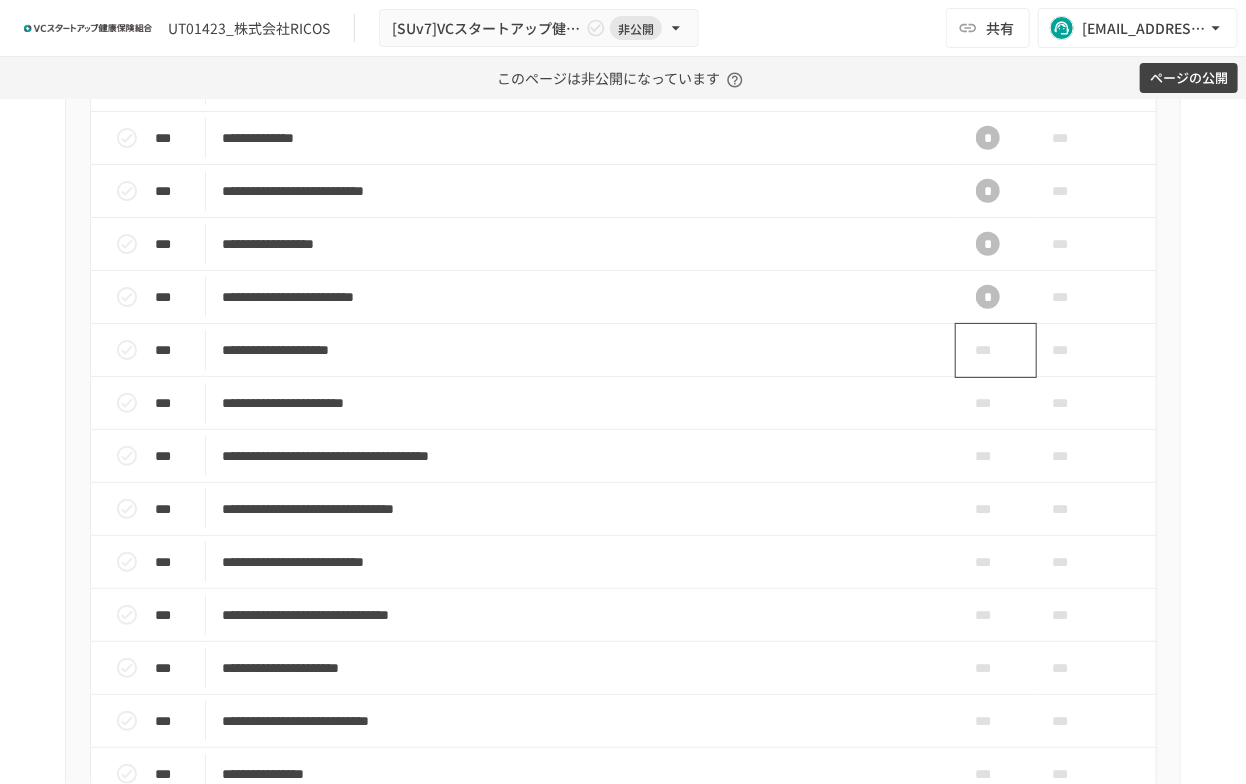 click on "***" at bounding box center [988, 350] 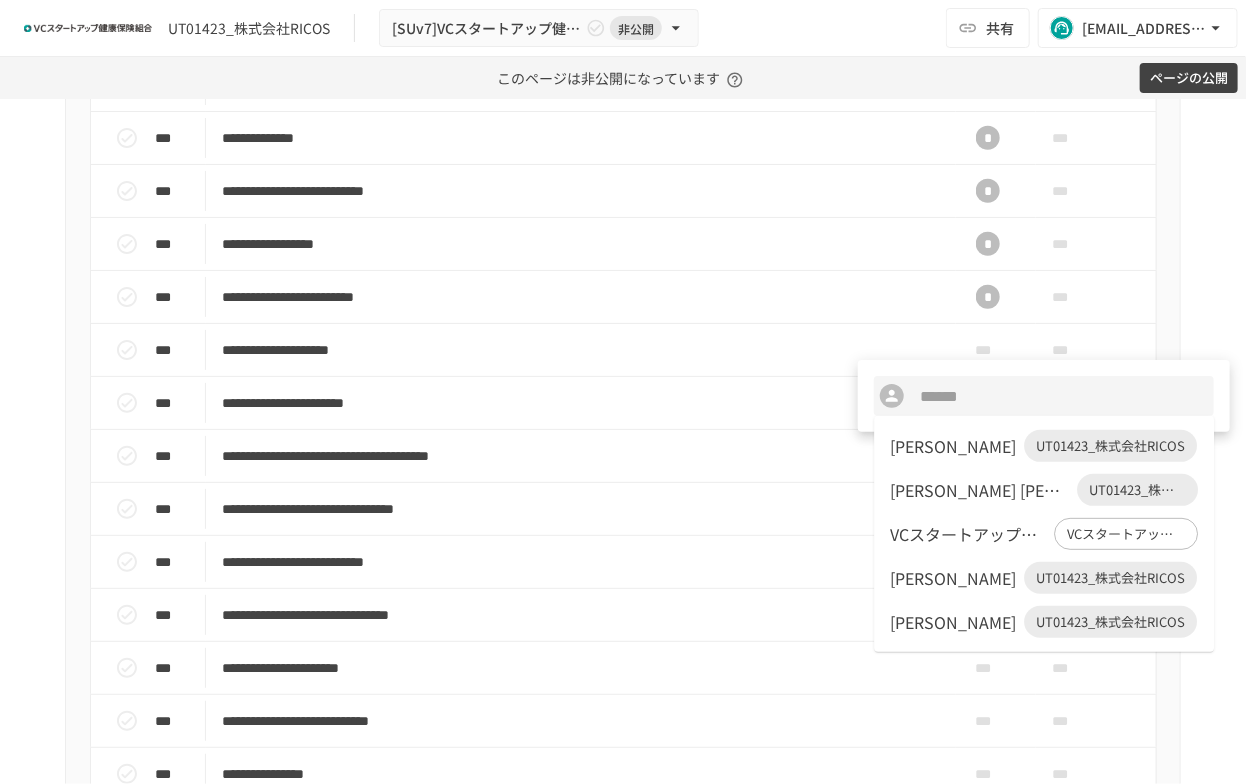 click on "[PERSON_NAME] UT01423_株式会社RICOS" at bounding box center [1044, 446] 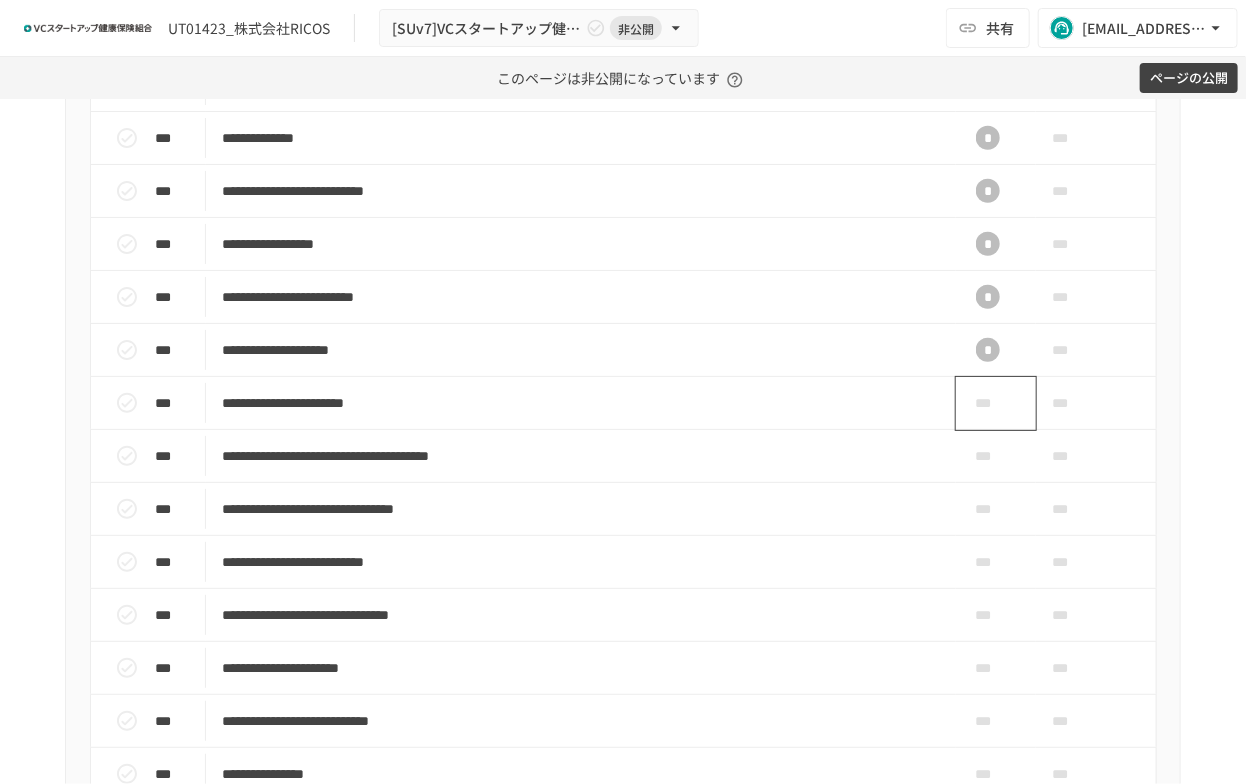 click on "***" at bounding box center (988, 403) 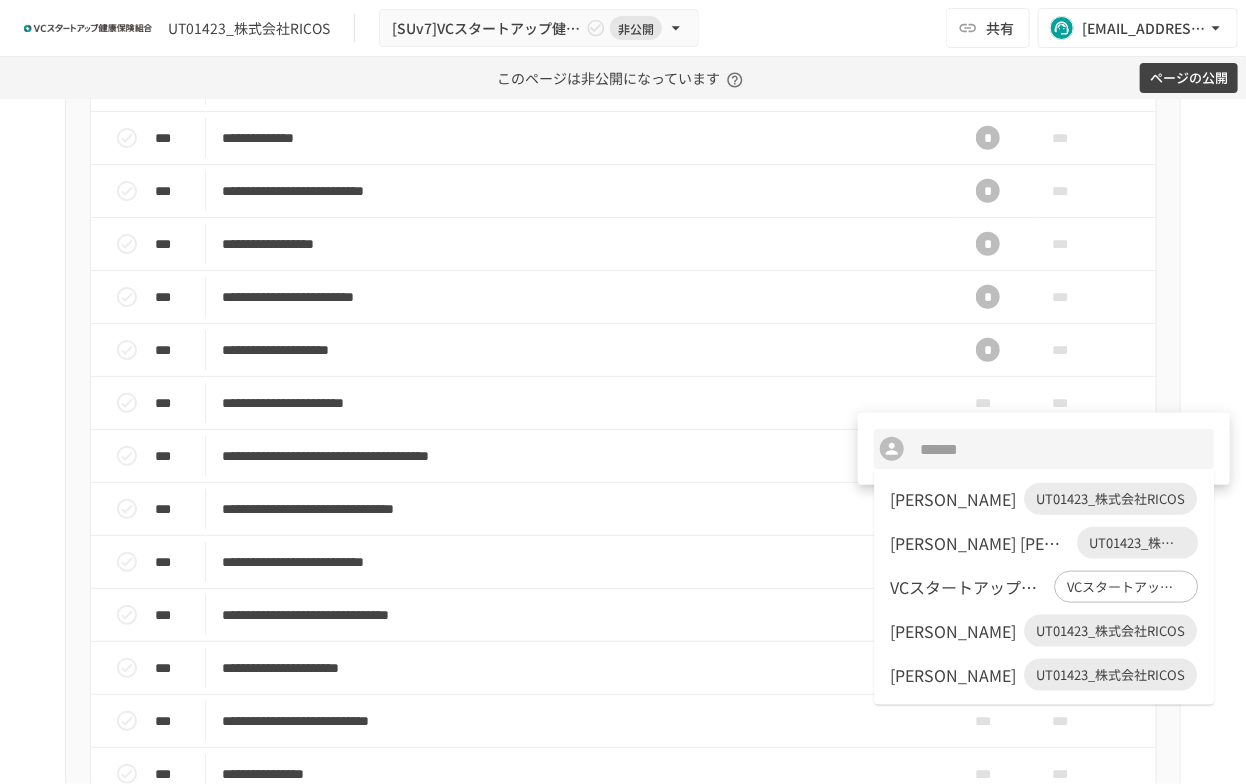 click on "UT01423_株式会社RICOS" at bounding box center (1110, 499) 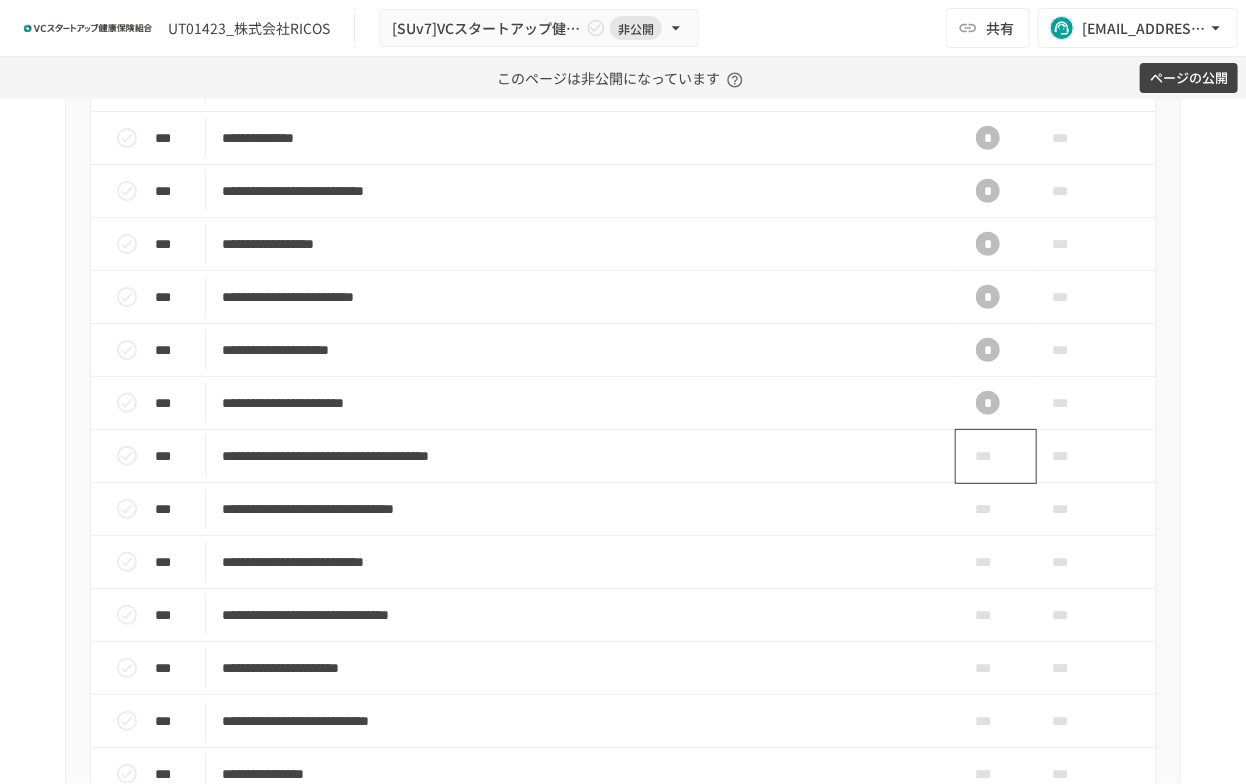 click on "***" at bounding box center [988, 456] 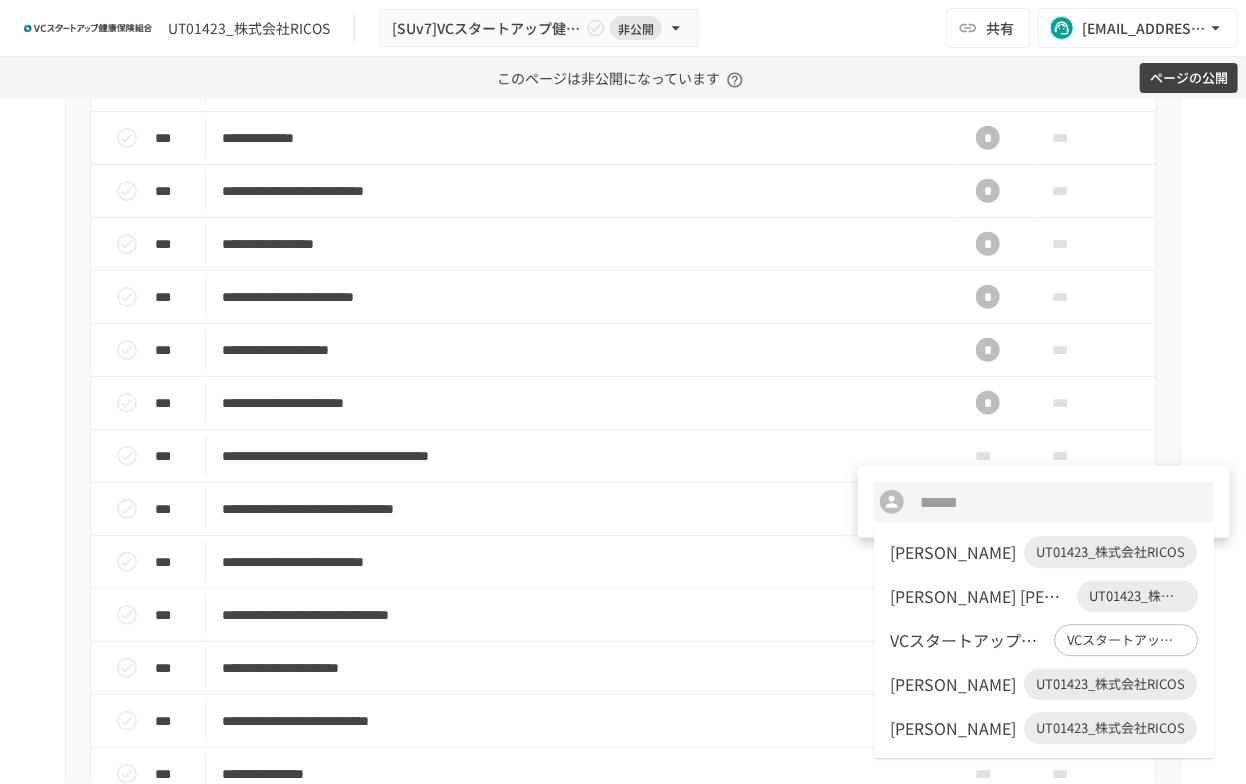 click on "[PERSON_NAME] UT01423_株式会社RICOS" at bounding box center [1044, 552] 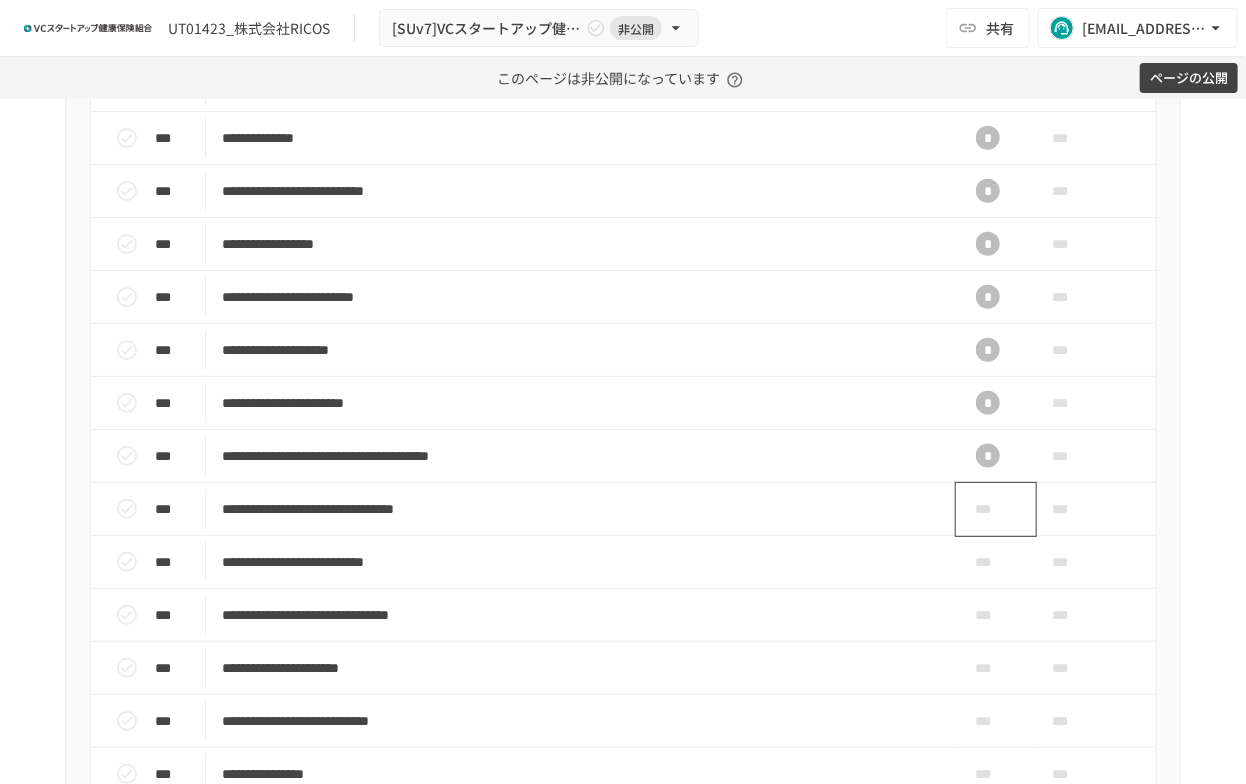 click on "***" at bounding box center (988, 509) 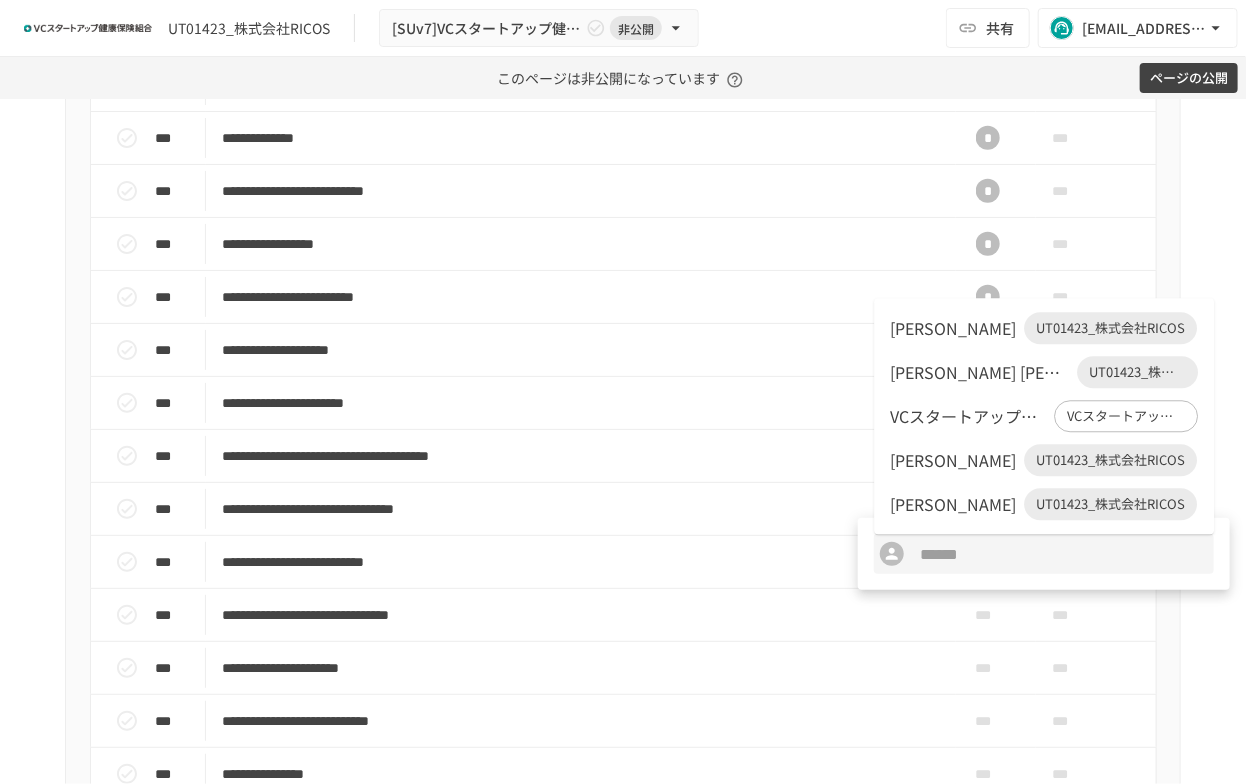 click on "[PERSON_NAME] UT01423_株式会社RICOS" at bounding box center [1044, 328] 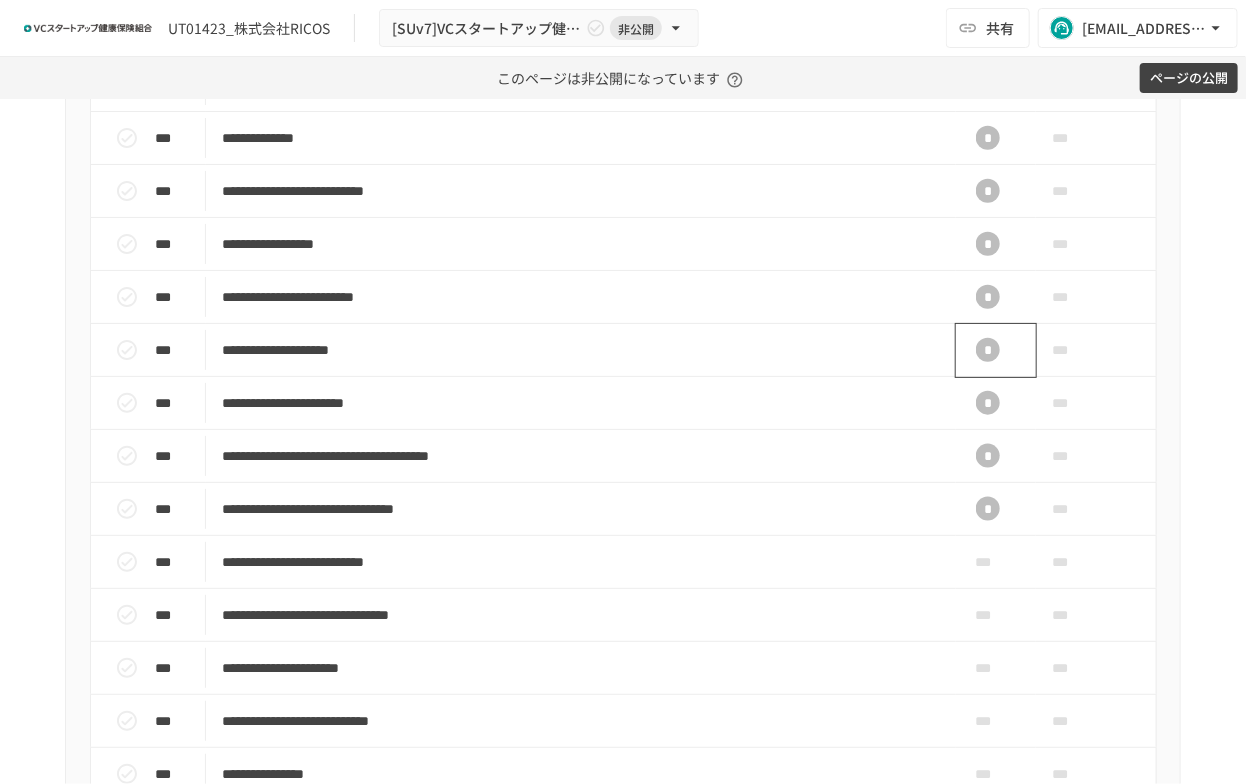 scroll, scrollTop: 1000, scrollLeft: 0, axis: vertical 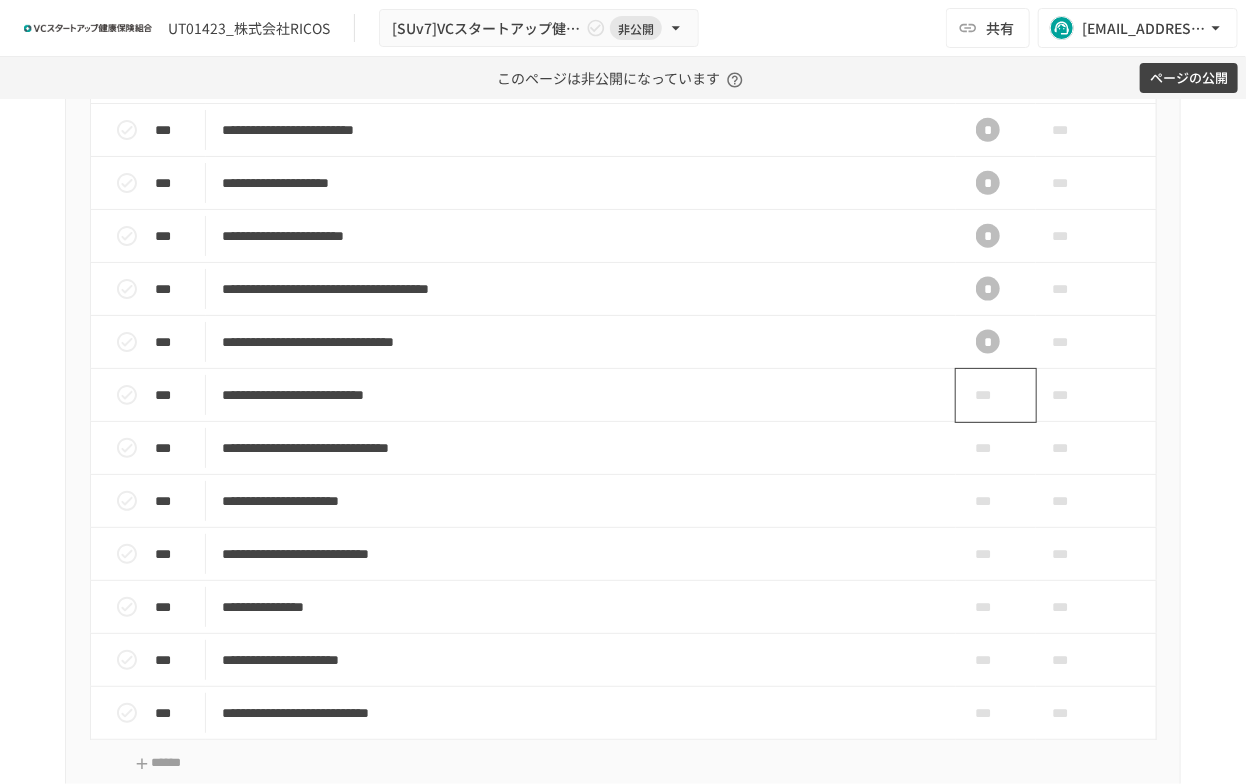 click on "***" at bounding box center [988, 395] 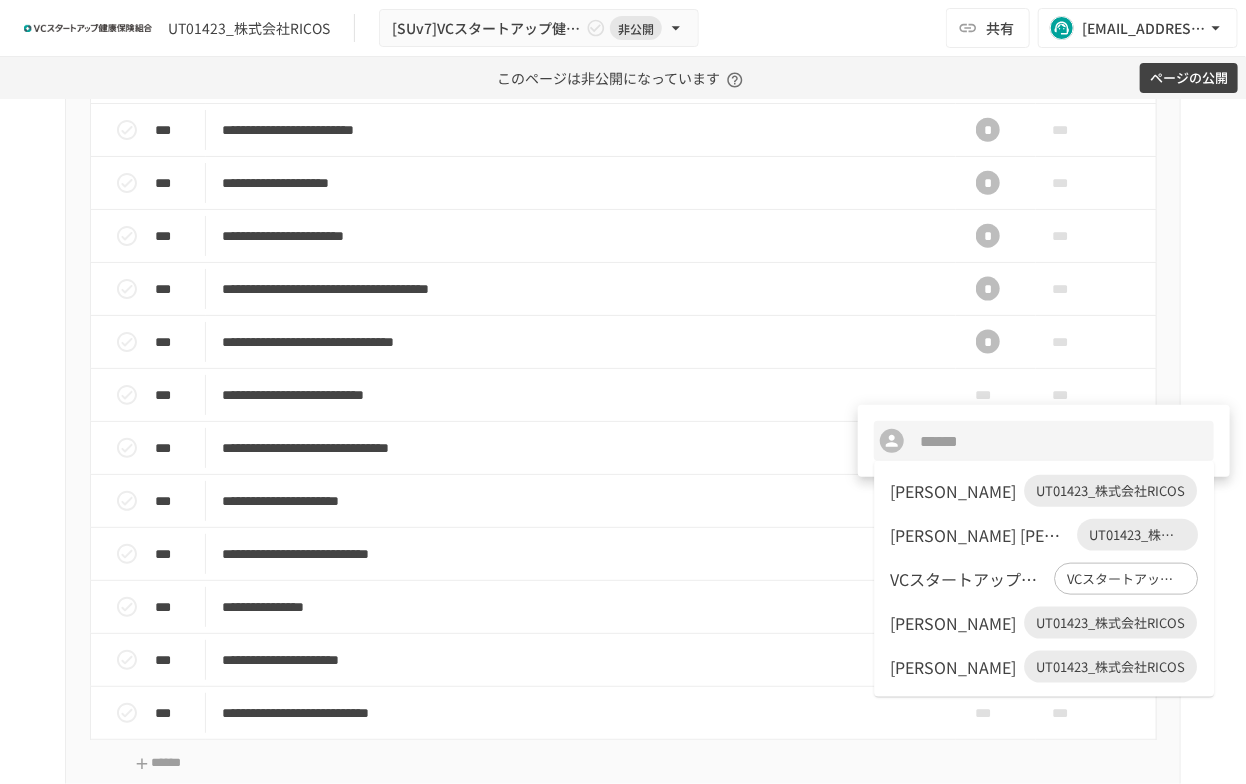click on "[PERSON_NAME] UT01423_株式会社RICOS" at bounding box center (1044, 491) 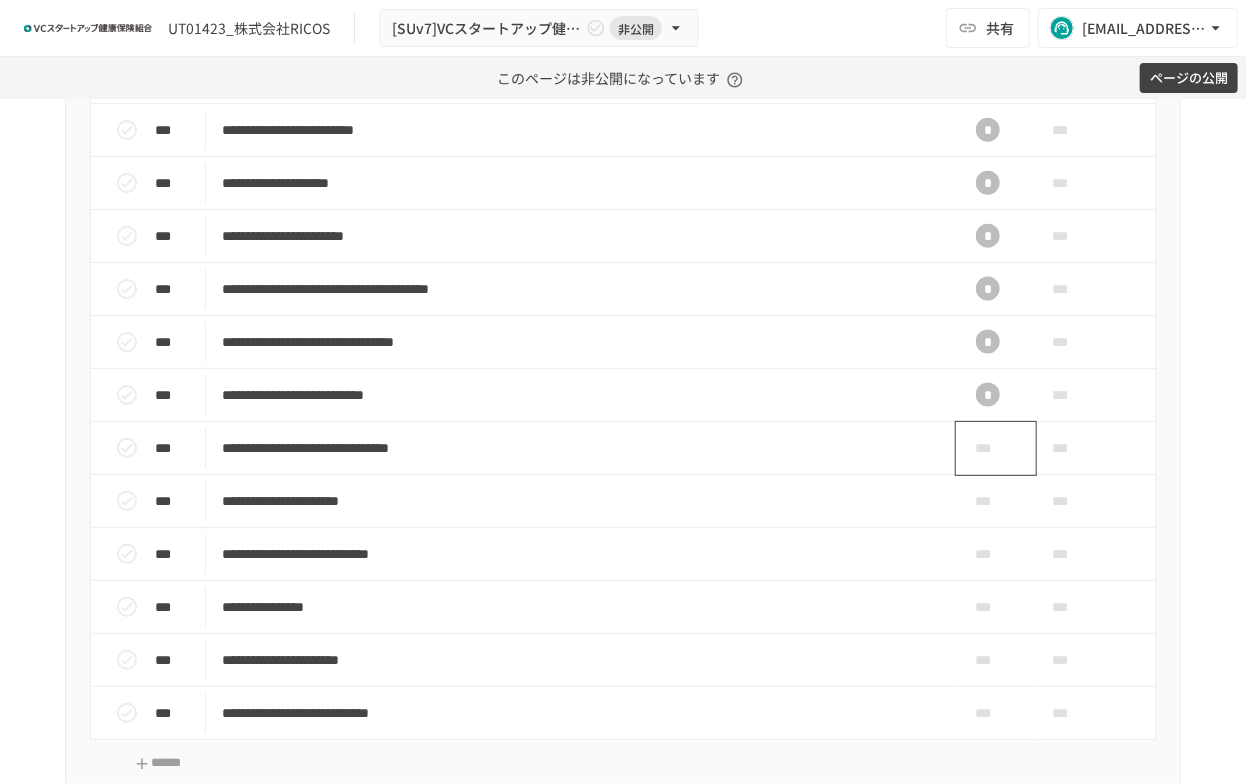 click on "***" at bounding box center (988, 448) 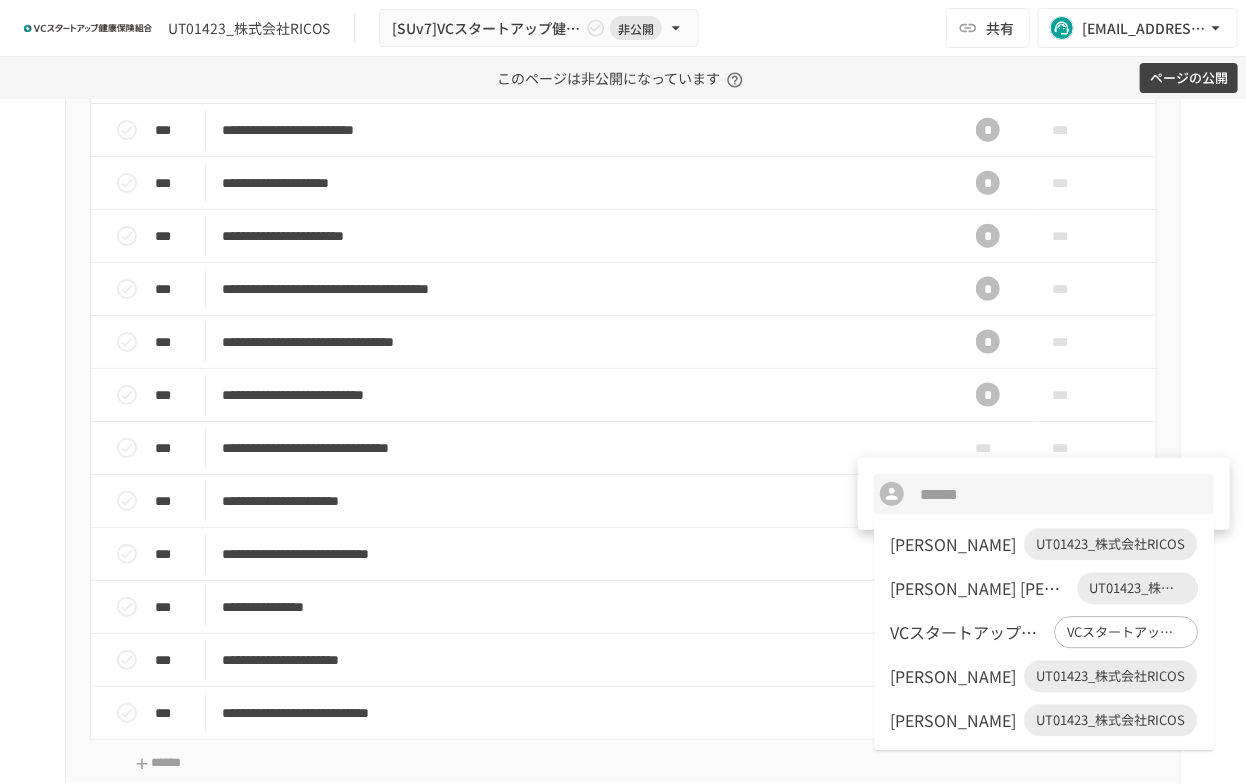 click on "[PERSON_NAME] UT01423_株式会社RICOS" at bounding box center [1044, 544] 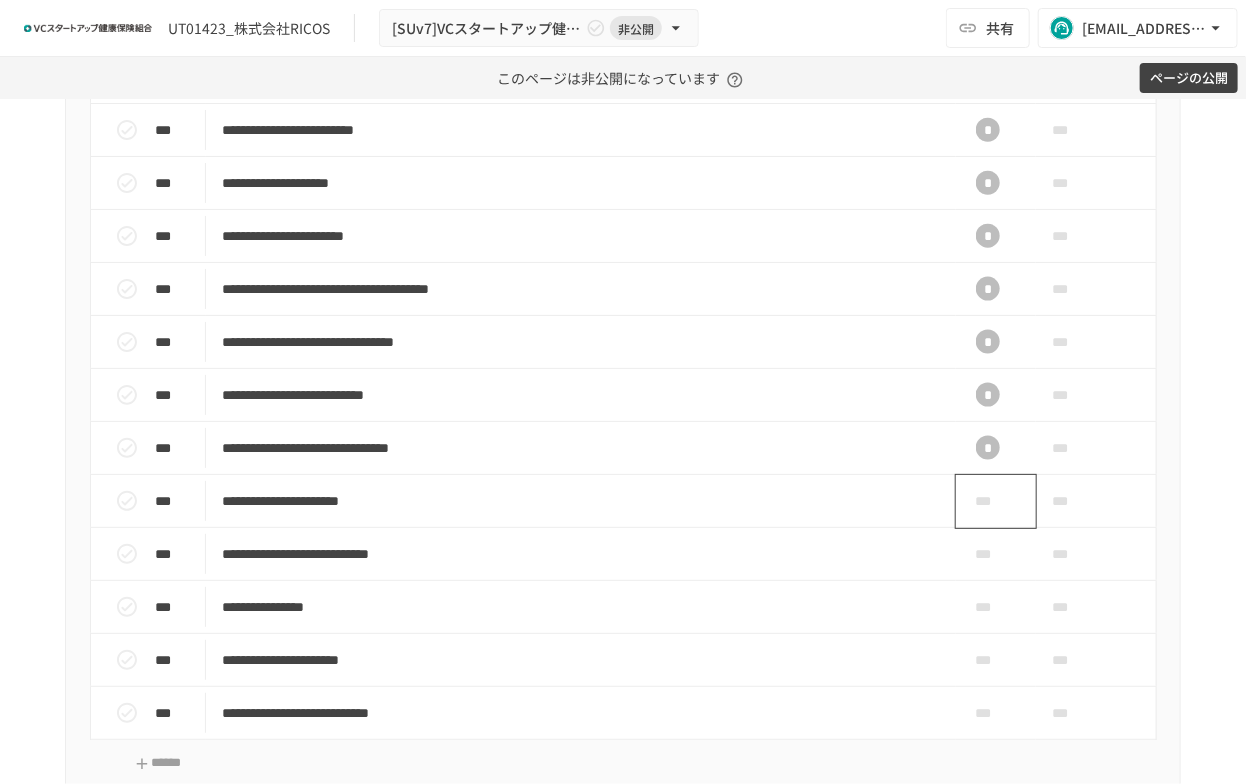 click on "***" at bounding box center (988, 501) 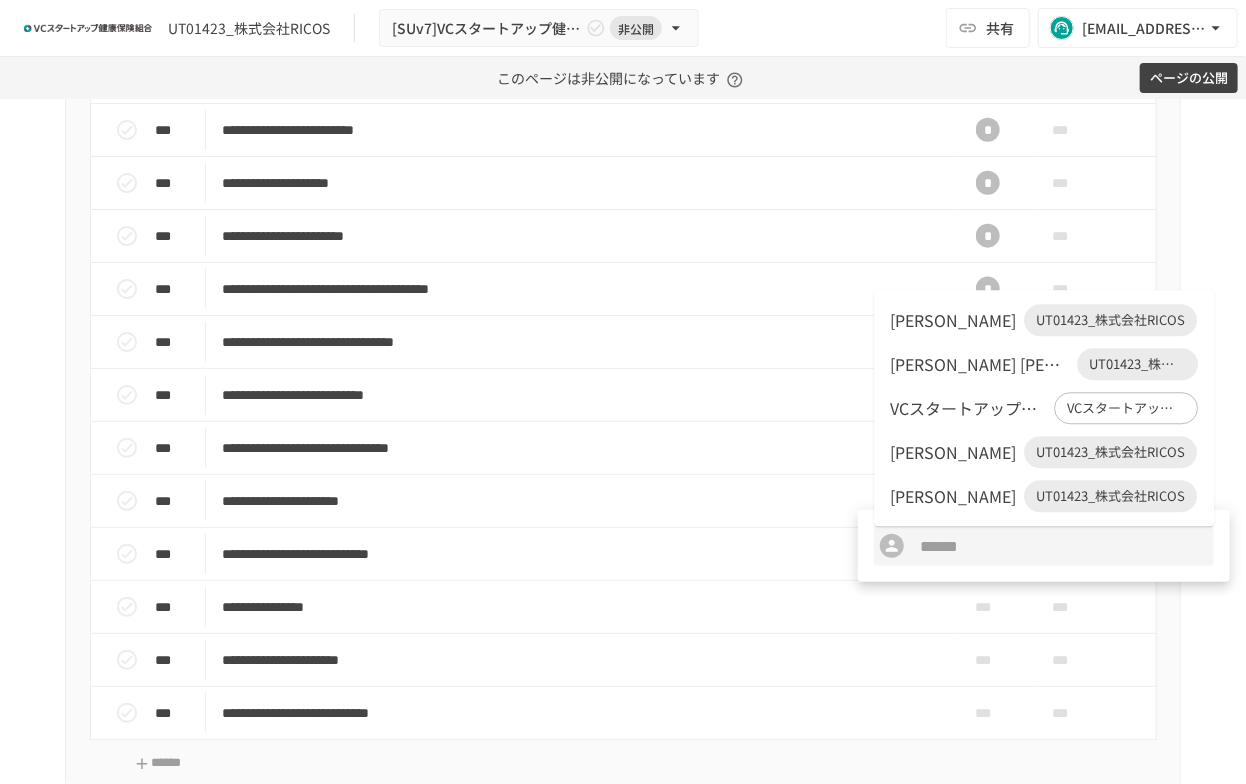 click on "[PERSON_NAME] UT01423_株式会社RICOS" at bounding box center (1044, 320) 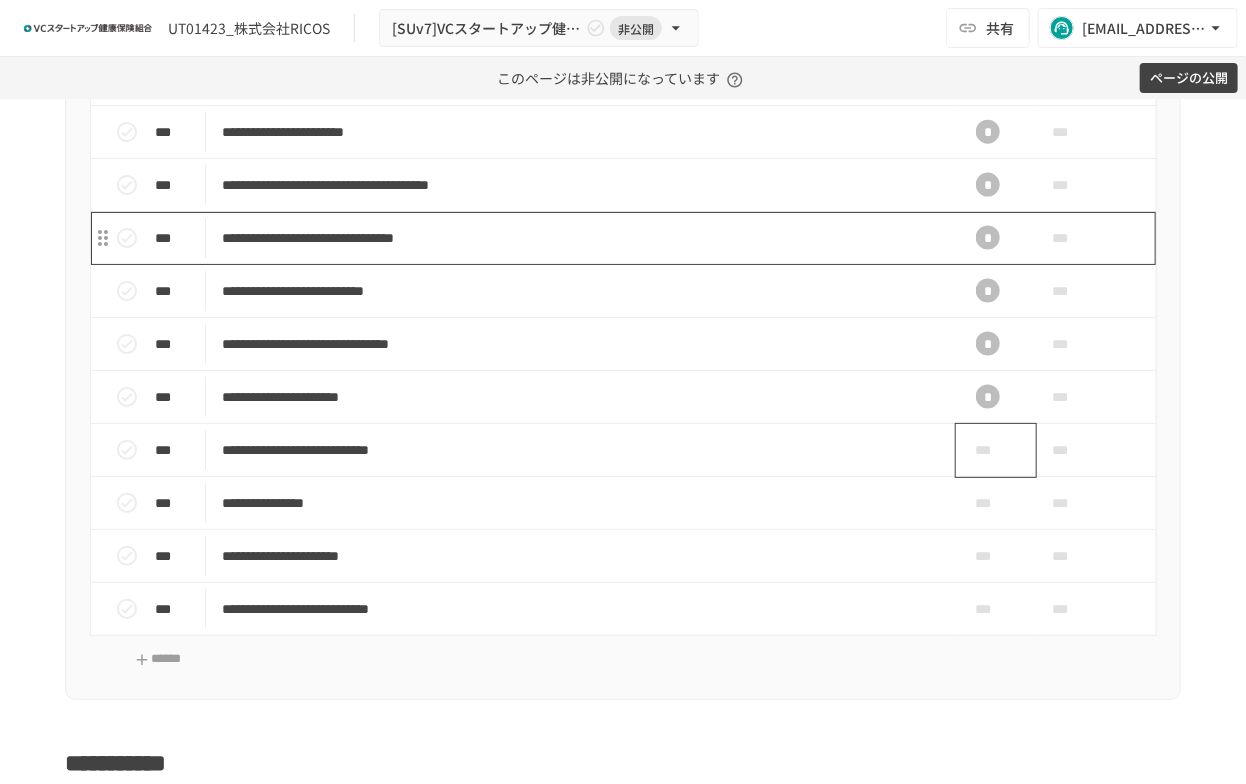 scroll, scrollTop: 1166, scrollLeft: 0, axis: vertical 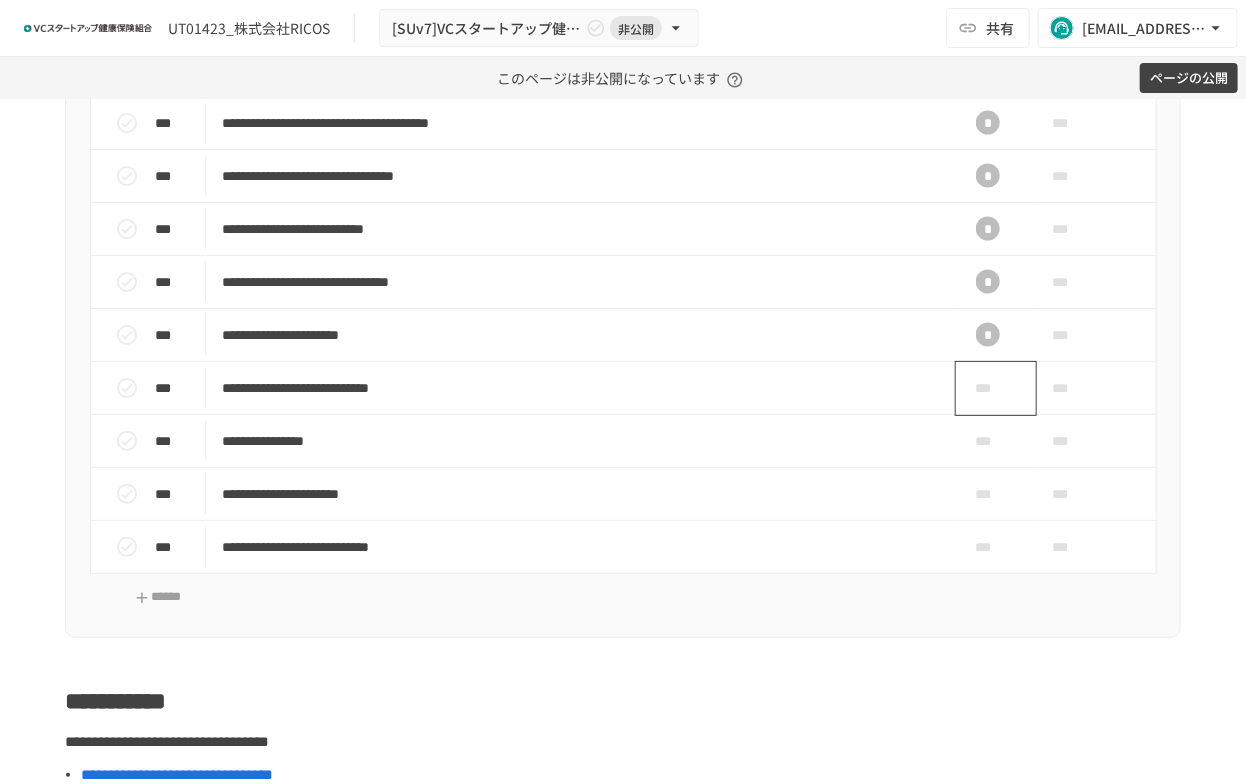 click on "***" at bounding box center [988, 388] 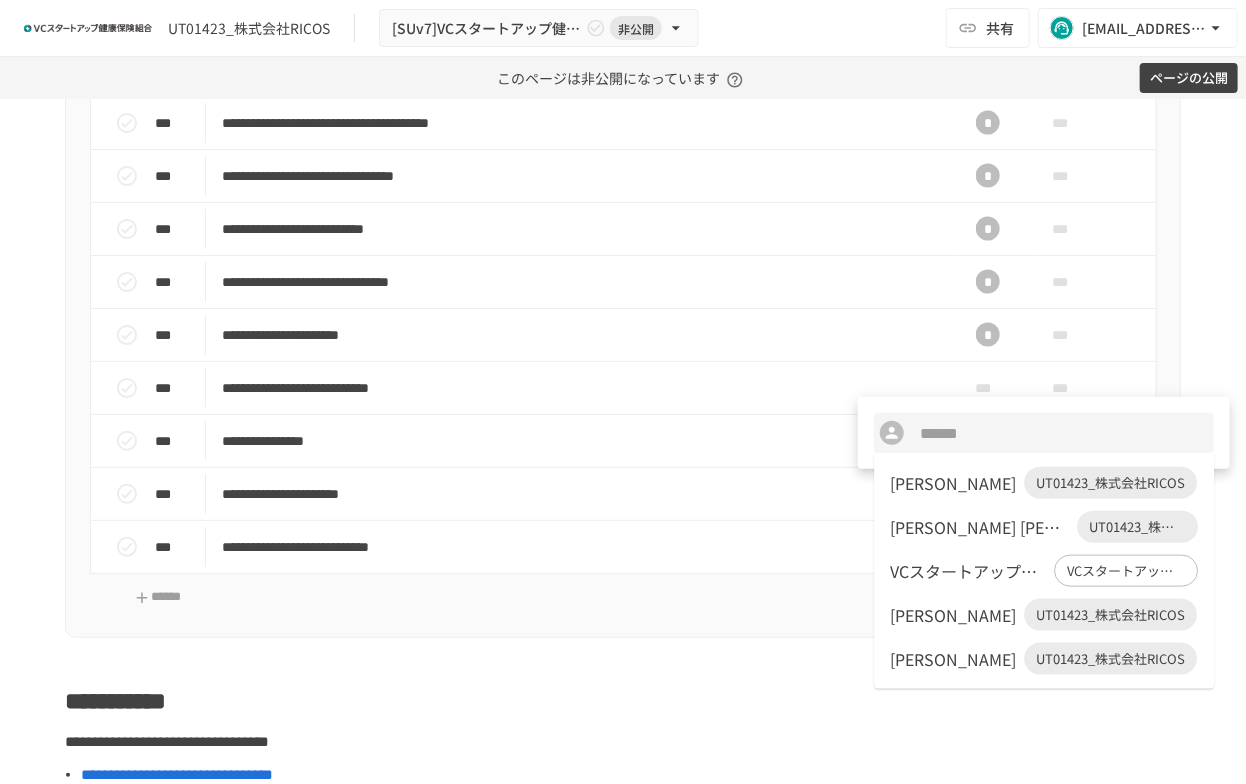 click on "[PERSON_NAME]" at bounding box center [953, 483] 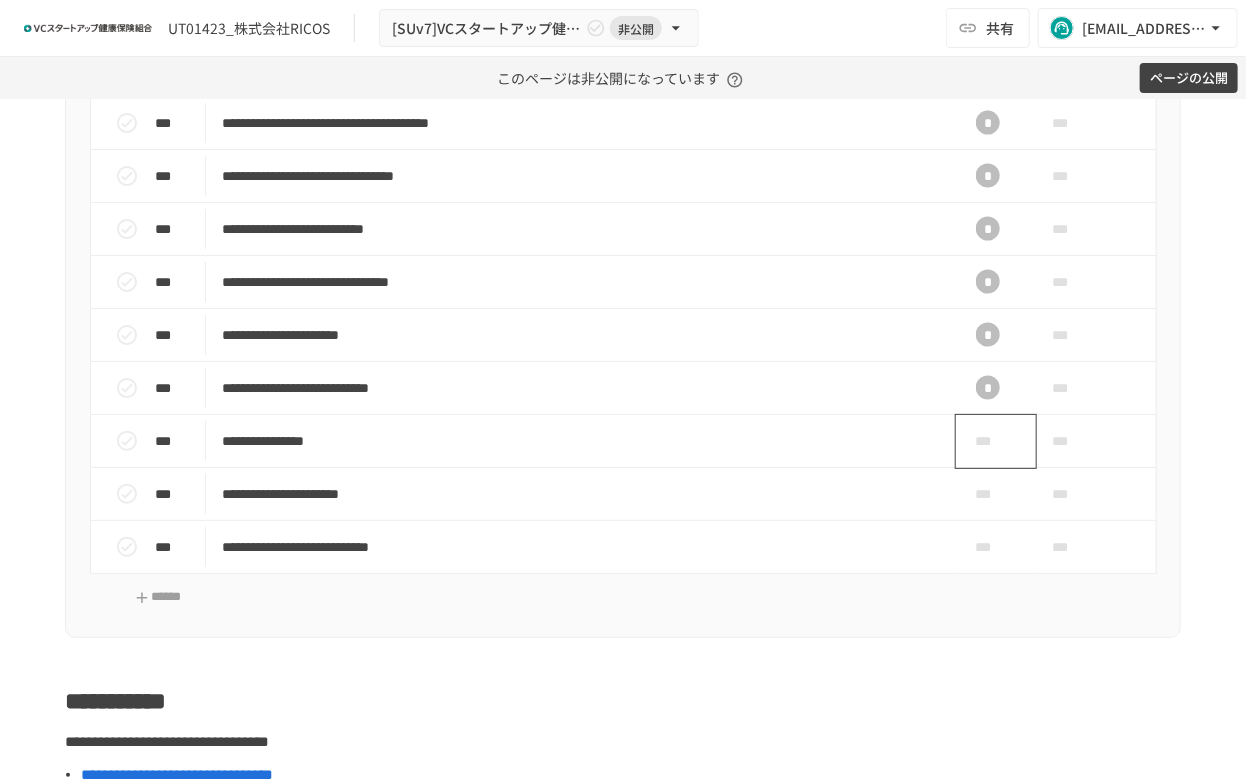 click on "***" at bounding box center [996, 441] 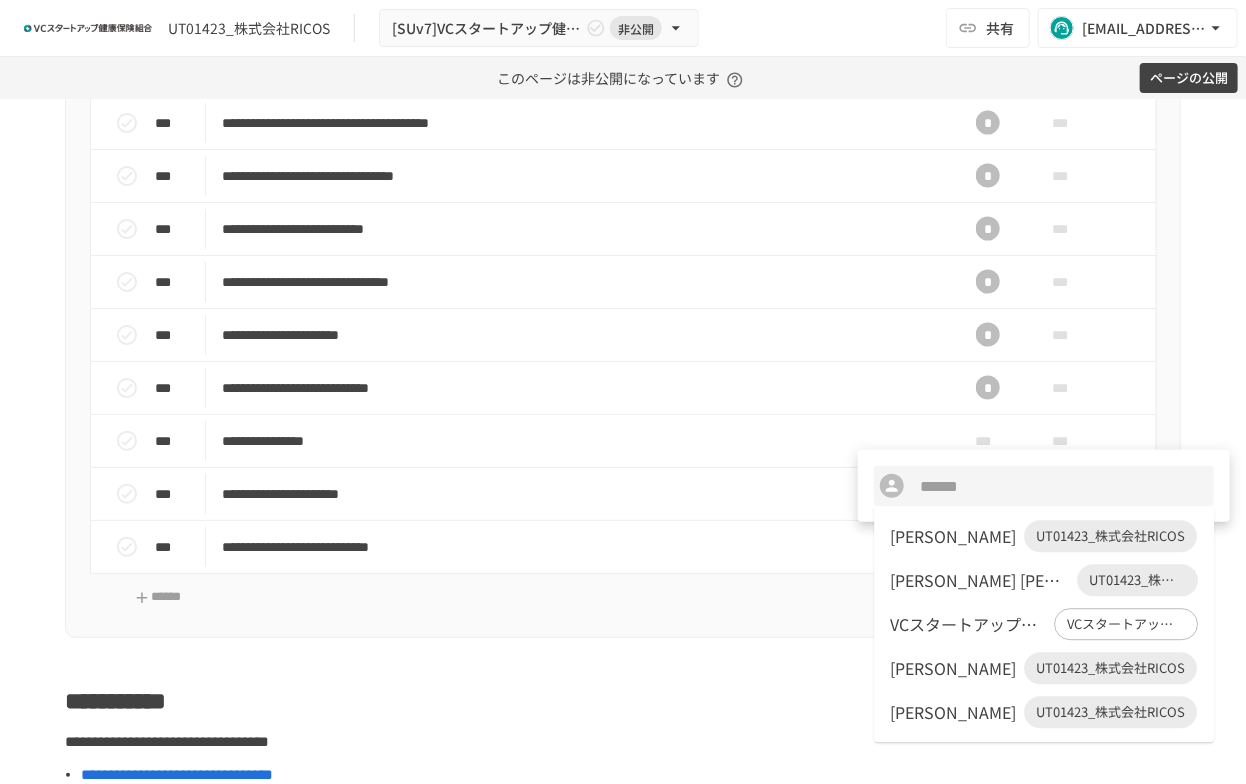 click on "[PERSON_NAME]" at bounding box center (953, 536) 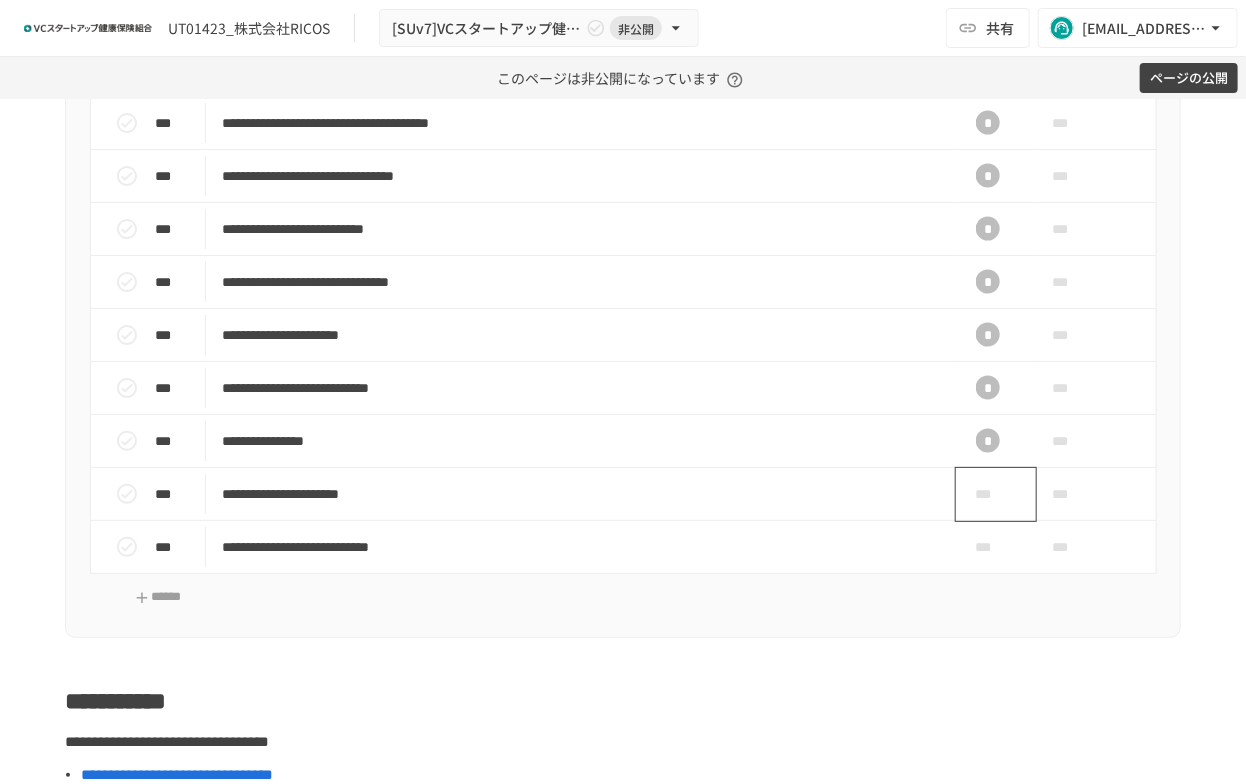 click on "***" at bounding box center (988, 494) 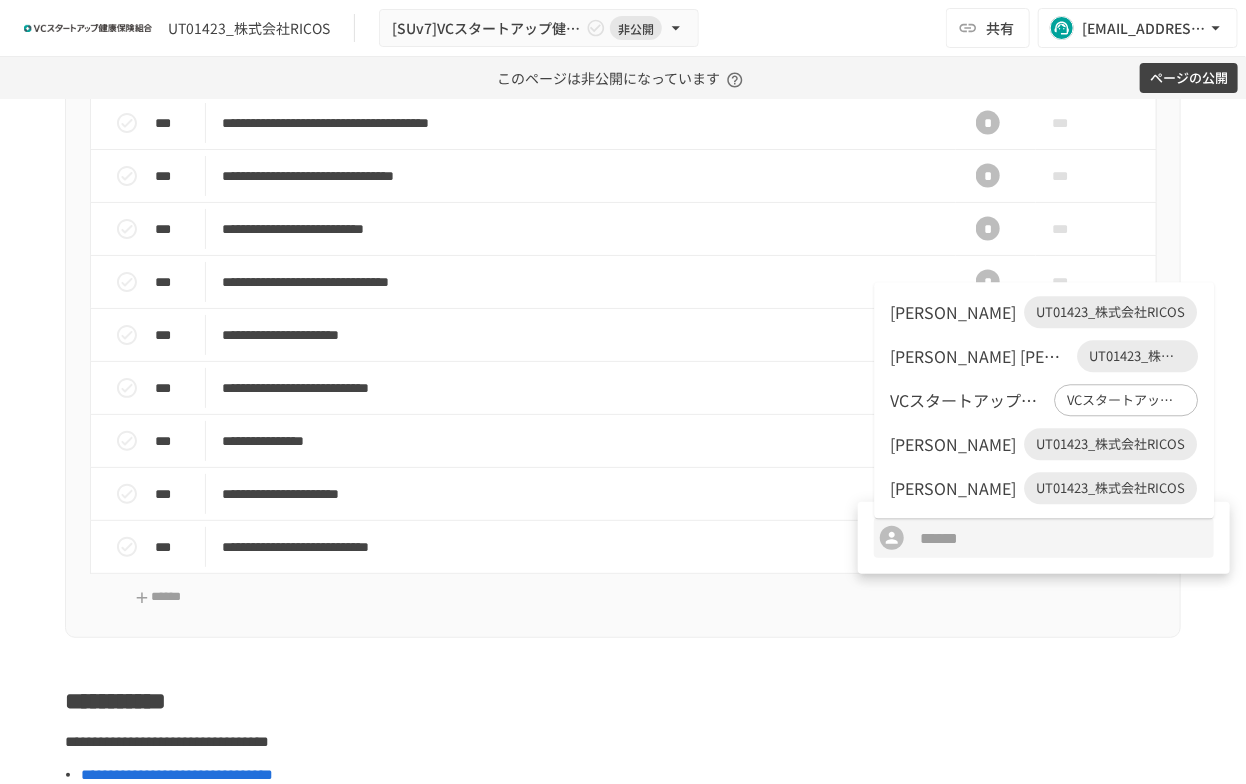 click on "[PERSON_NAME]" at bounding box center (953, 312) 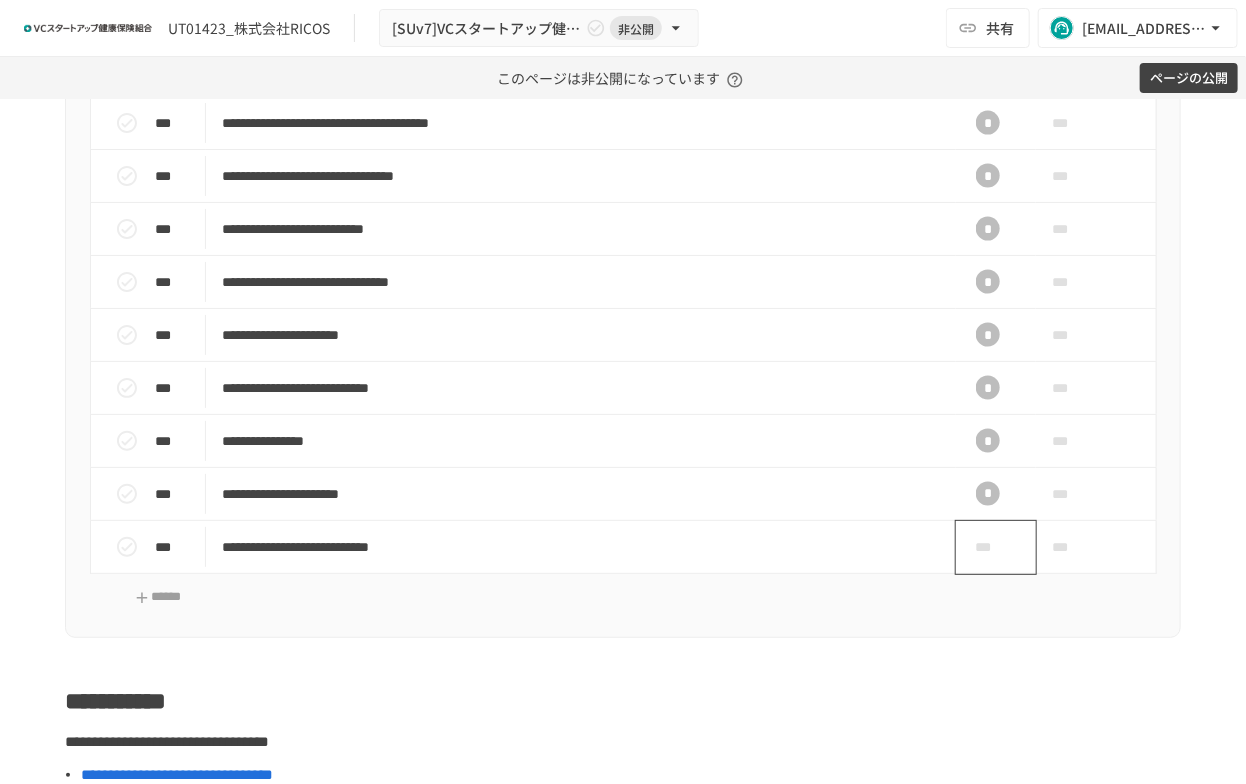 click on "***" at bounding box center [988, 547] 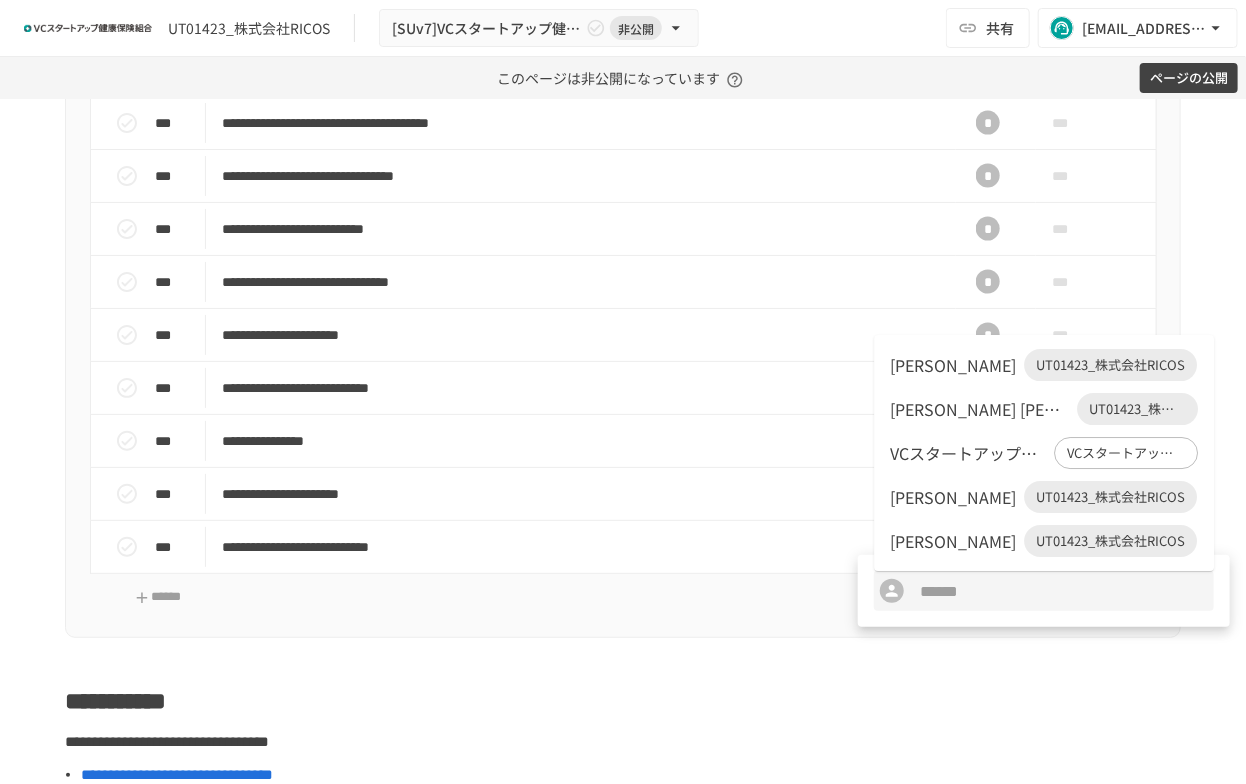 click on "[PERSON_NAME]" at bounding box center [953, 365] 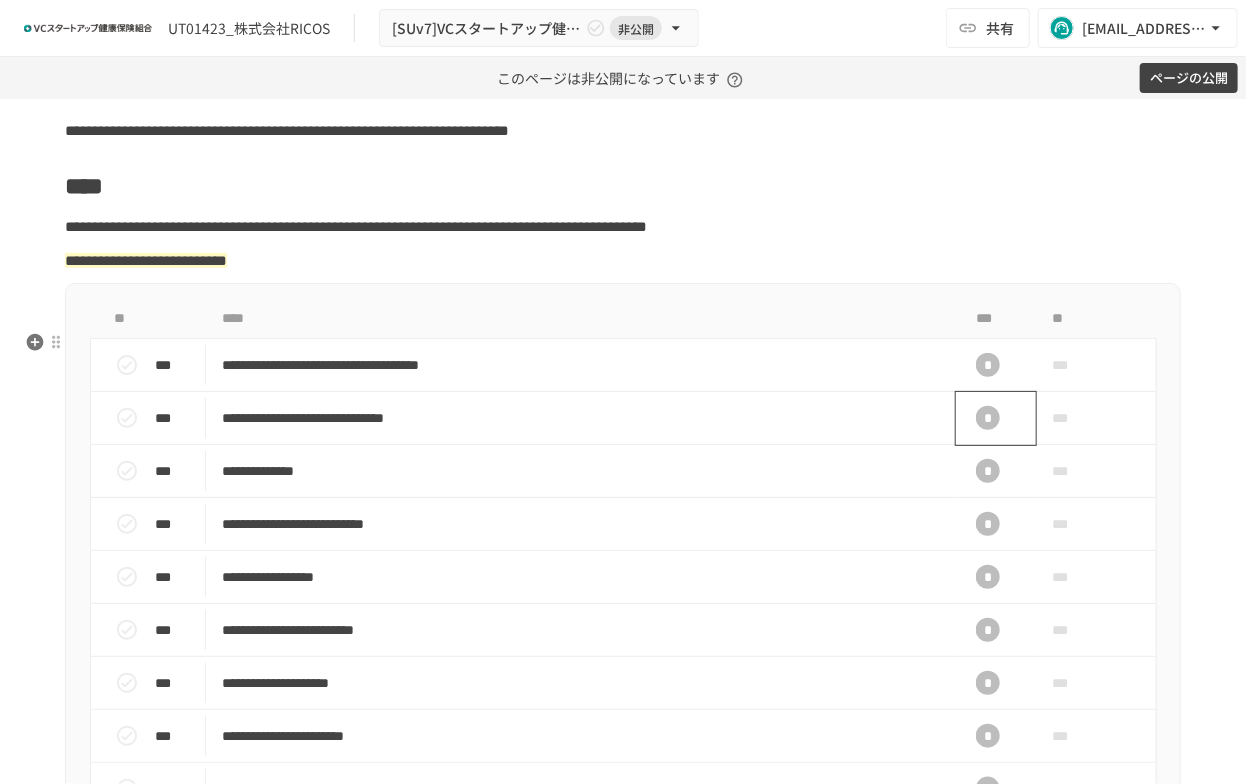 scroll, scrollTop: 666, scrollLeft: 0, axis: vertical 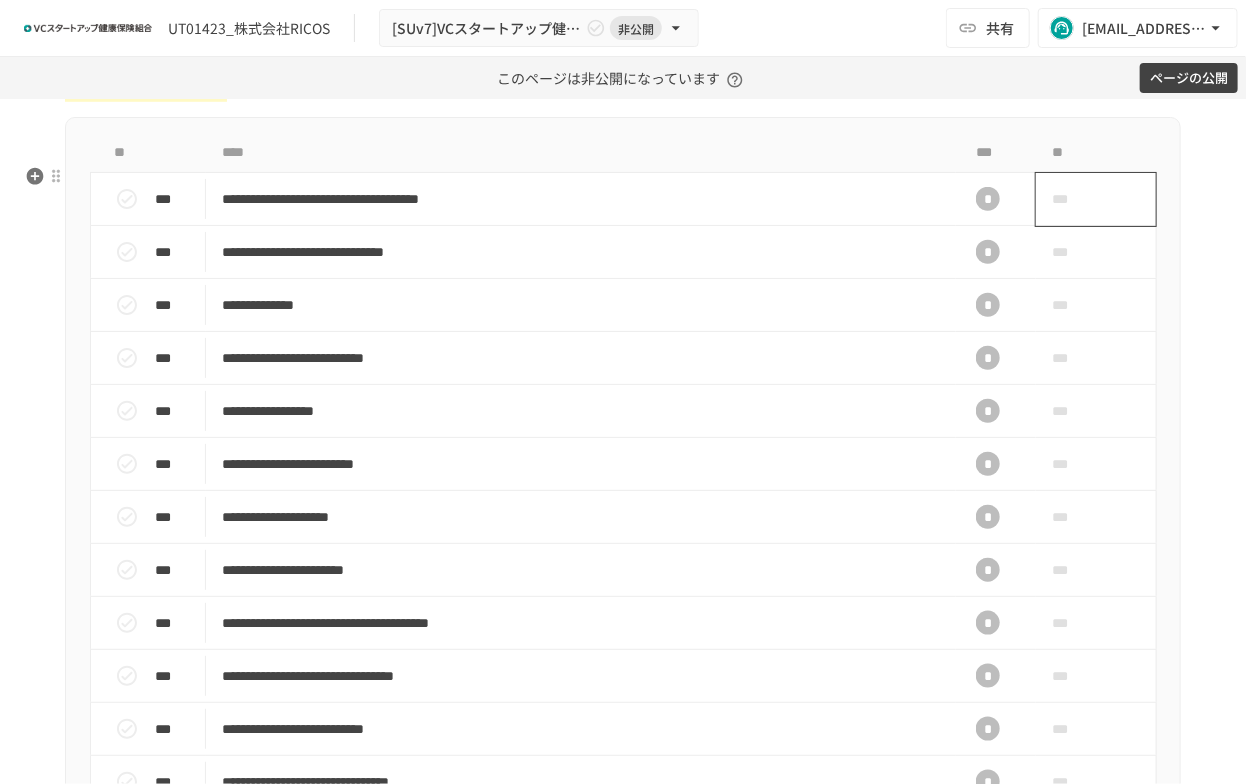 click on "***" at bounding box center (1073, 199) 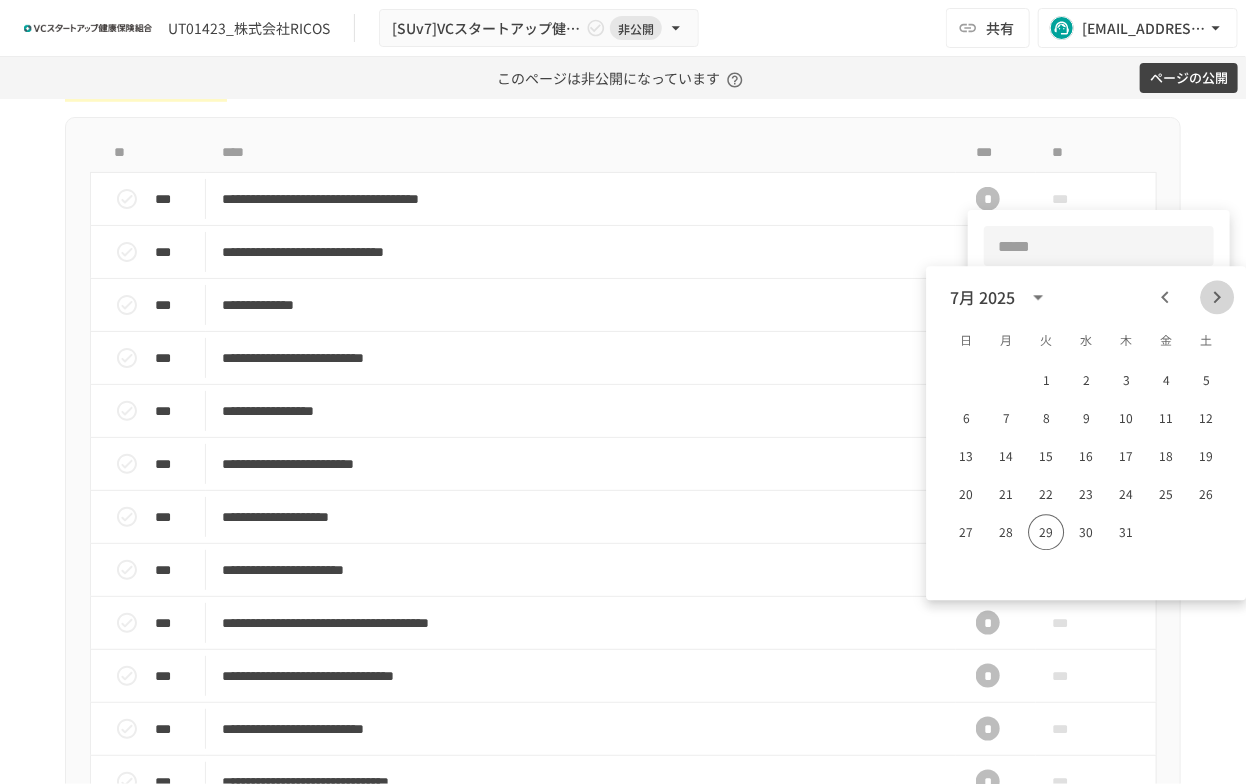 click 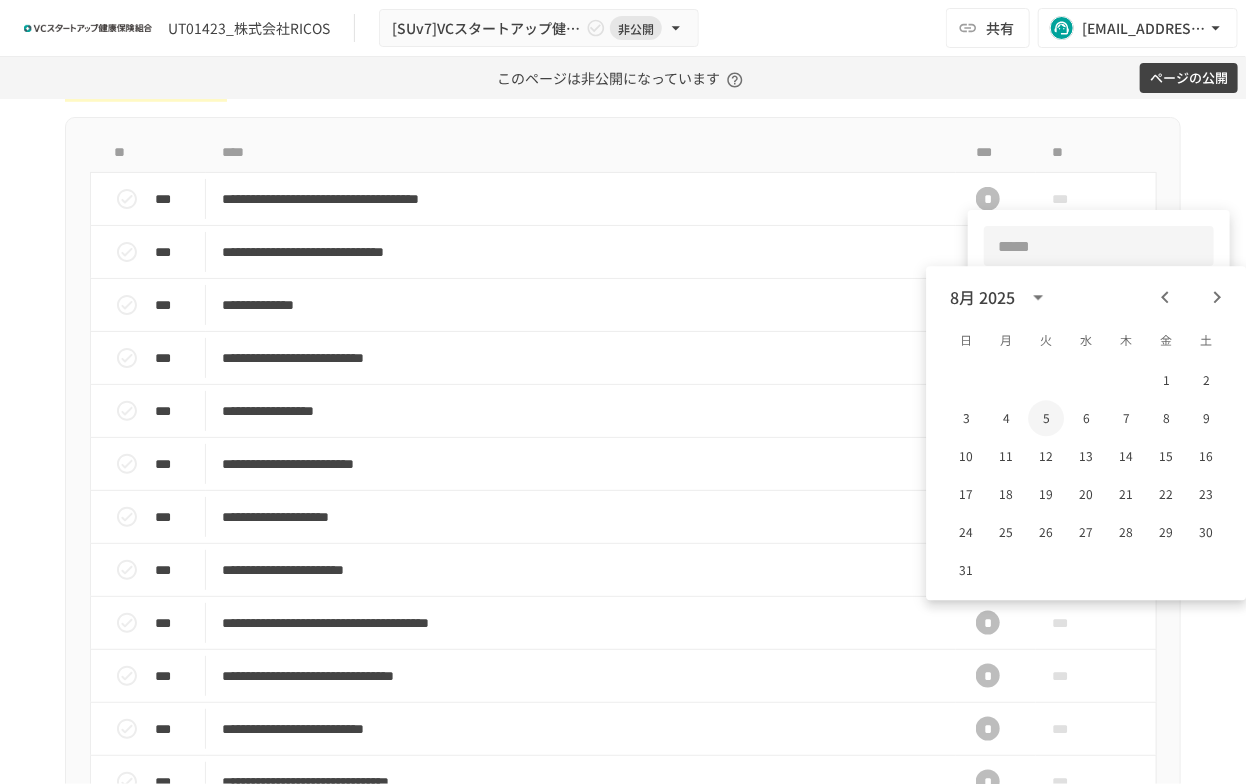 click on "5" at bounding box center [1046, 418] 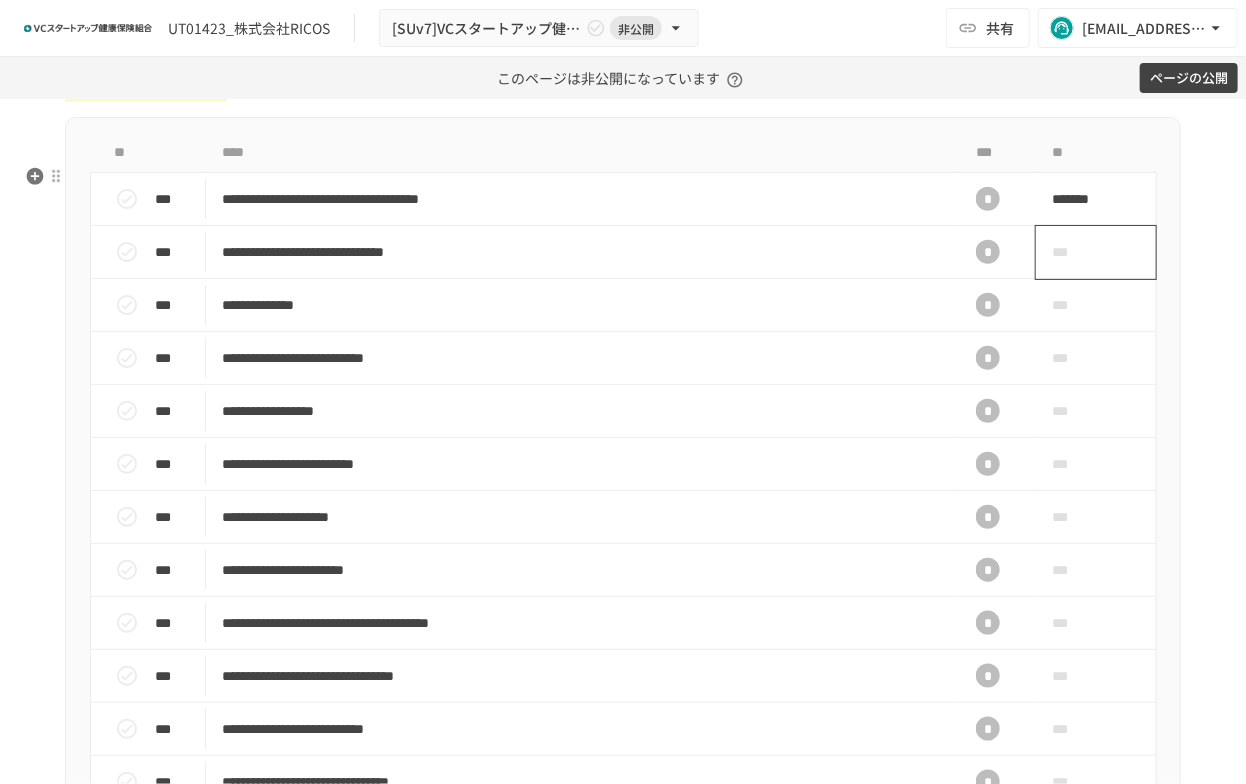 click on "***" at bounding box center [1073, 252] 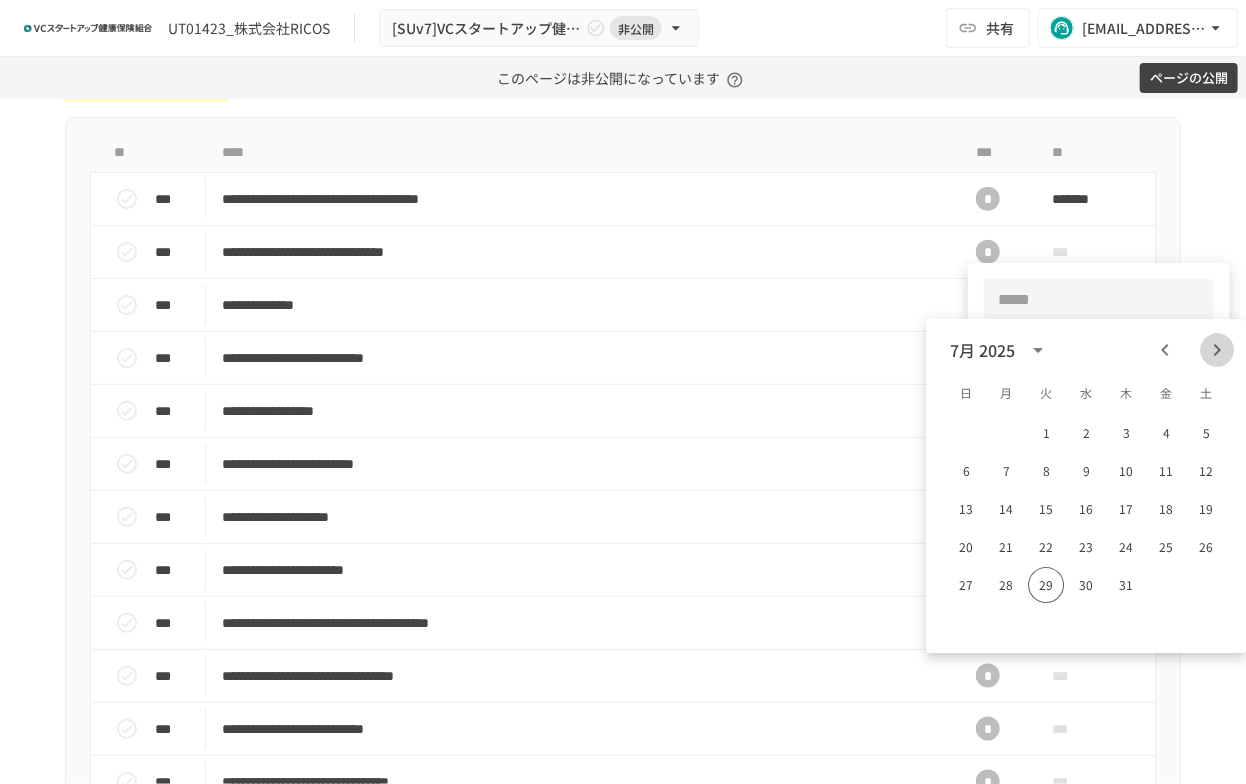 click 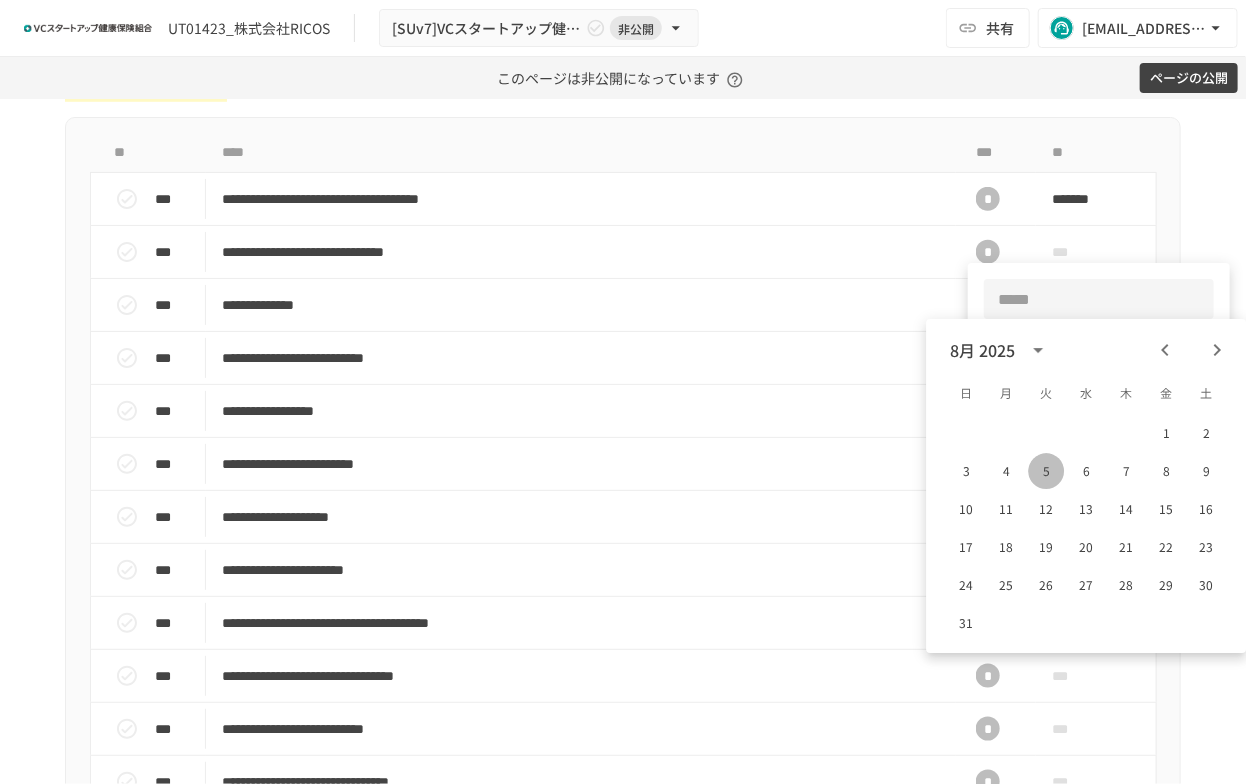click on "5" at bounding box center [1046, 471] 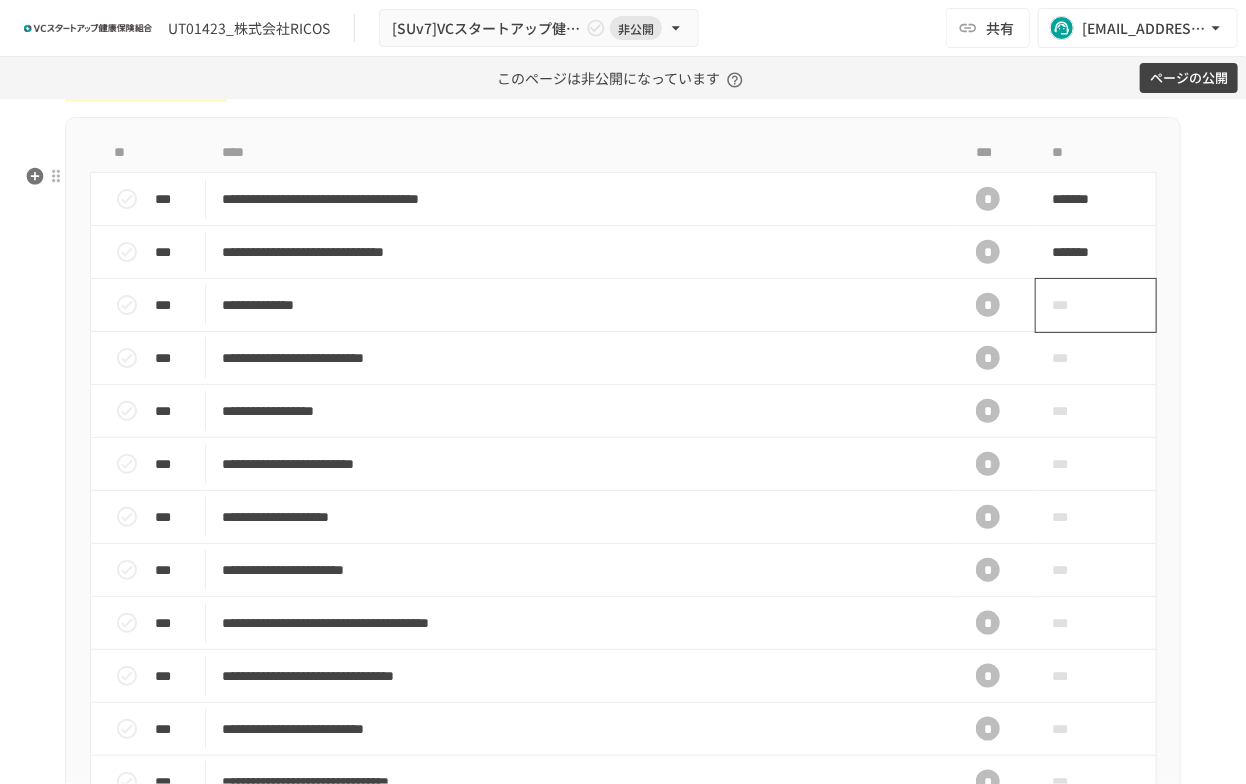 click on "***" at bounding box center [1073, 305] 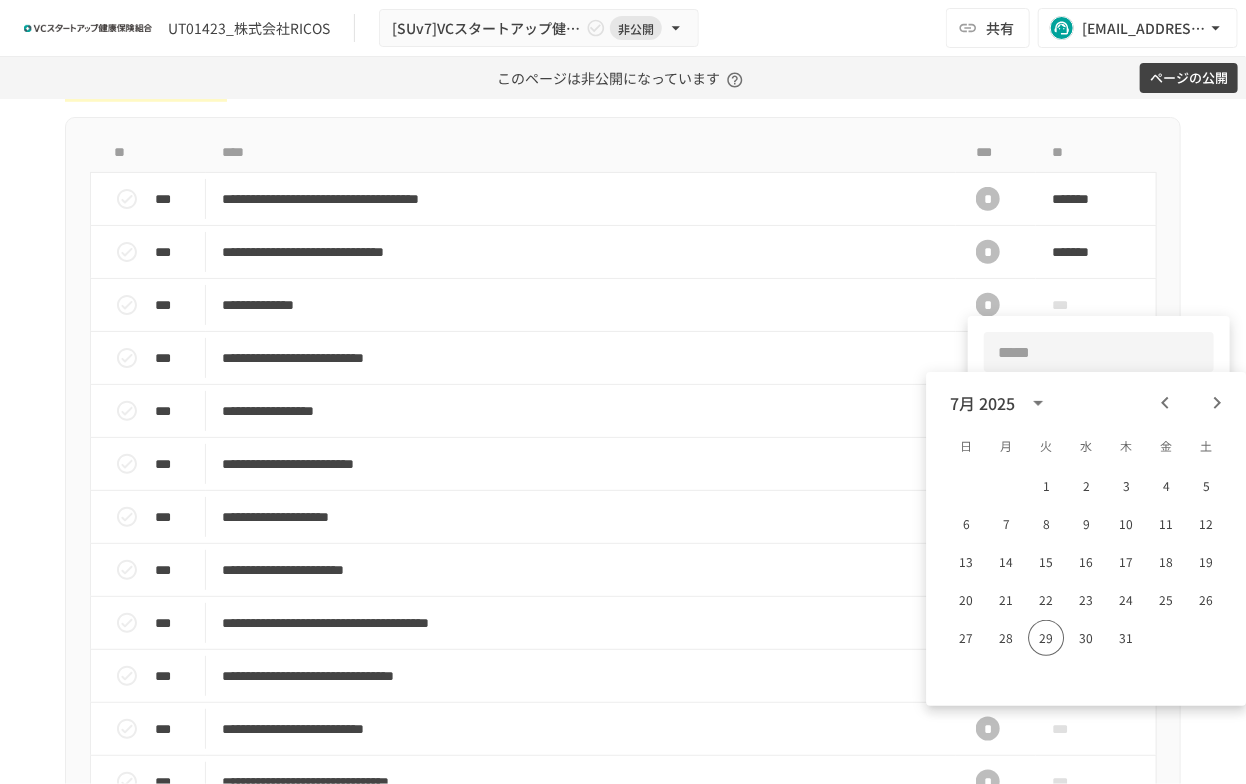 click at bounding box center [1217, 403] 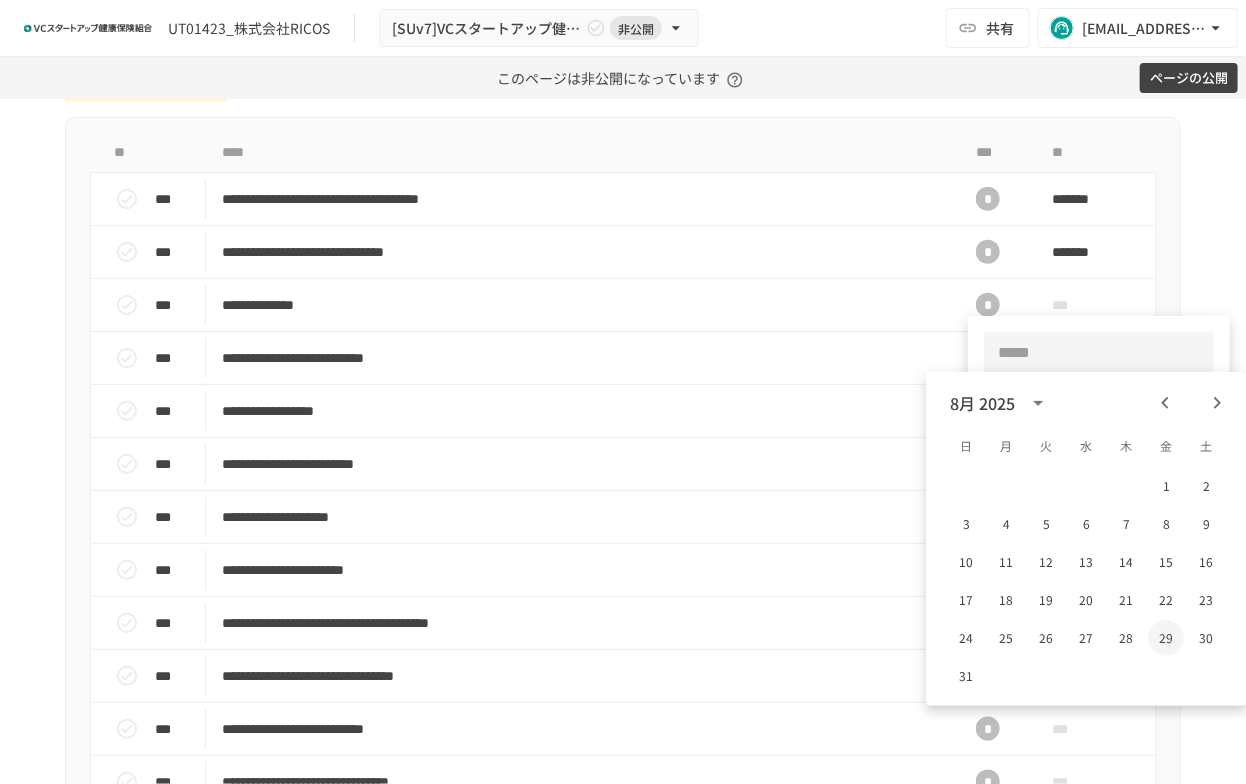 click on "29" at bounding box center [1166, 638] 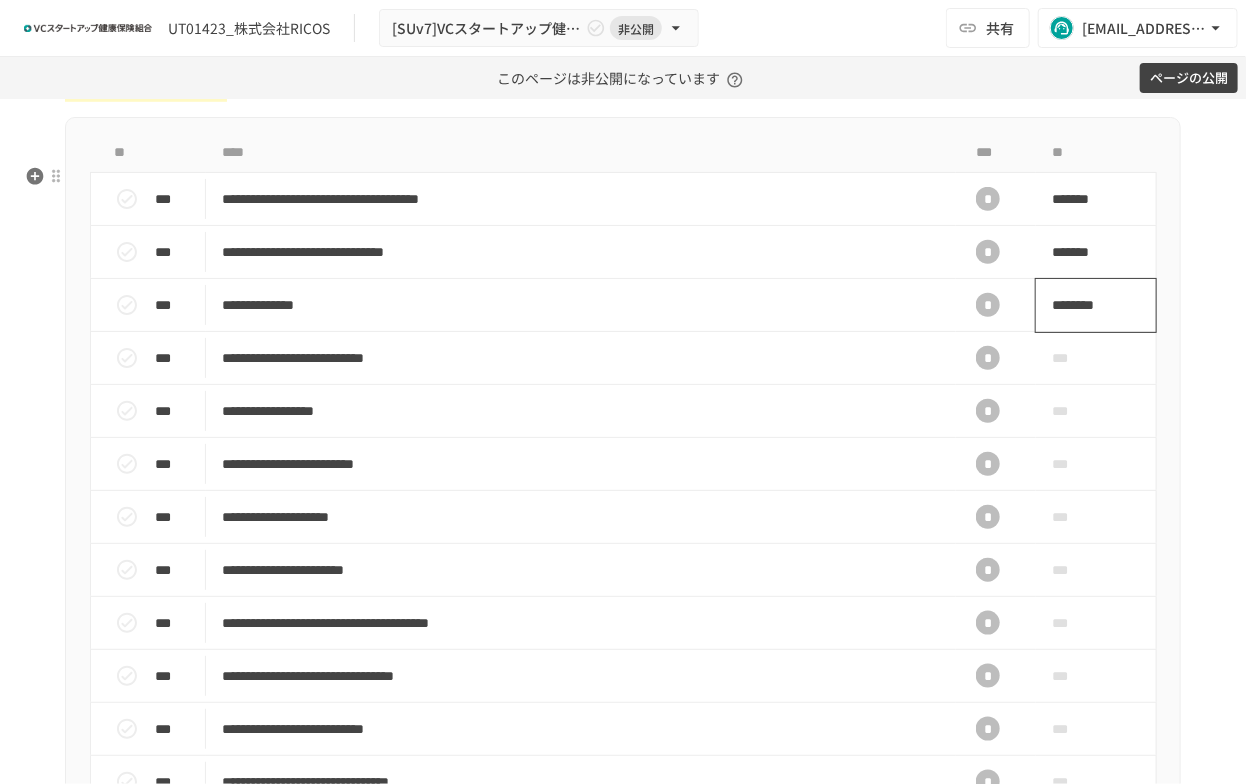 click on "********" at bounding box center (1089, 305) 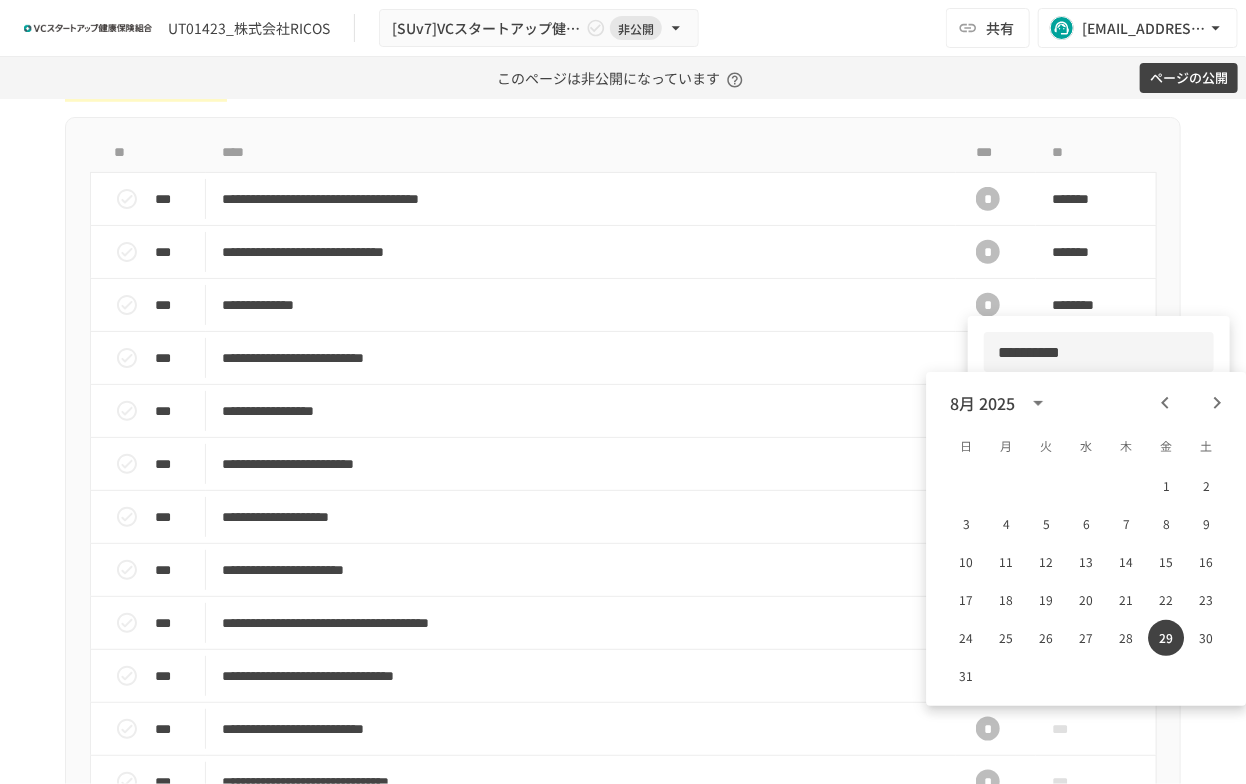 drag, startPoint x: 1092, startPoint y: 356, endPoint x: 1002, endPoint y: 358, distance: 90.02222 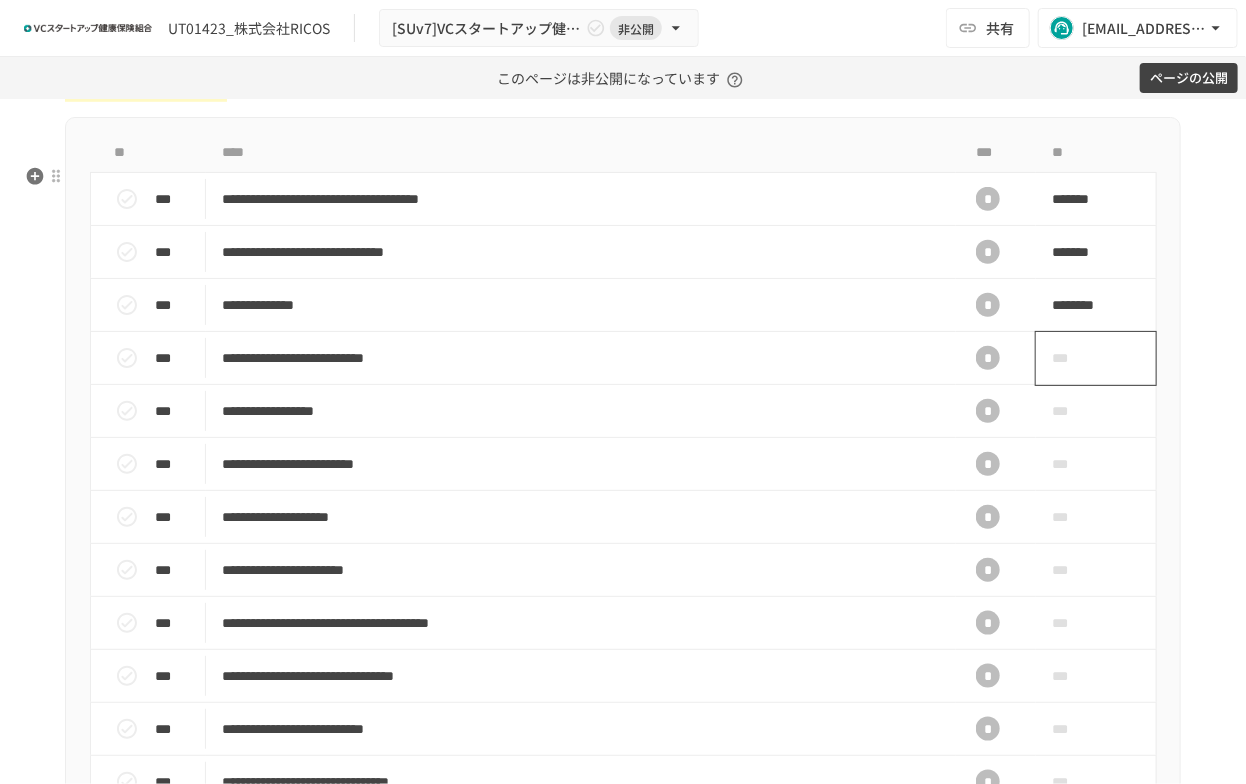click on "***" at bounding box center (1073, 358) 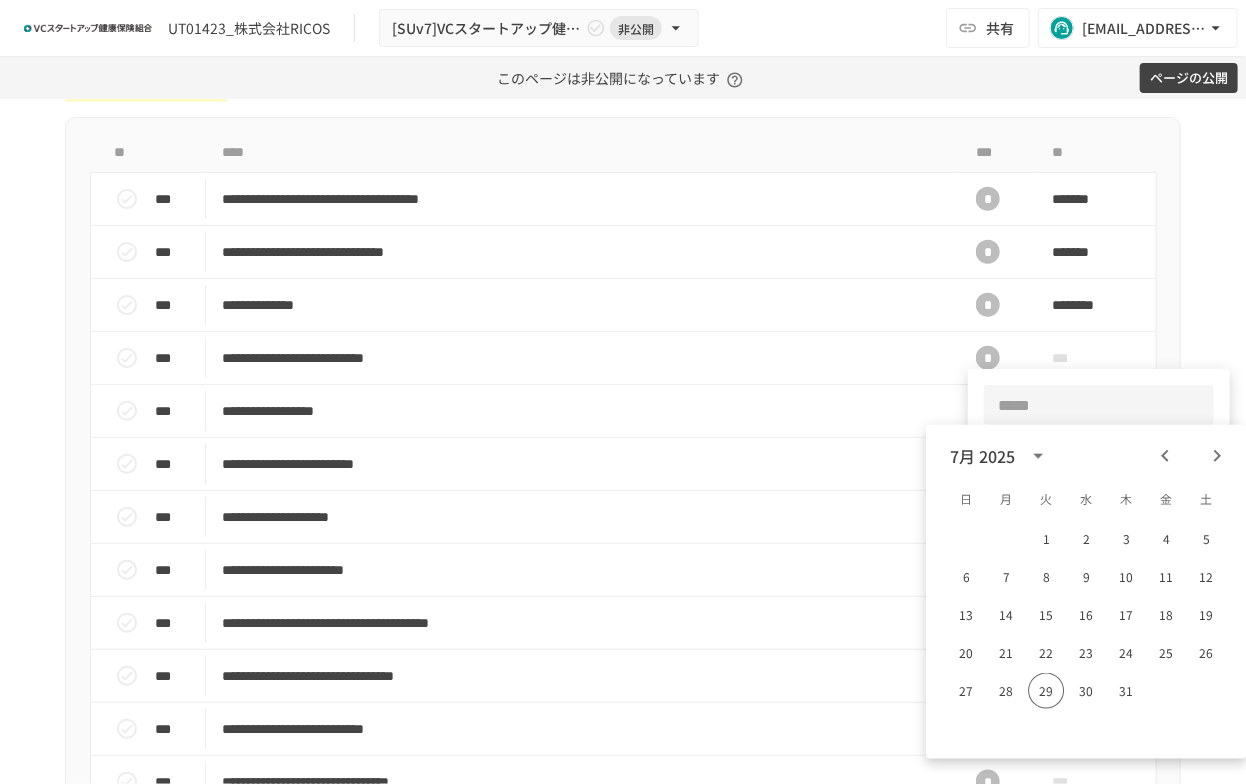click at bounding box center (1099, 405) 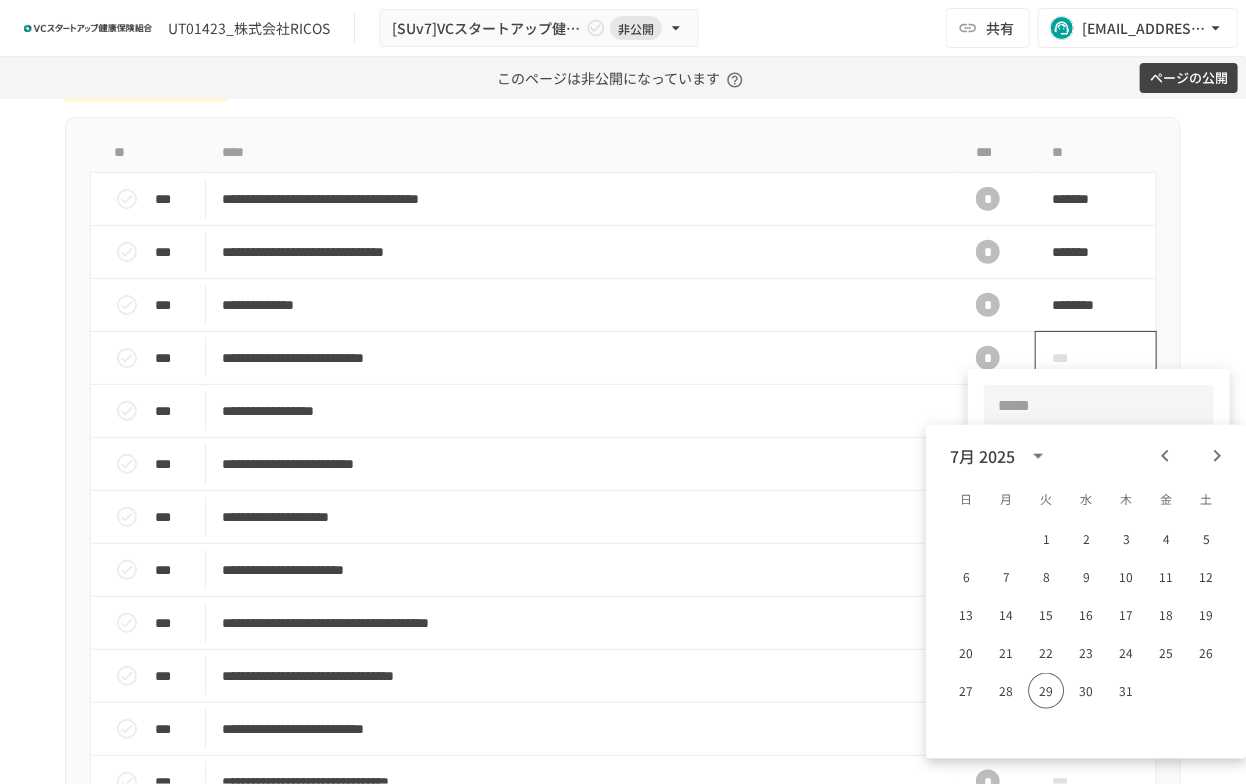 type on "**********" 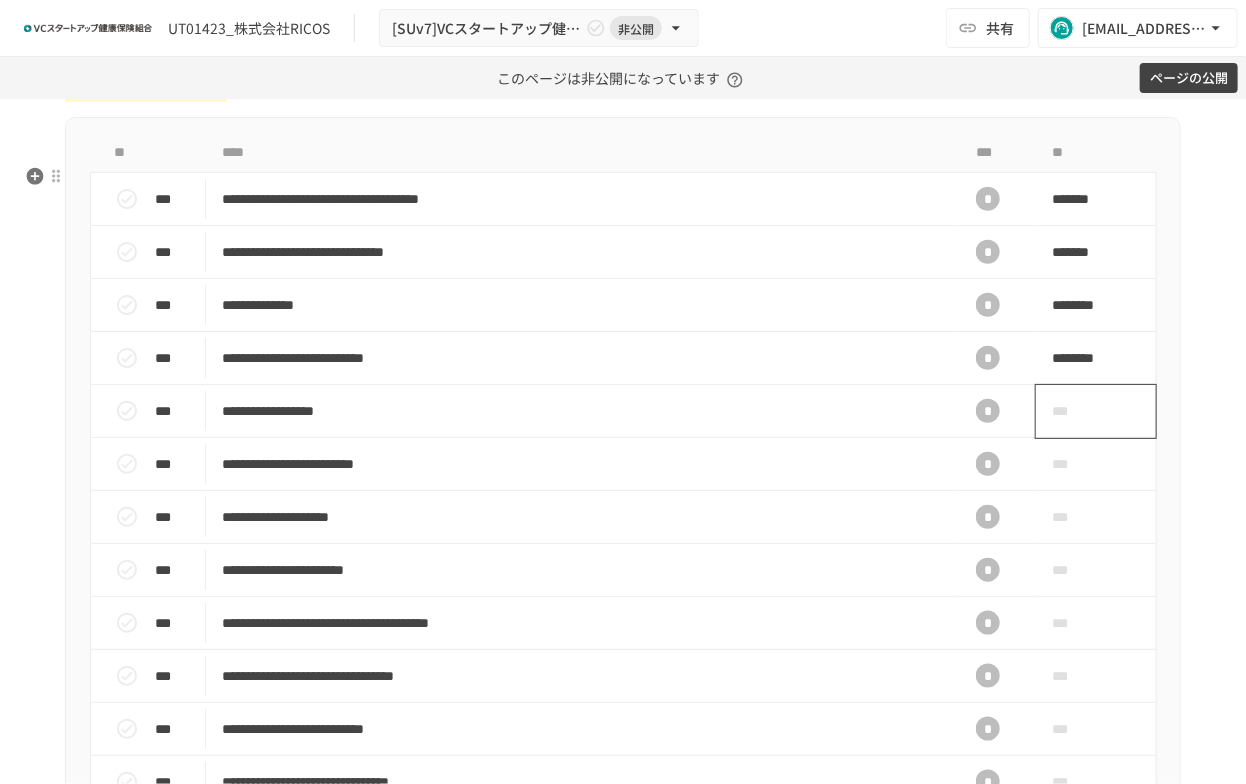 click on "***" at bounding box center [1096, 411] 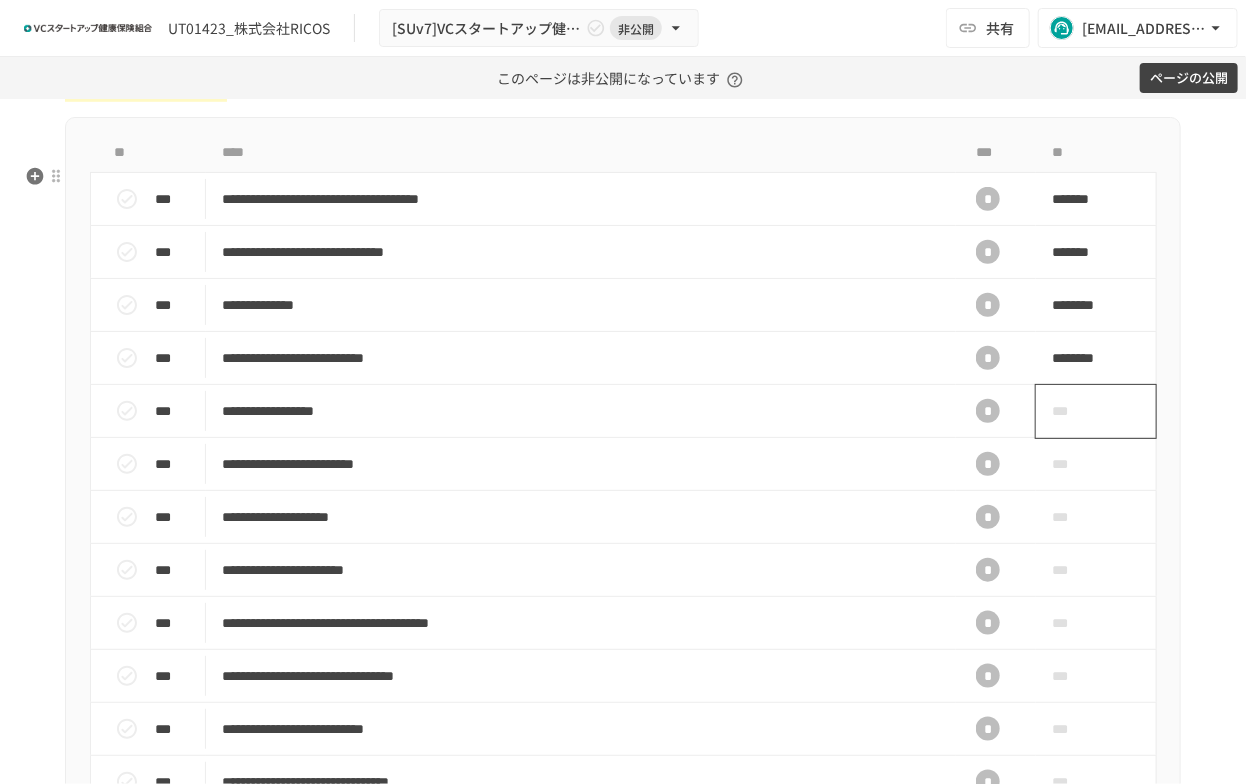 click on "***" at bounding box center (1073, 411) 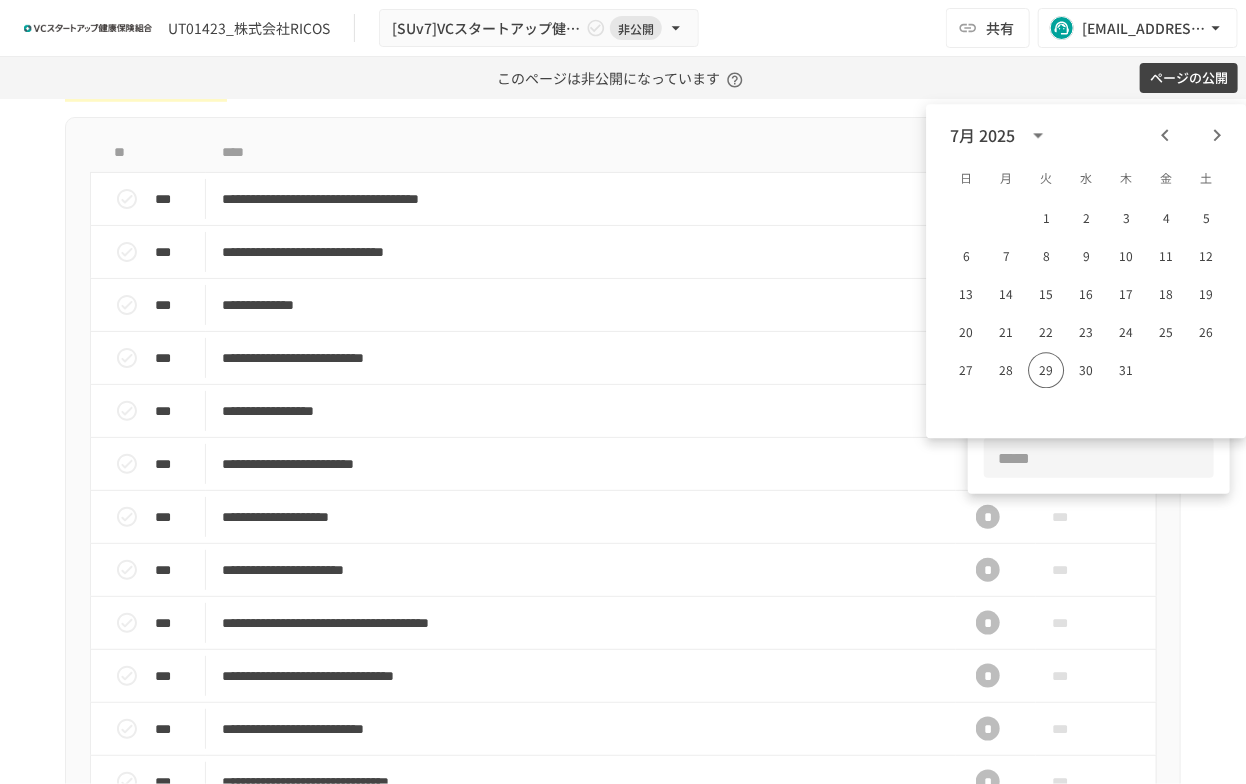 click at bounding box center (1099, 458) 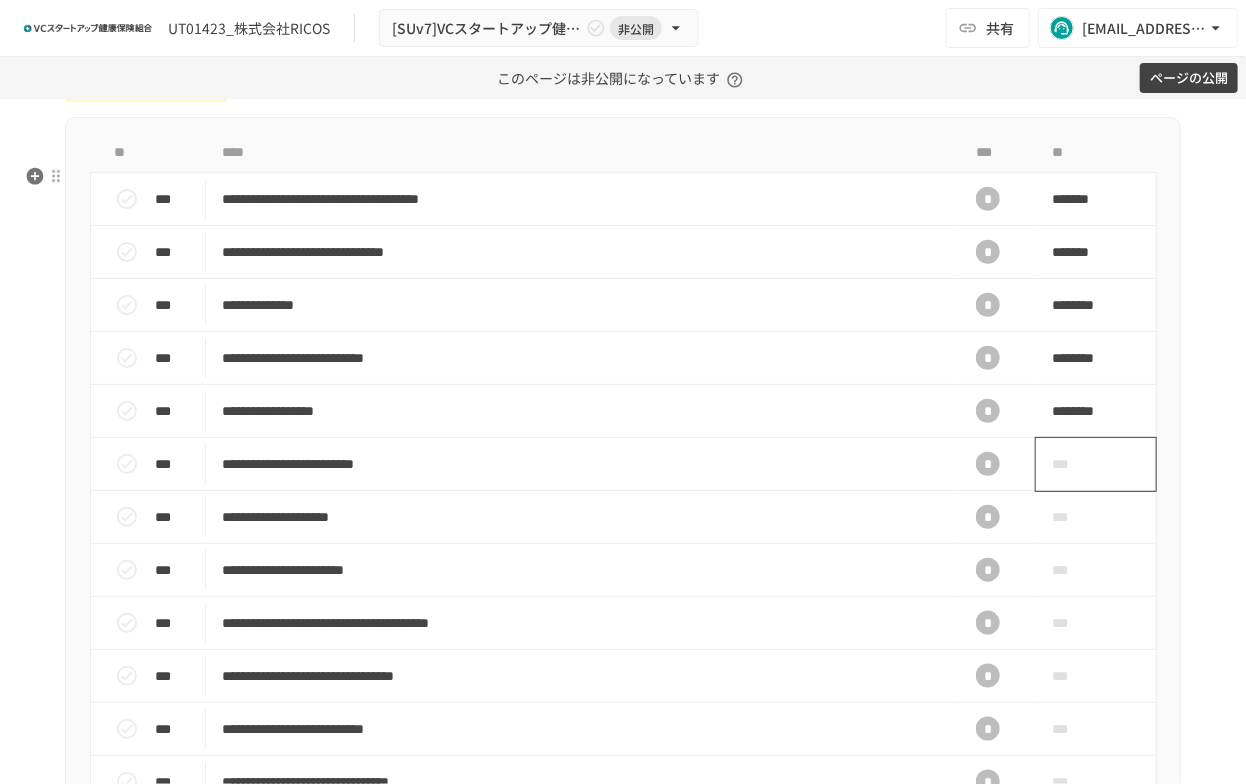 click on "***" at bounding box center [1073, 464] 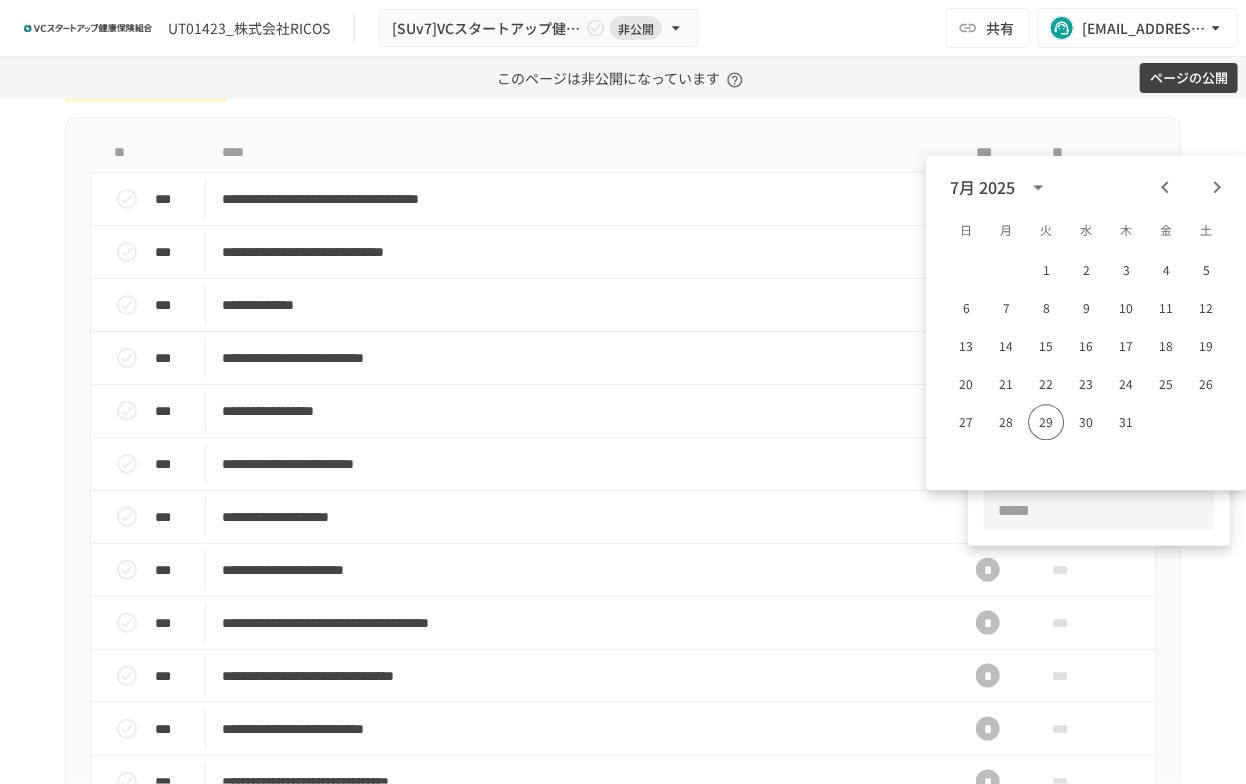 type 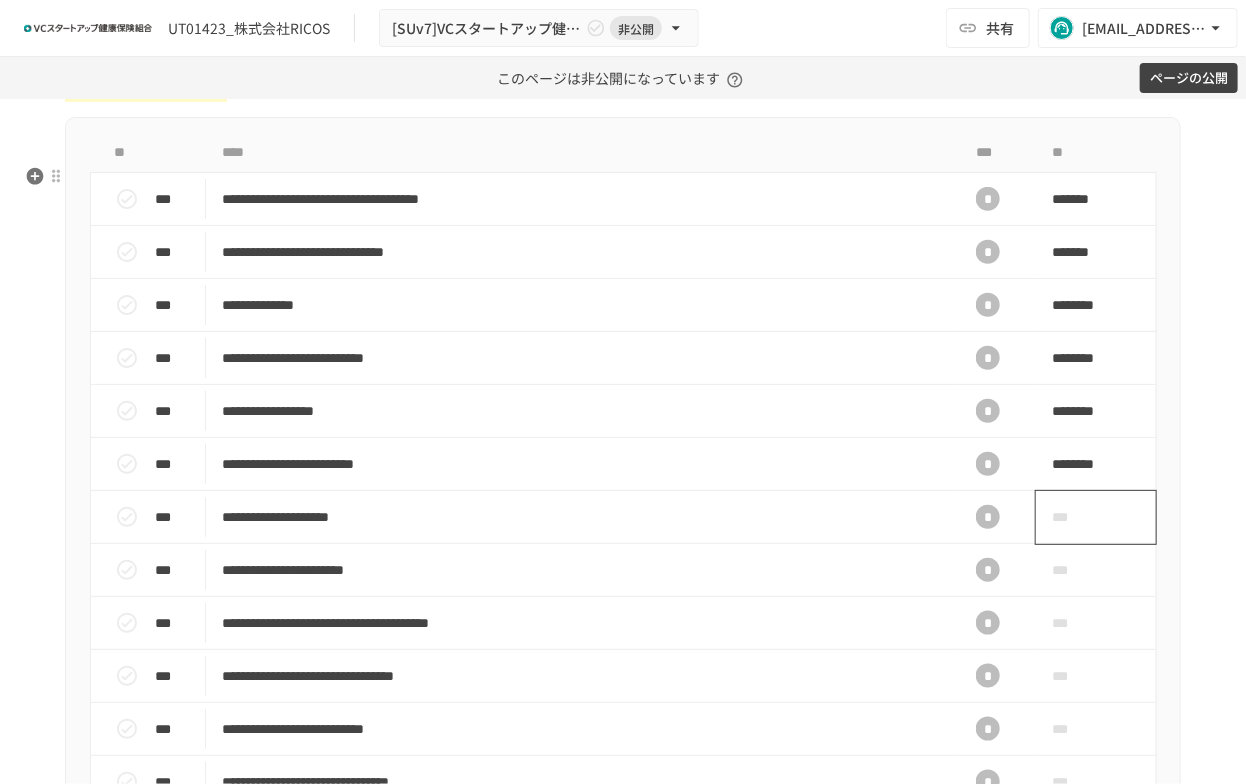 click on "***" at bounding box center [1073, 517] 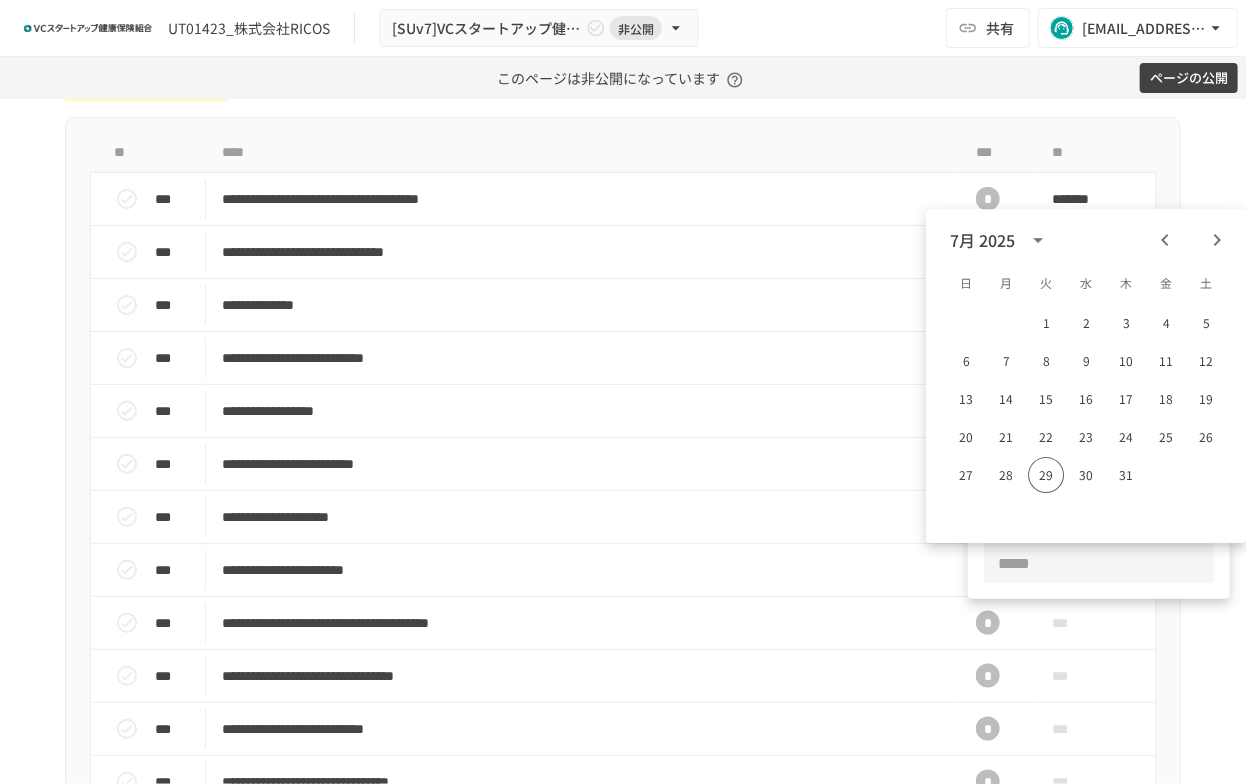 click at bounding box center (1099, 563) 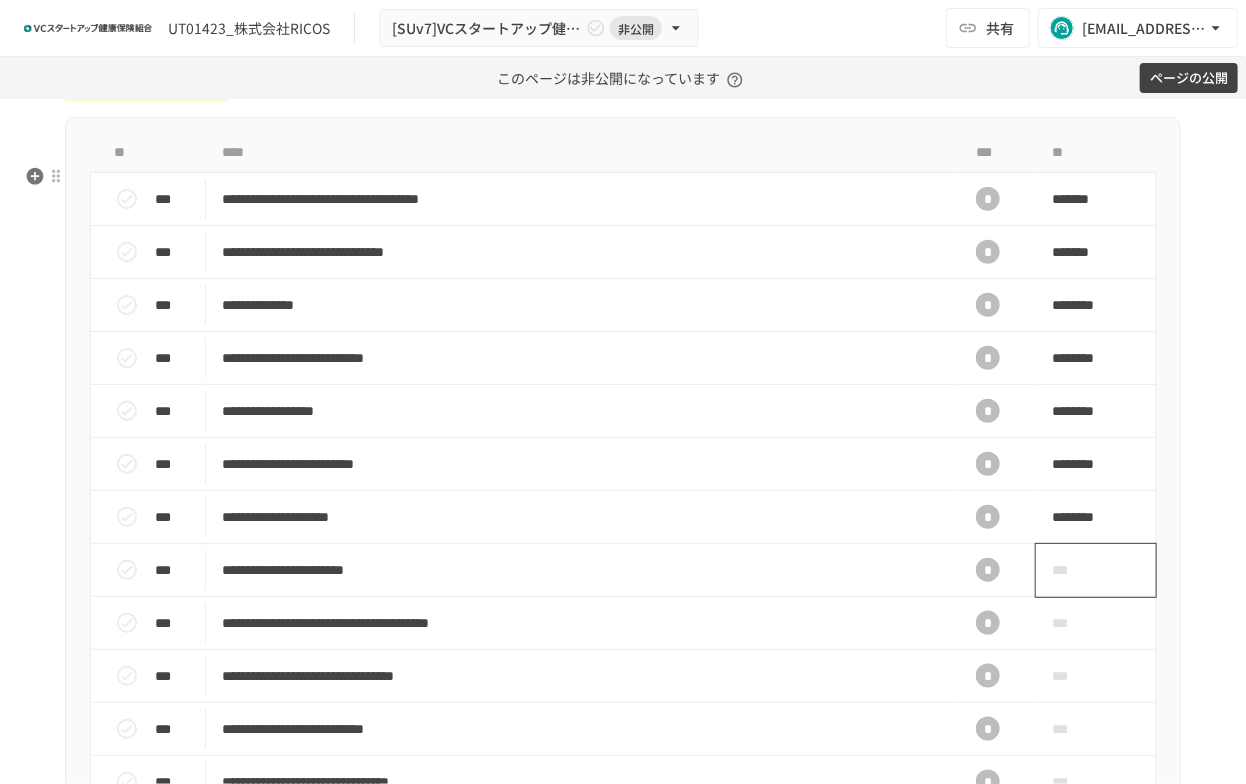 click on "***" at bounding box center [1073, 570] 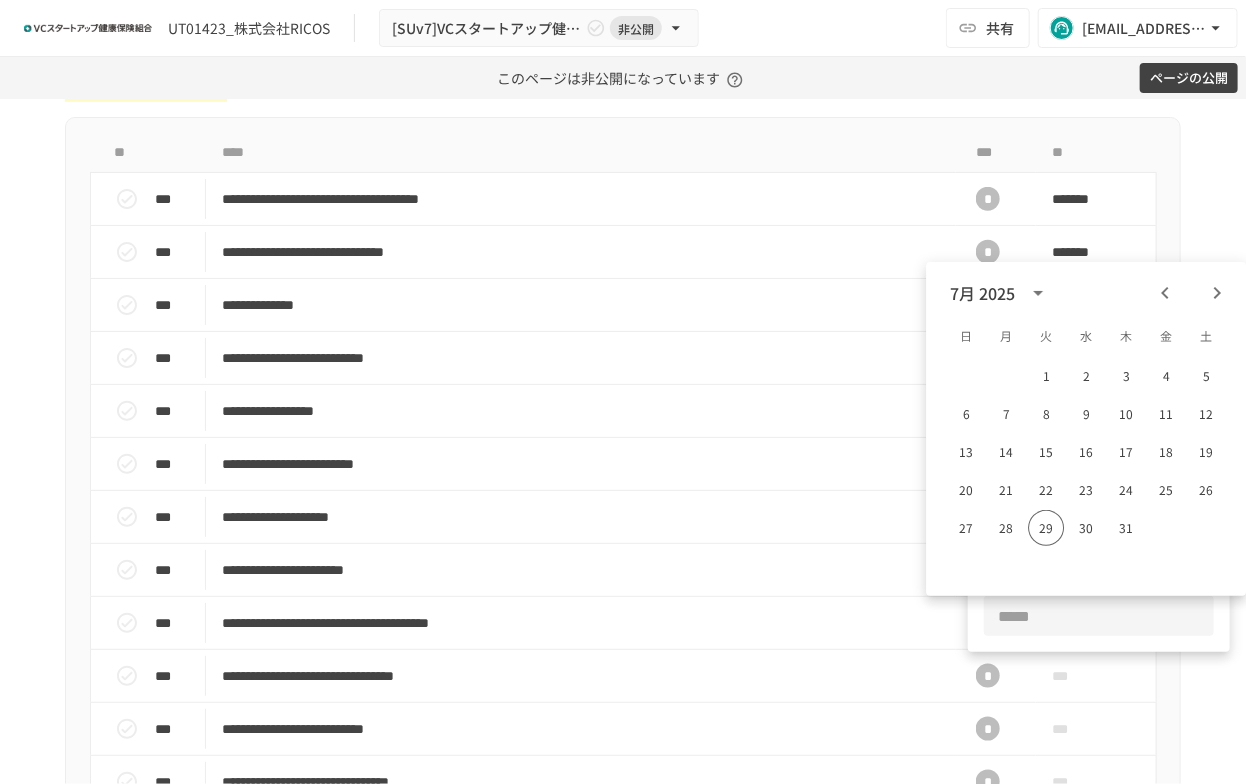 click at bounding box center (1099, 616) 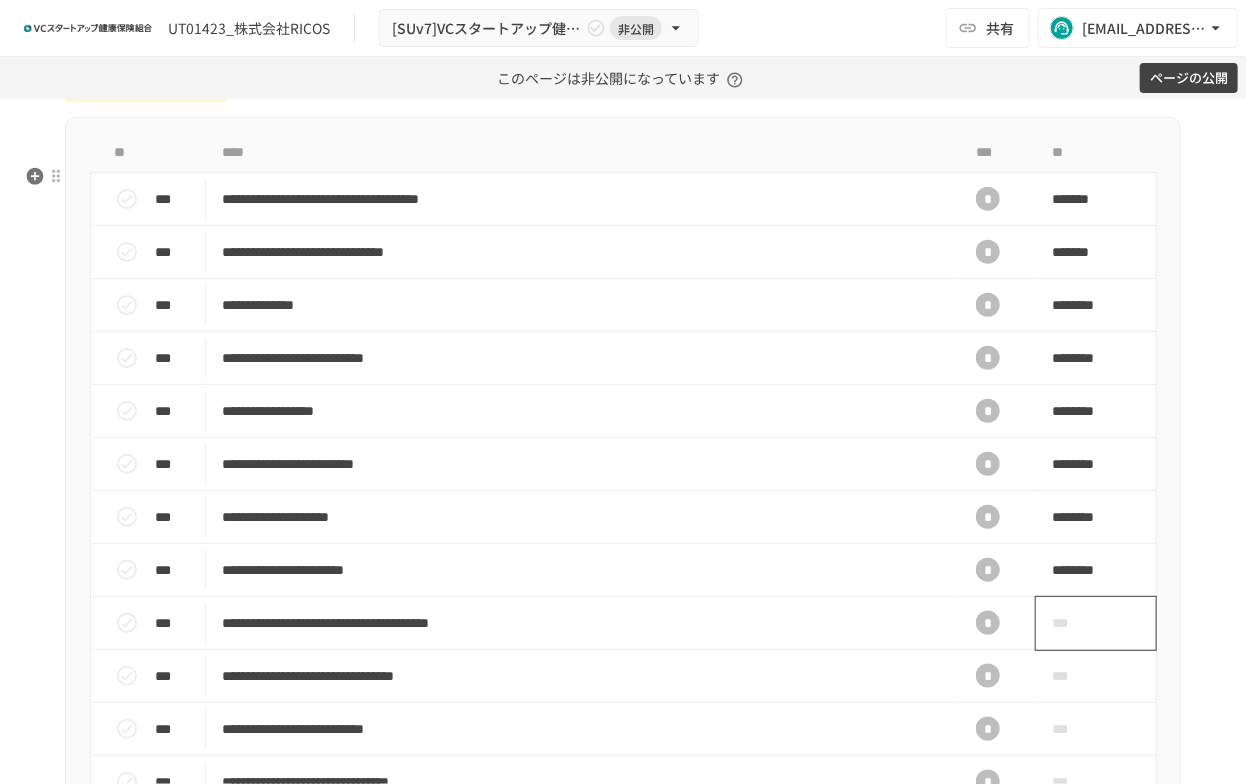 click on "***" at bounding box center (1073, 623) 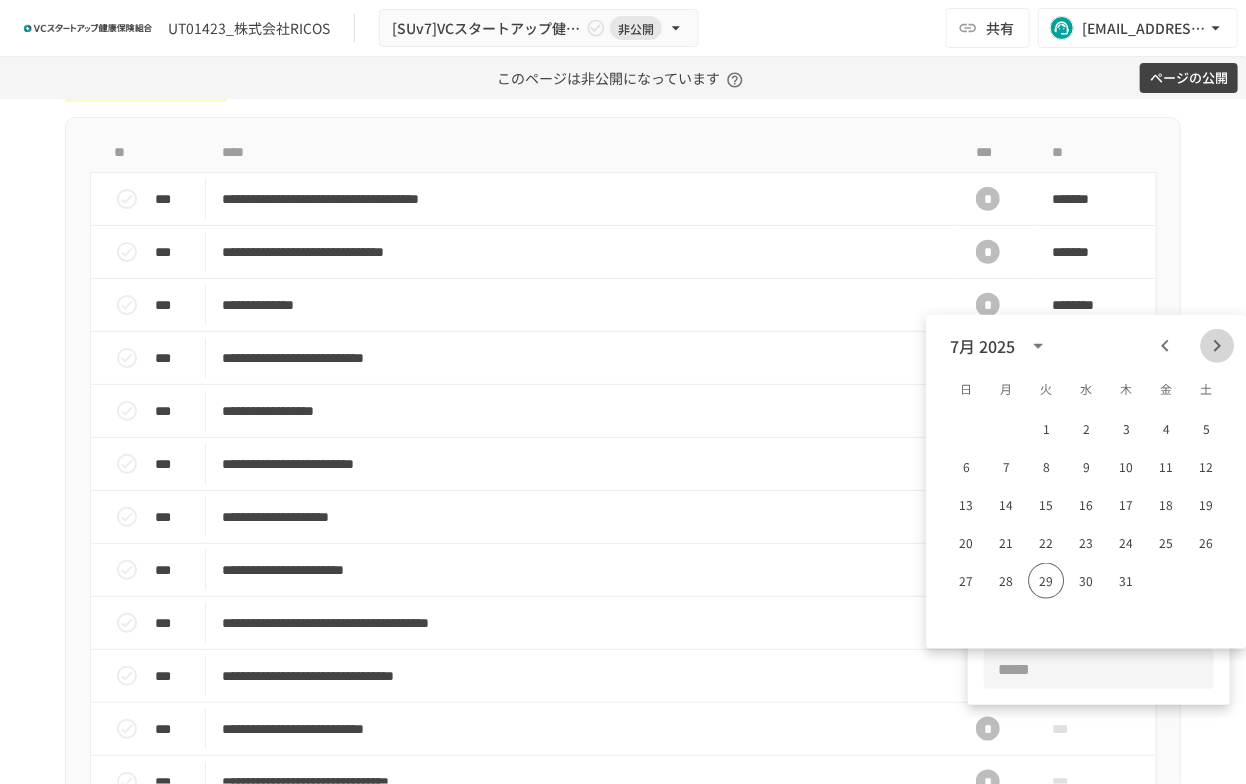 click 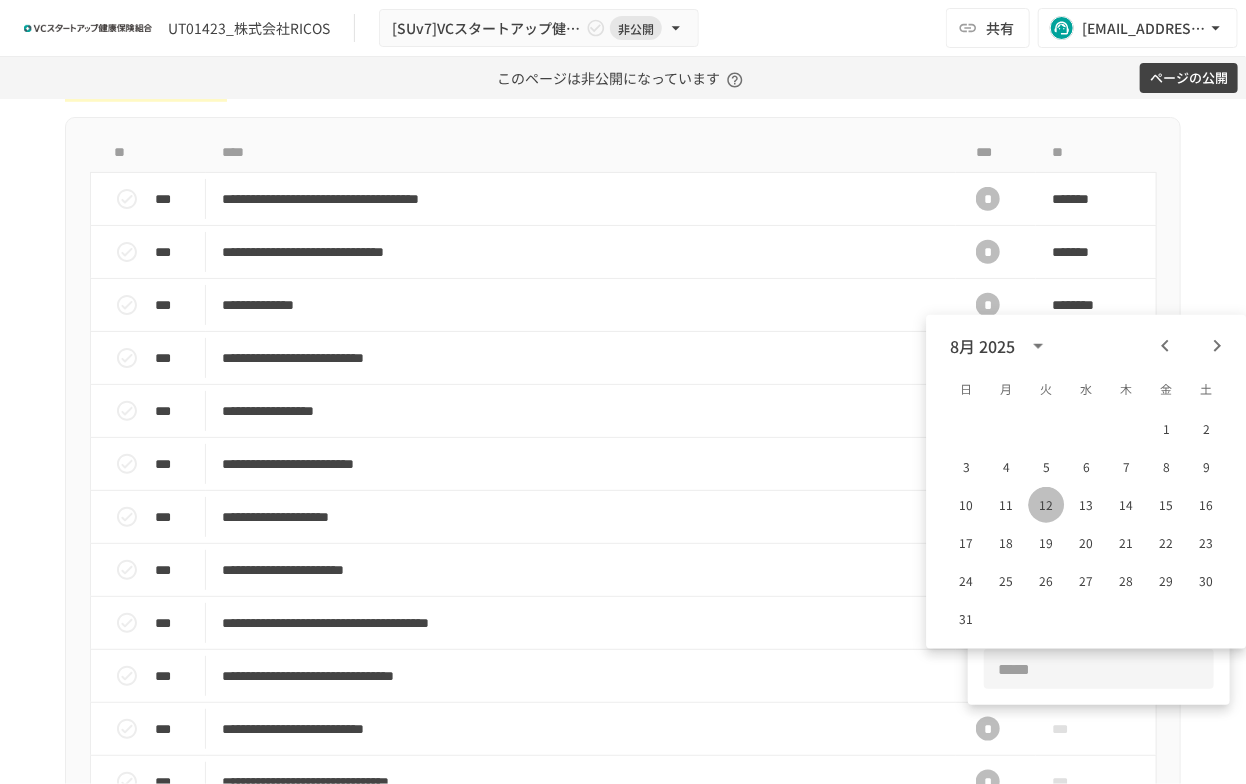 click on "12" at bounding box center (1046, 505) 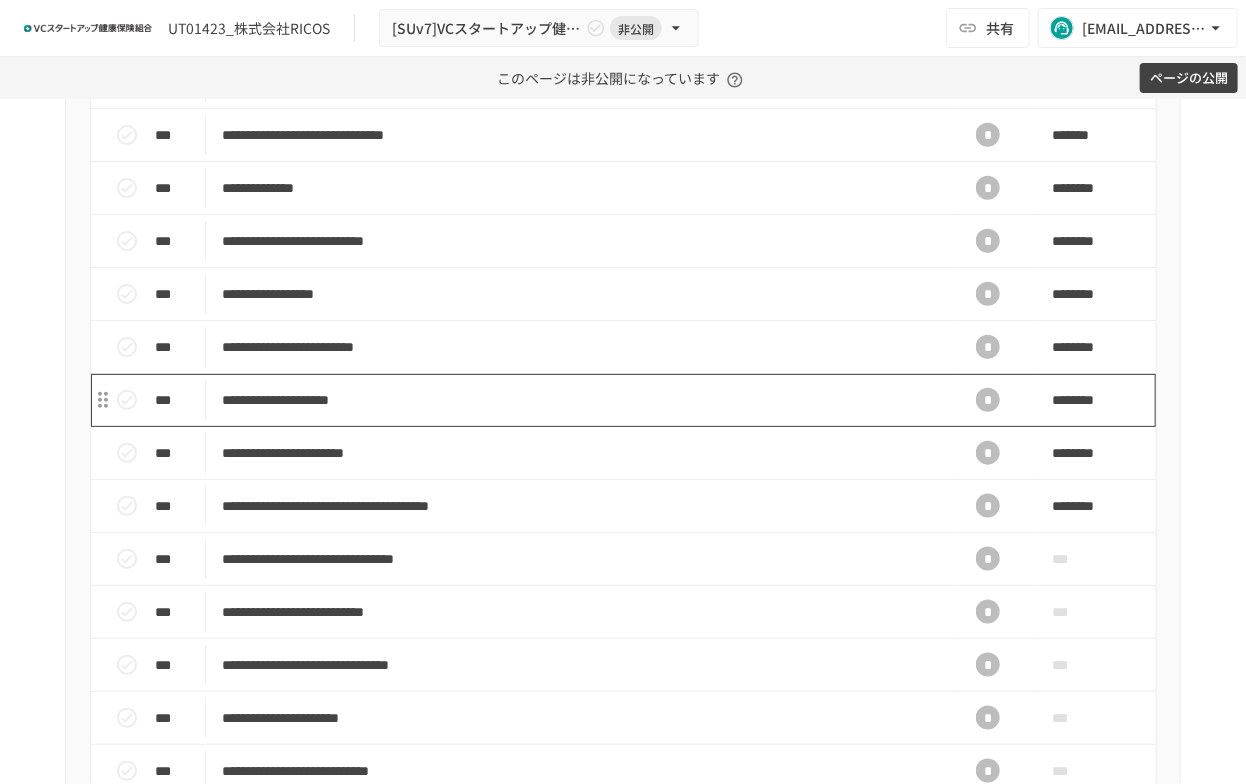 scroll, scrollTop: 833, scrollLeft: 0, axis: vertical 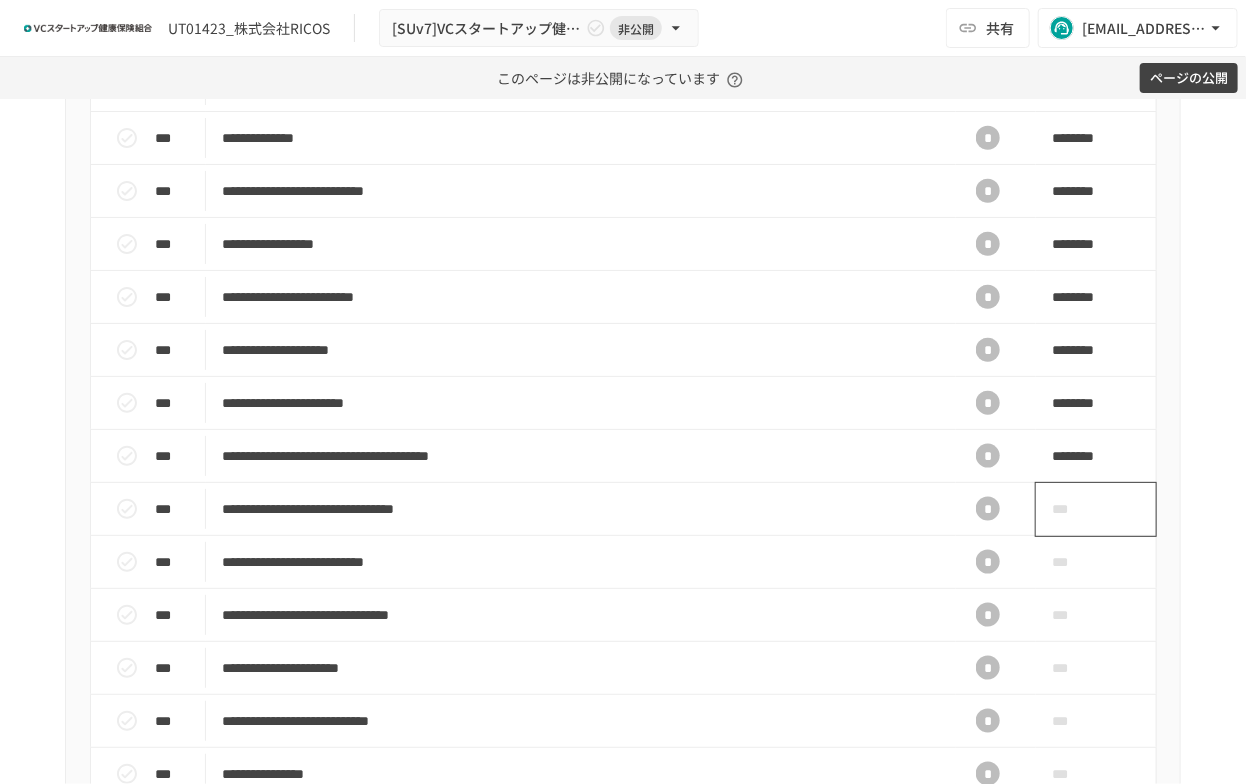 click on "***" at bounding box center (1073, 509) 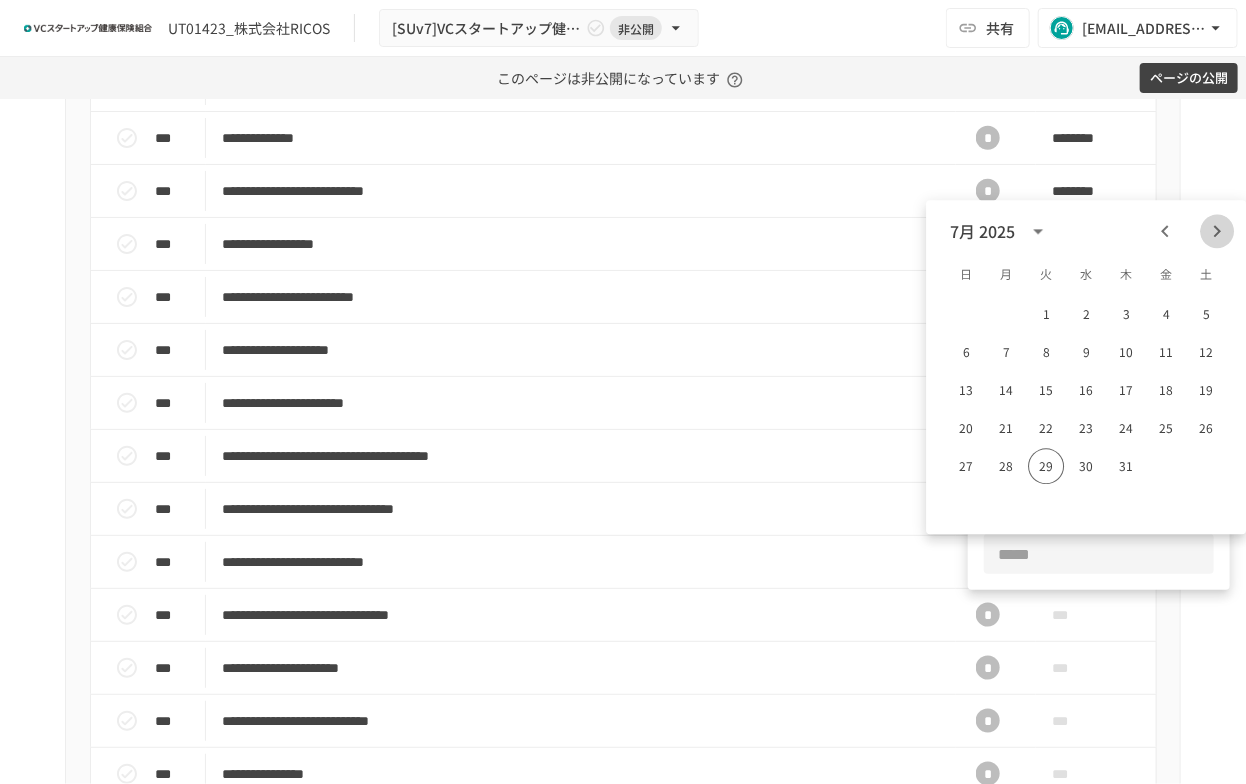 click 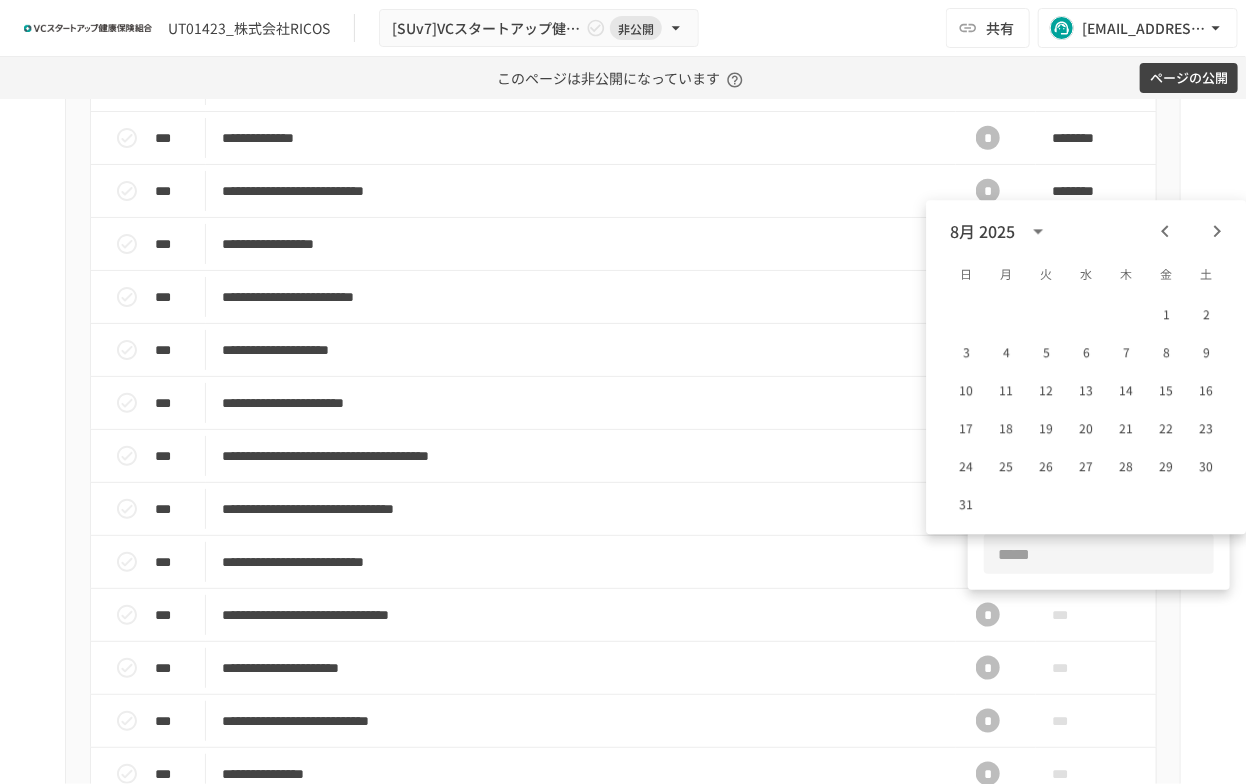 click 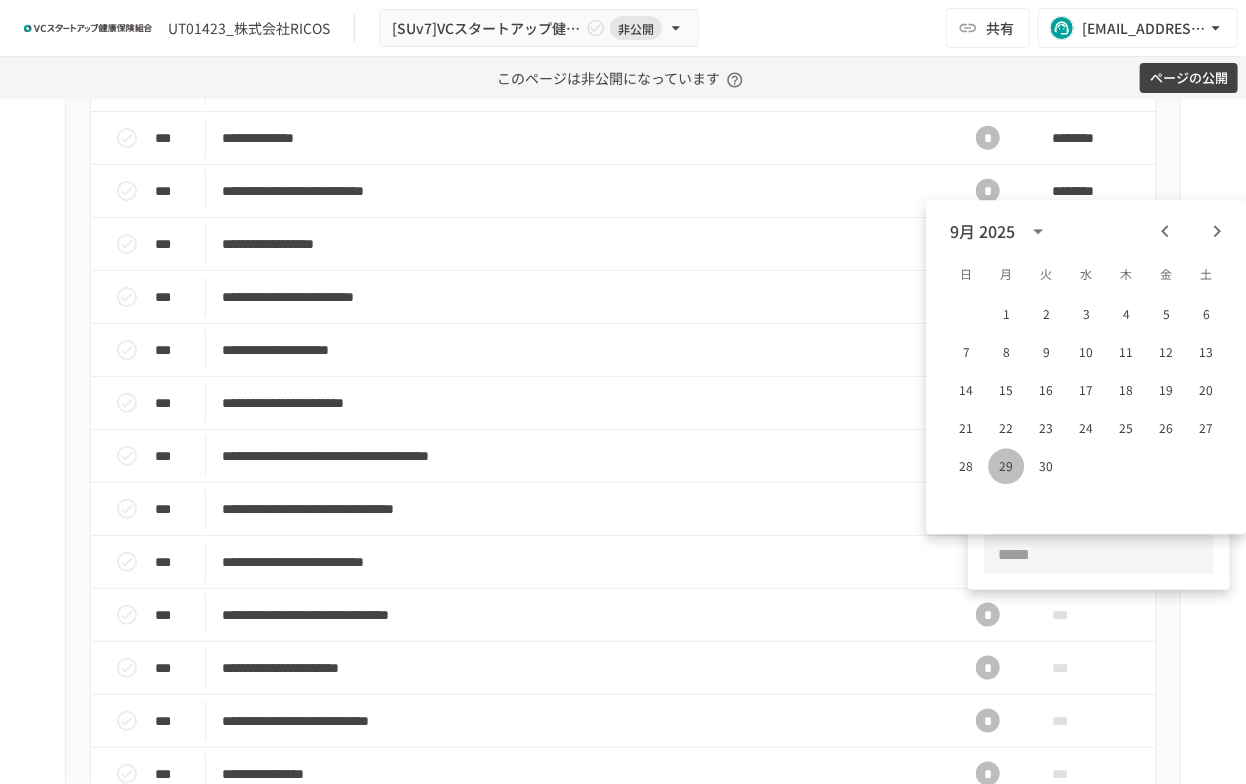 click on "29" at bounding box center [1006, 466] 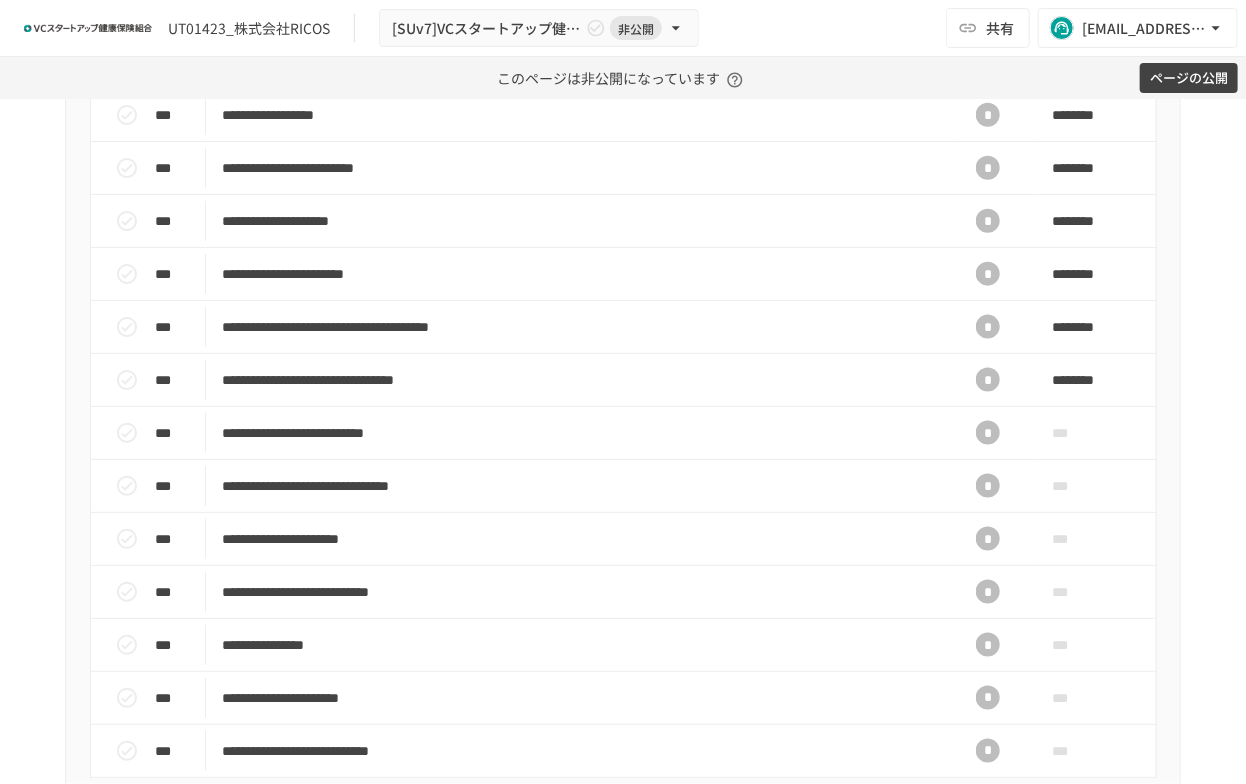 scroll, scrollTop: 1000, scrollLeft: 0, axis: vertical 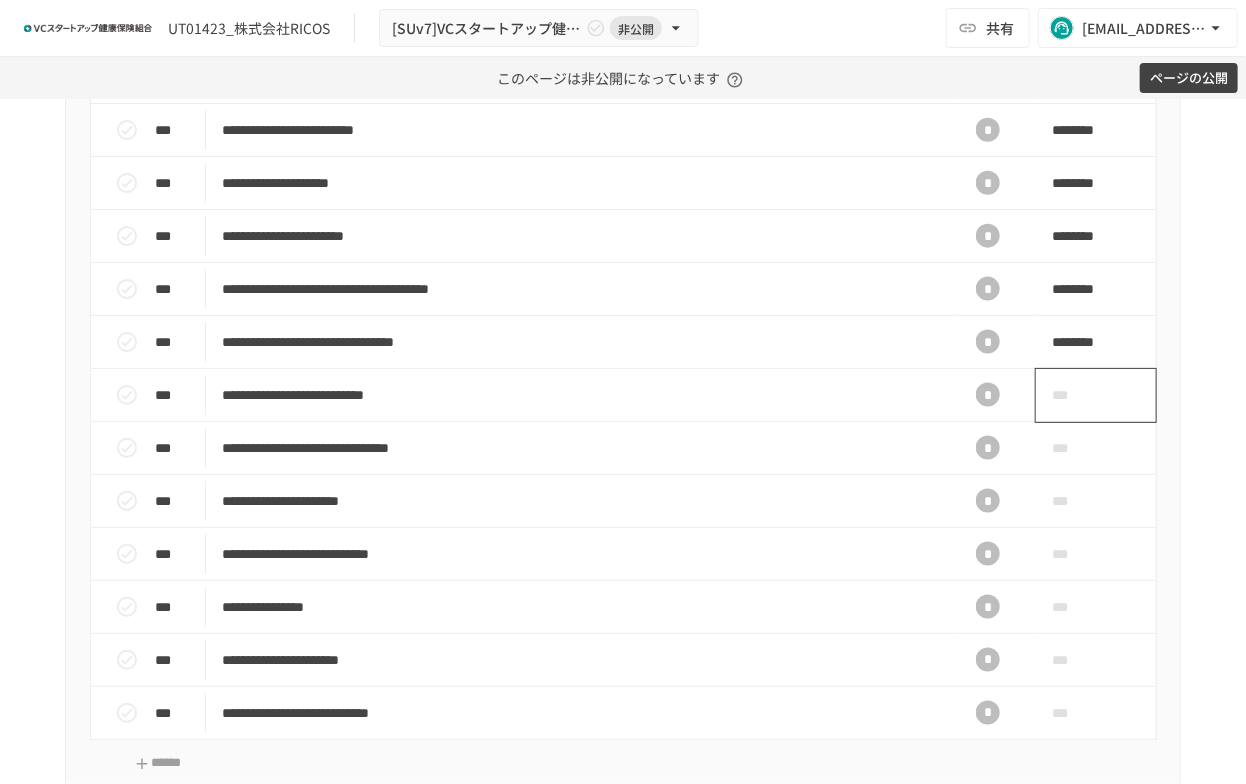 click on "***" at bounding box center (1073, 395) 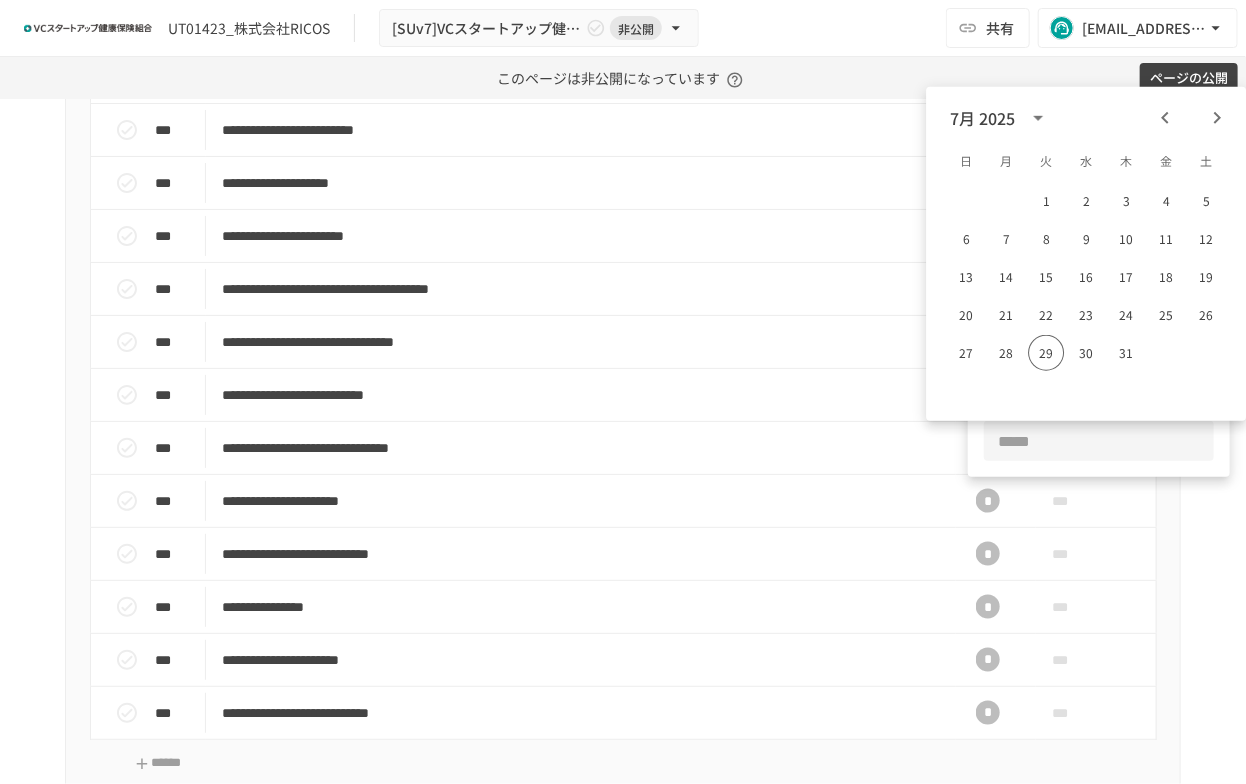 click 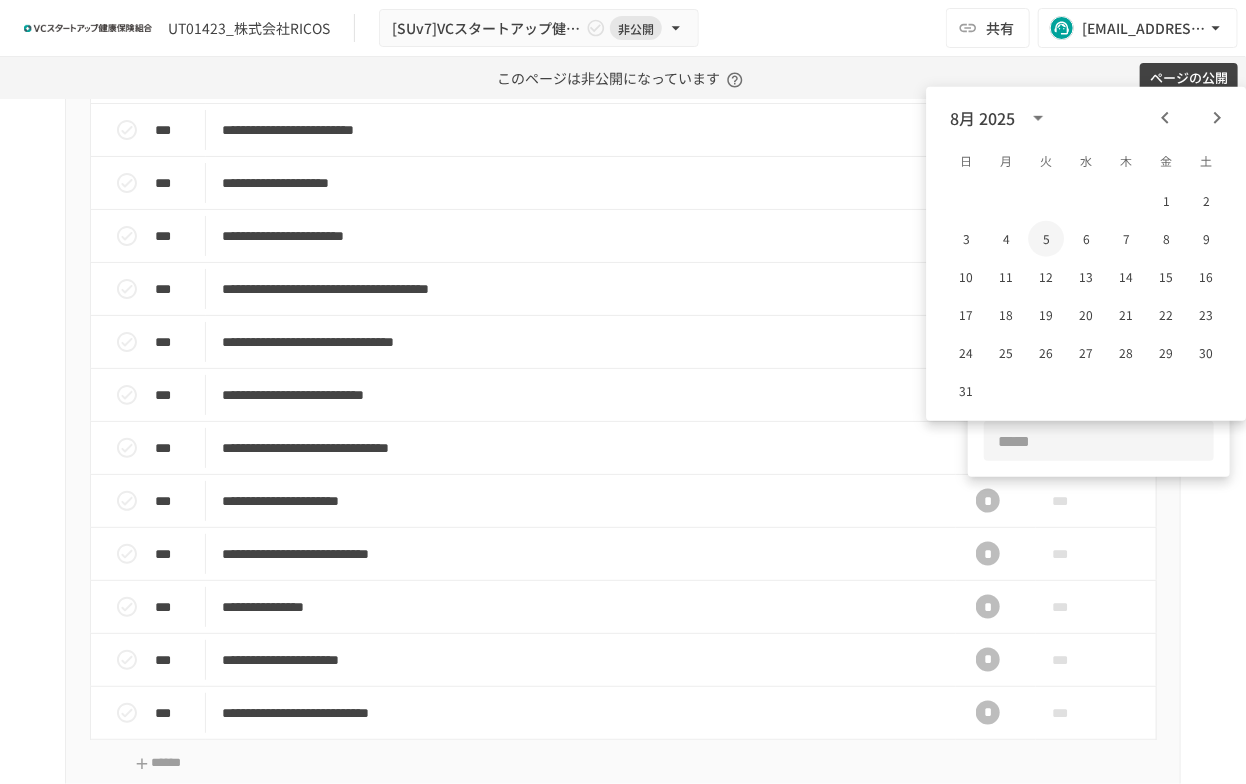click on "5" at bounding box center [1046, 239] 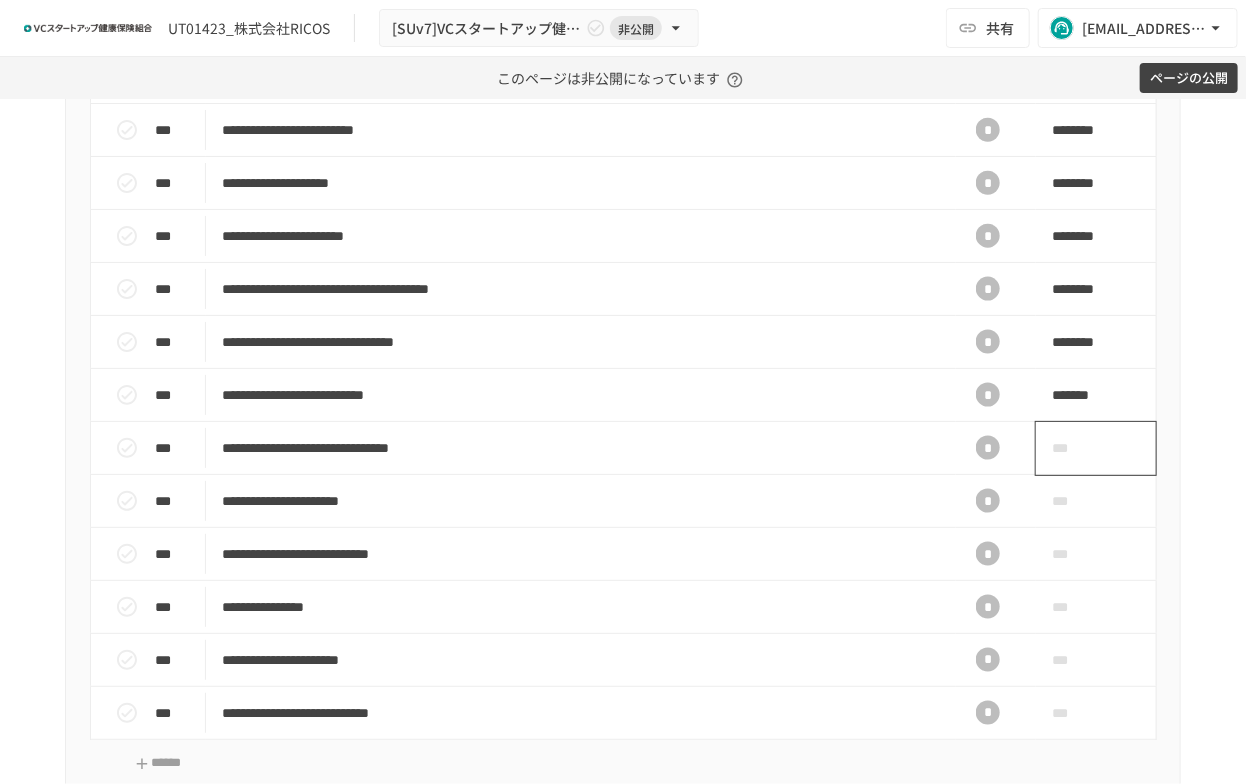 click on "***" at bounding box center [1073, 448] 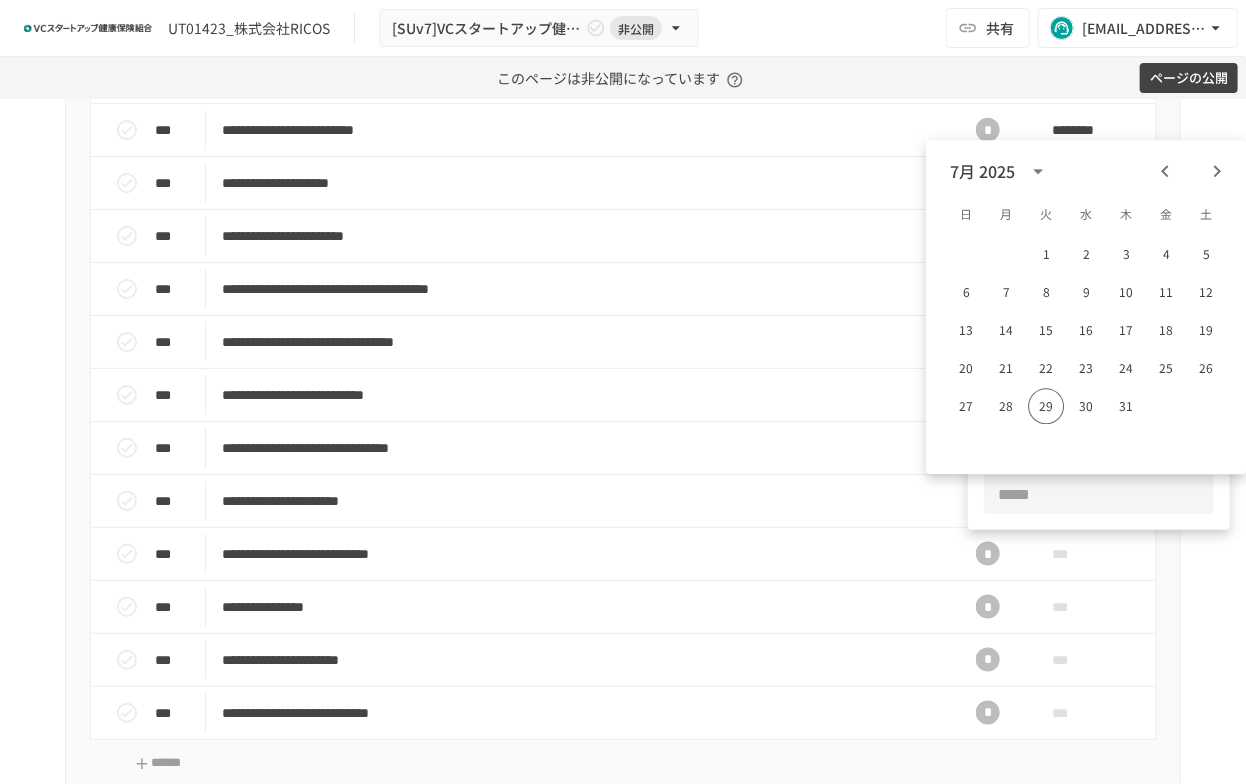 click 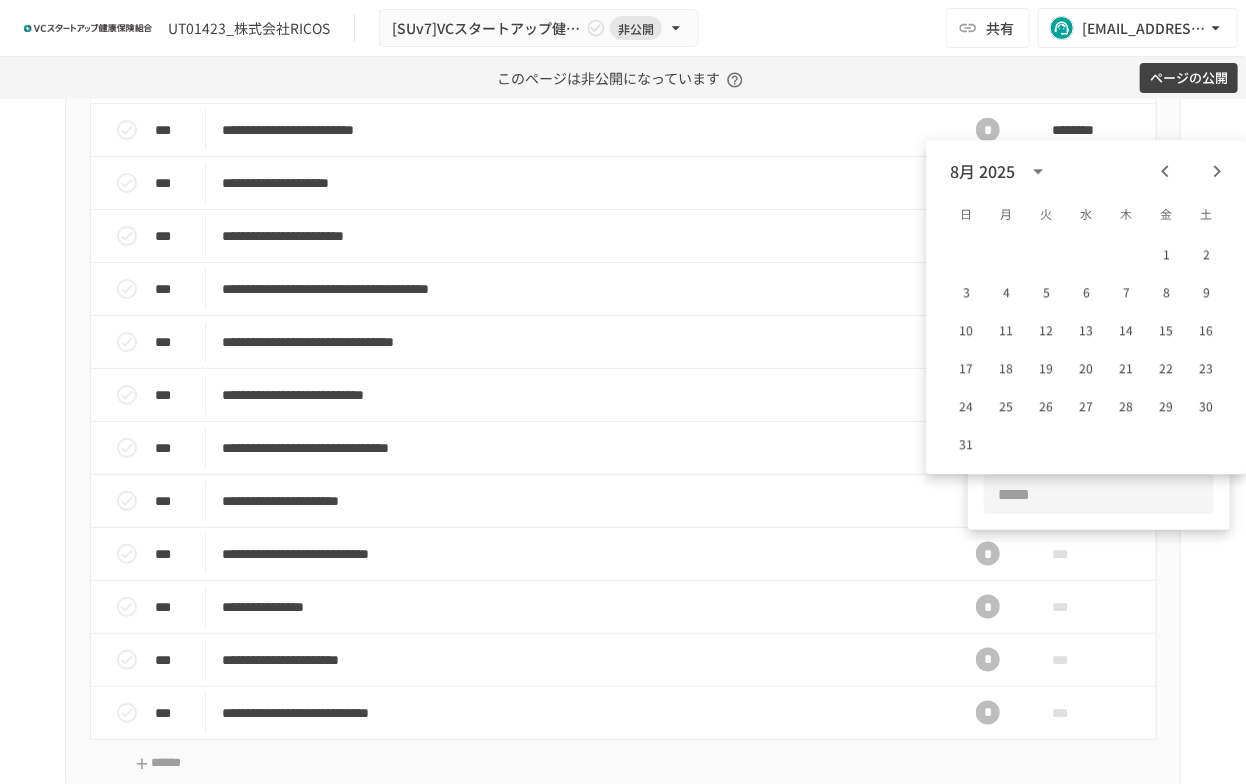click 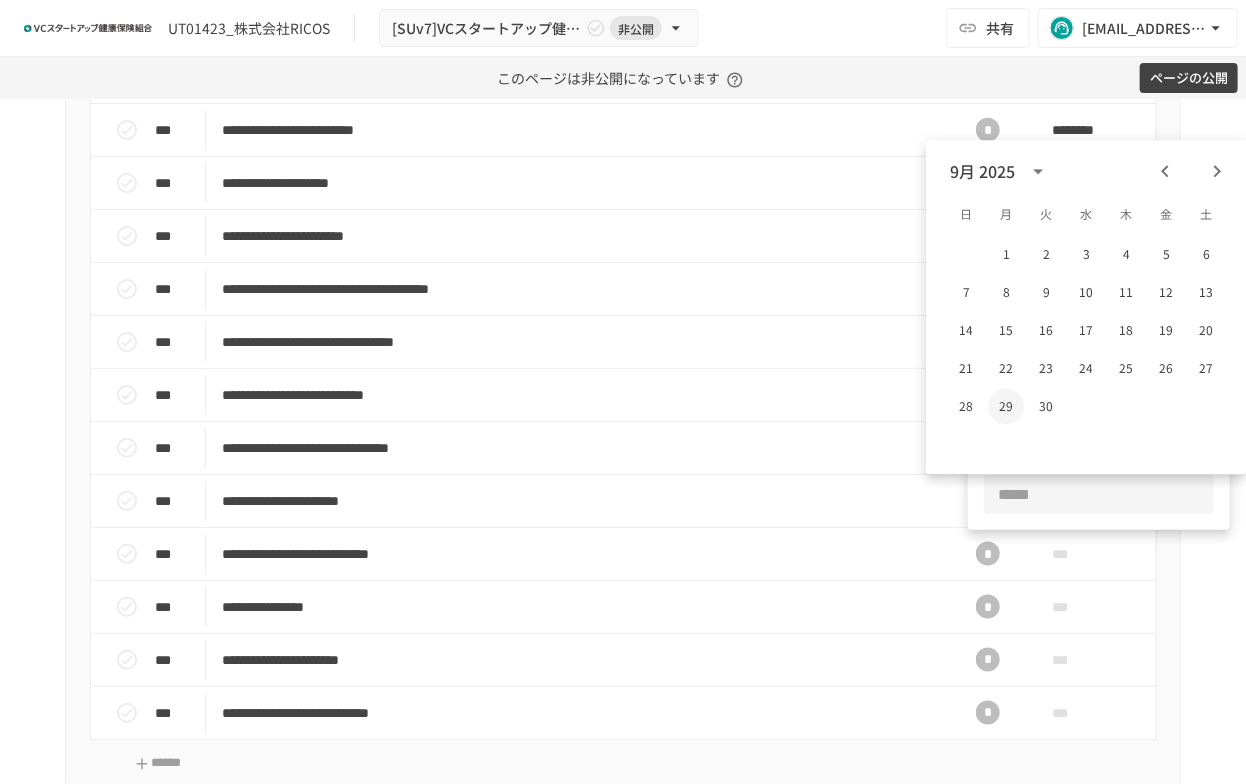click on "29" at bounding box center [1006, 406] 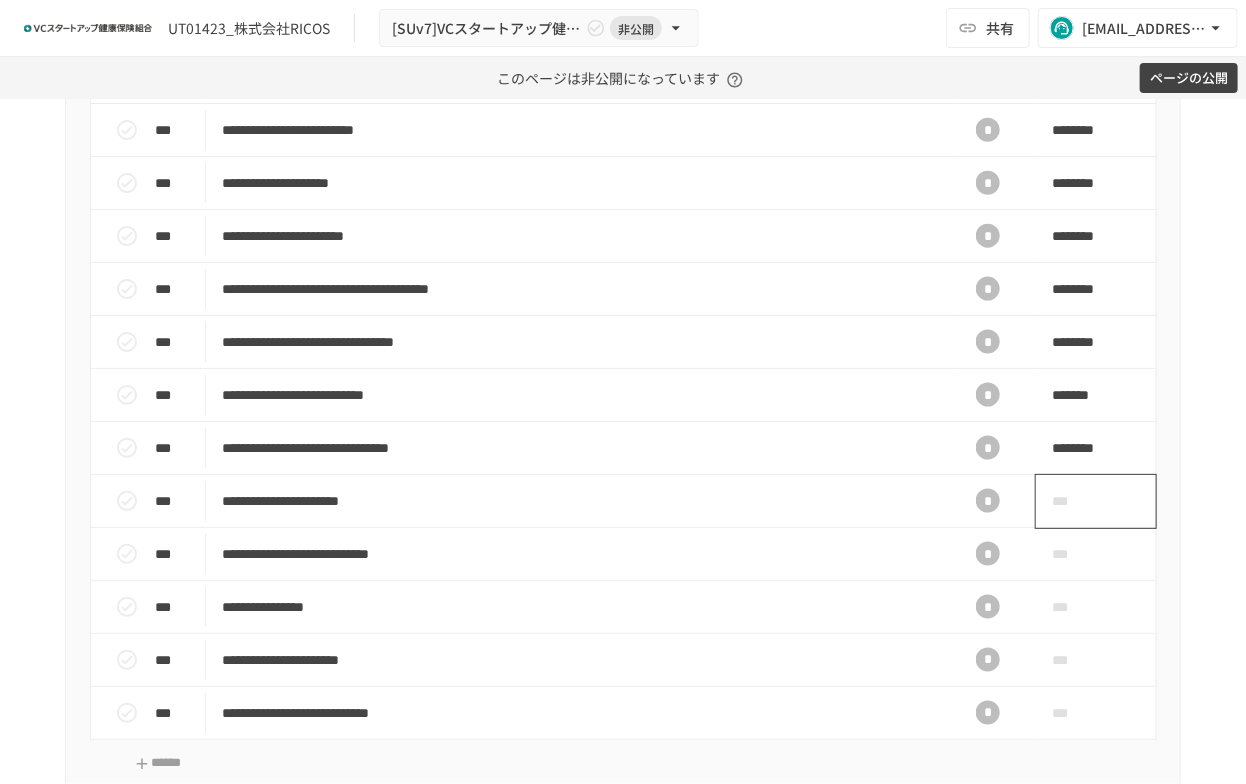 click on "***" at bounding box center [1073, 501] 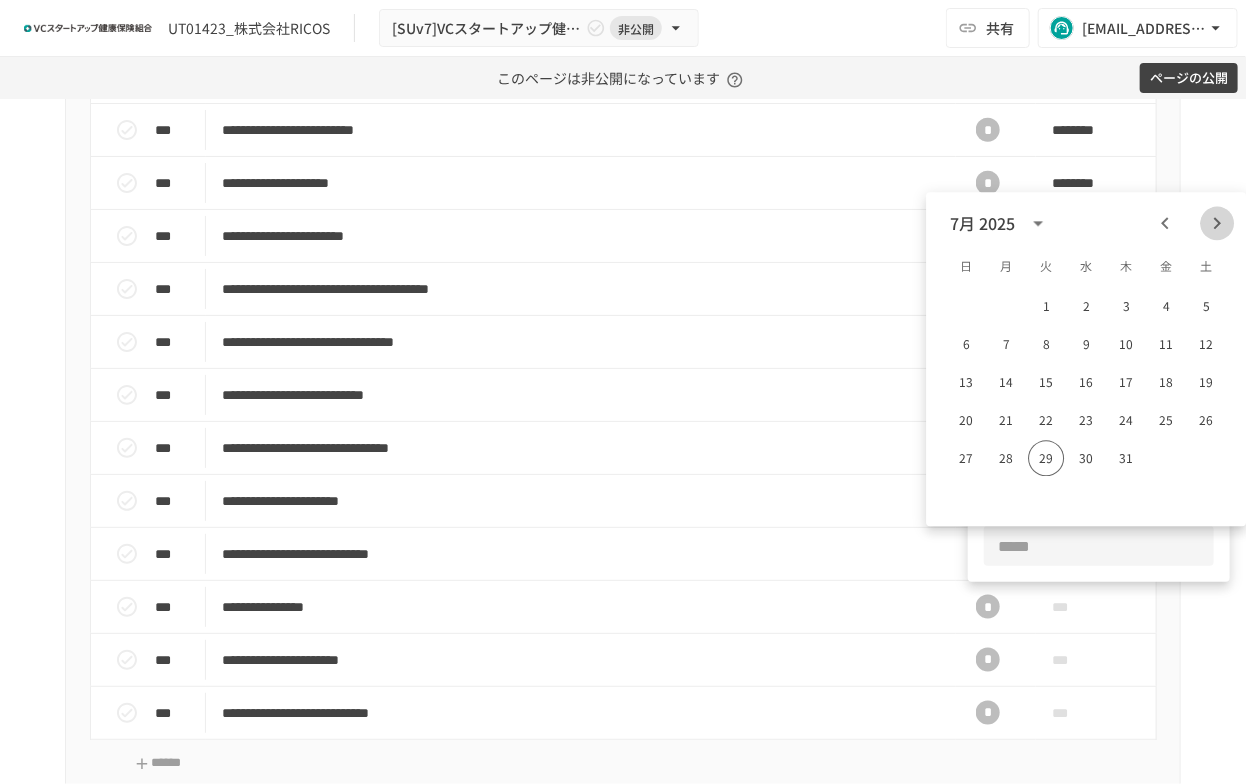 click 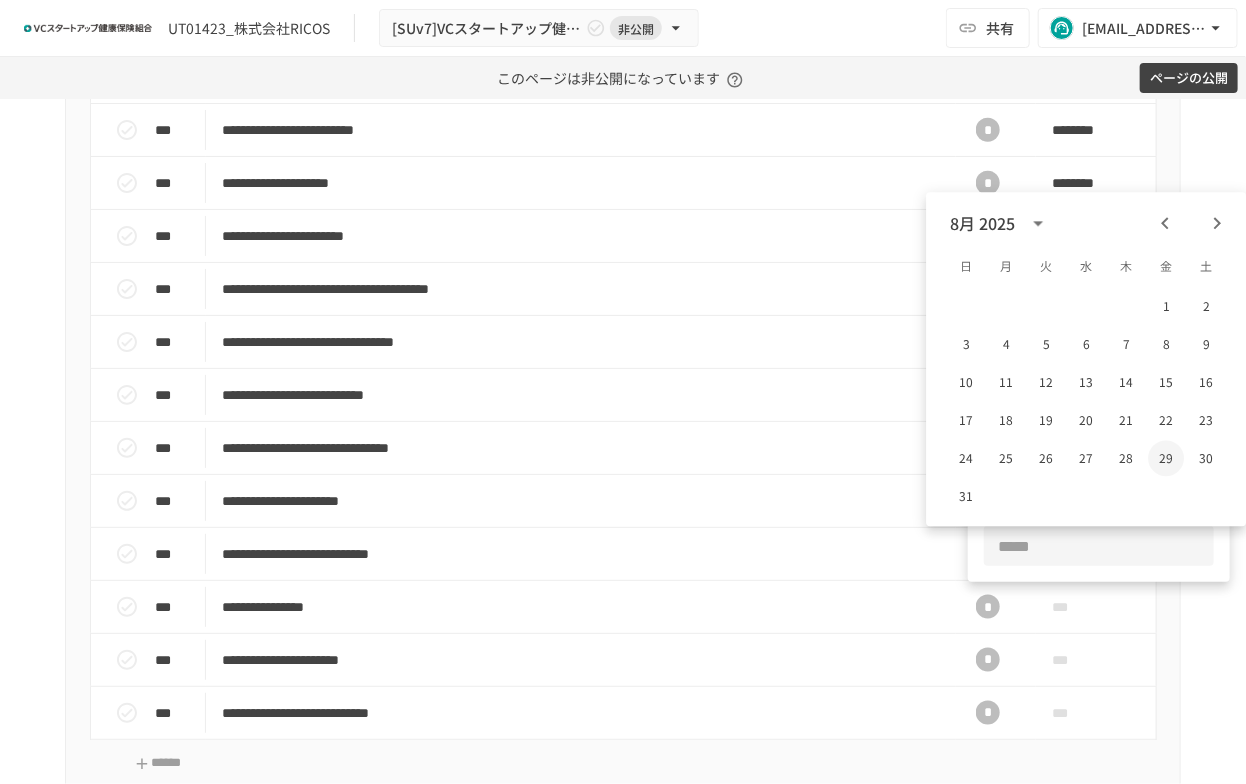 click on "29" at bounding box center [1166, 458] 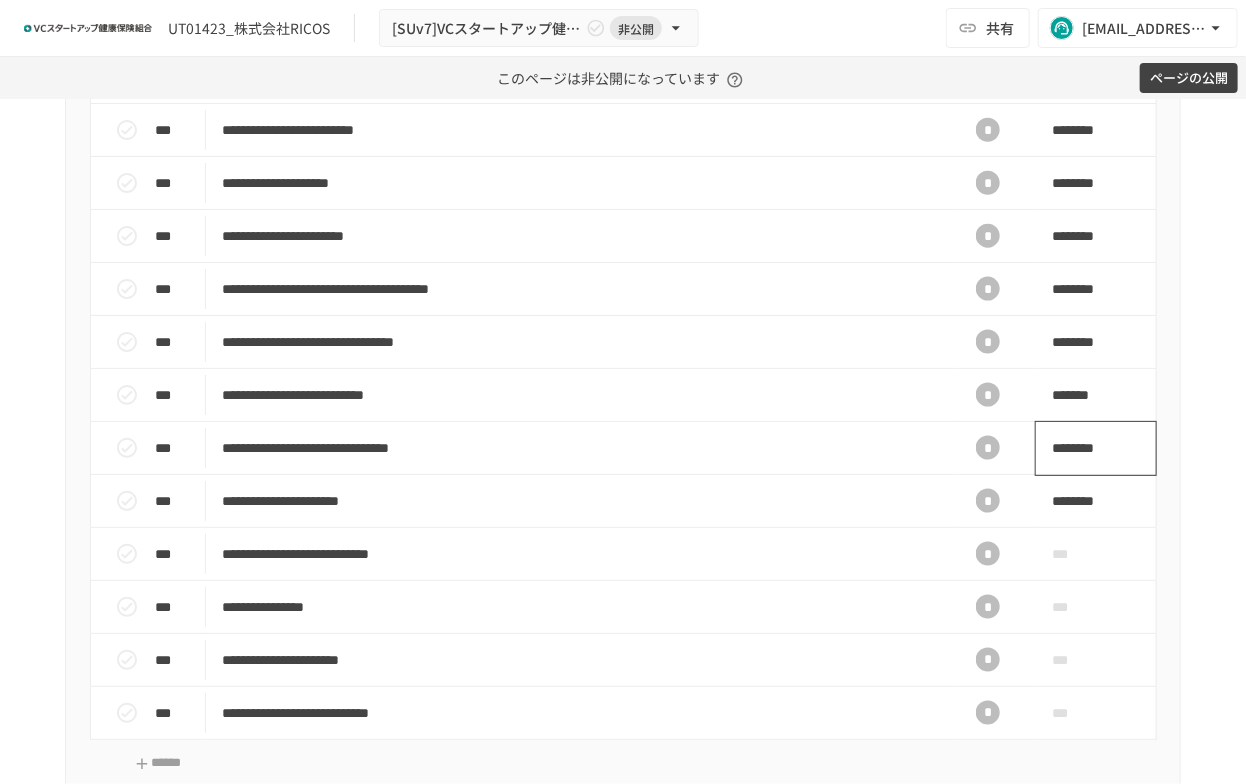 scroll, scrollTop: 1166, scrollLeft: 0, axis: vertical 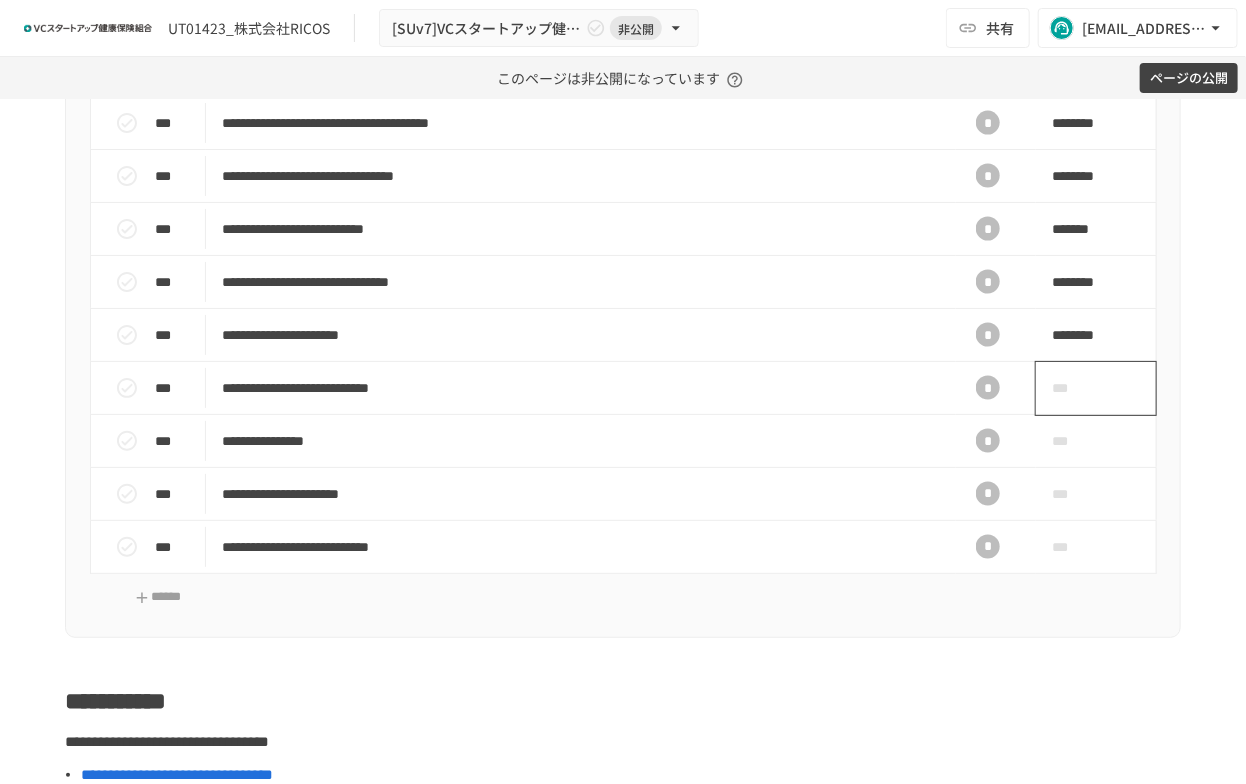 click on "***" at bounding box center (1096, 388) 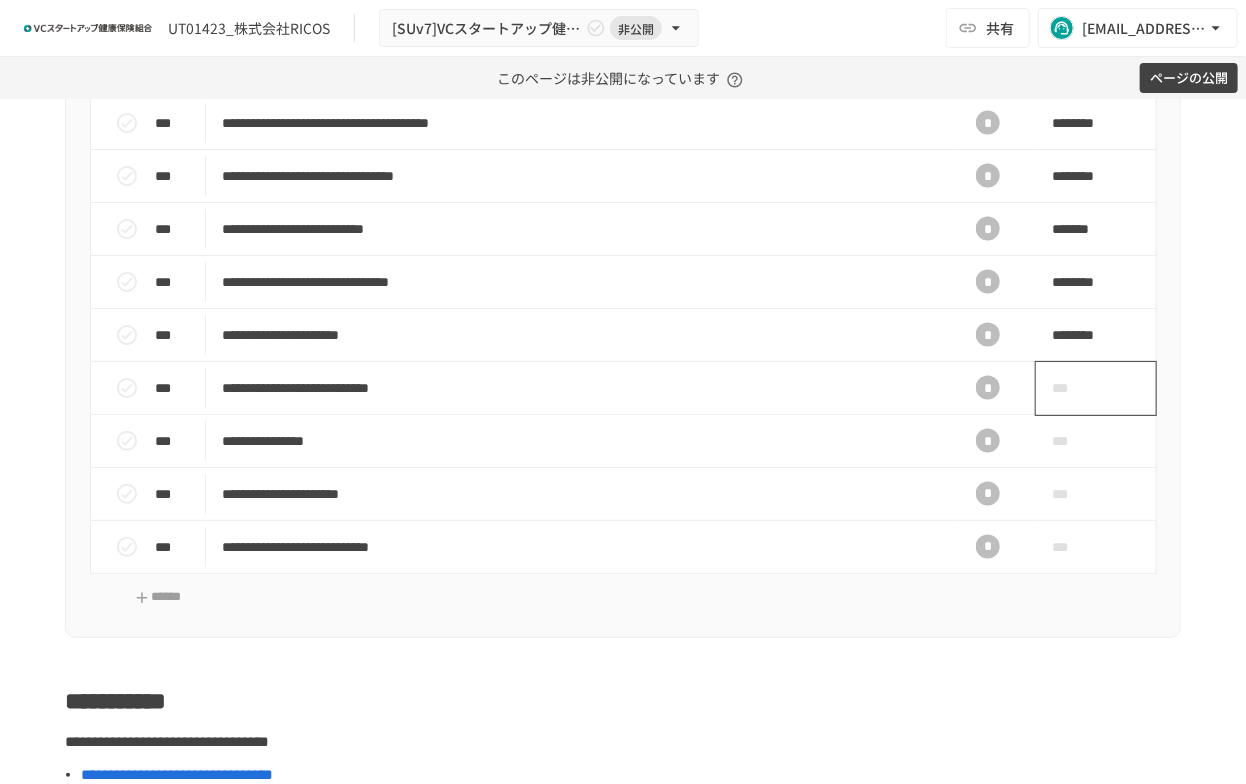 click on "***" at bounding box center (1073, 388) 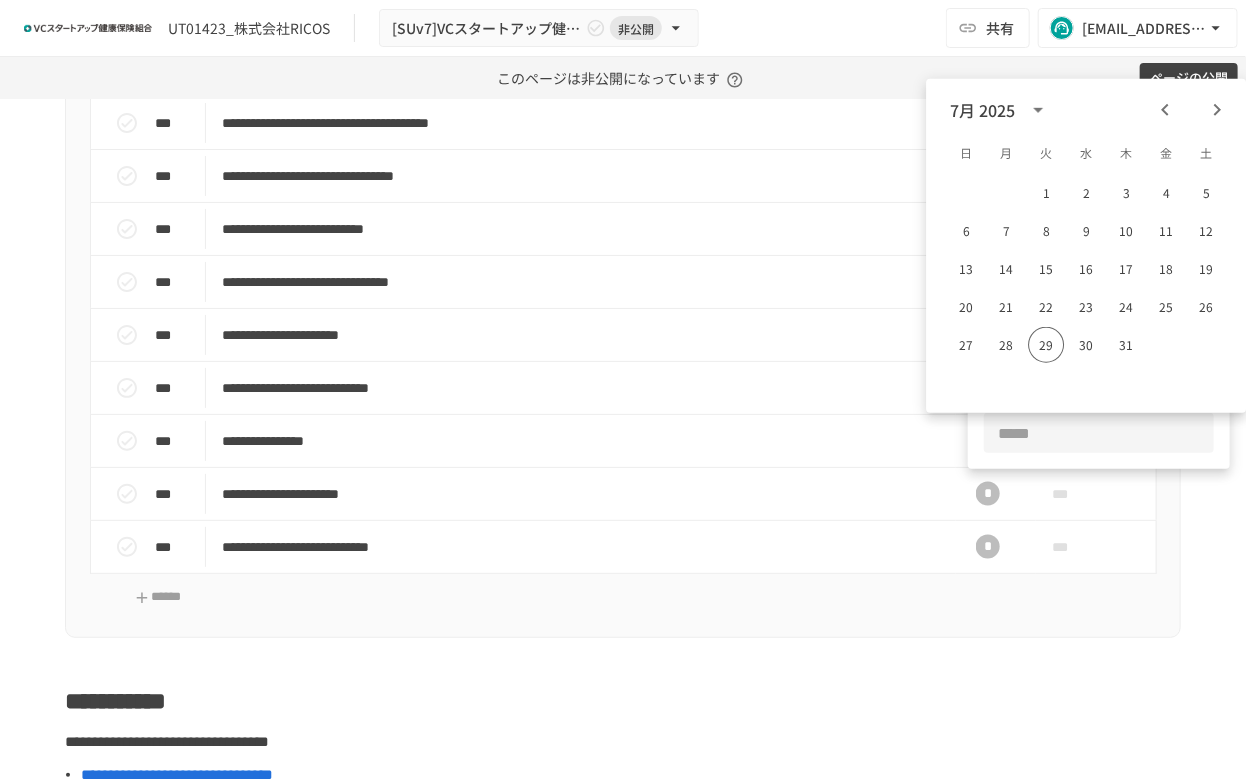 click at bounding box center (1217, 110) 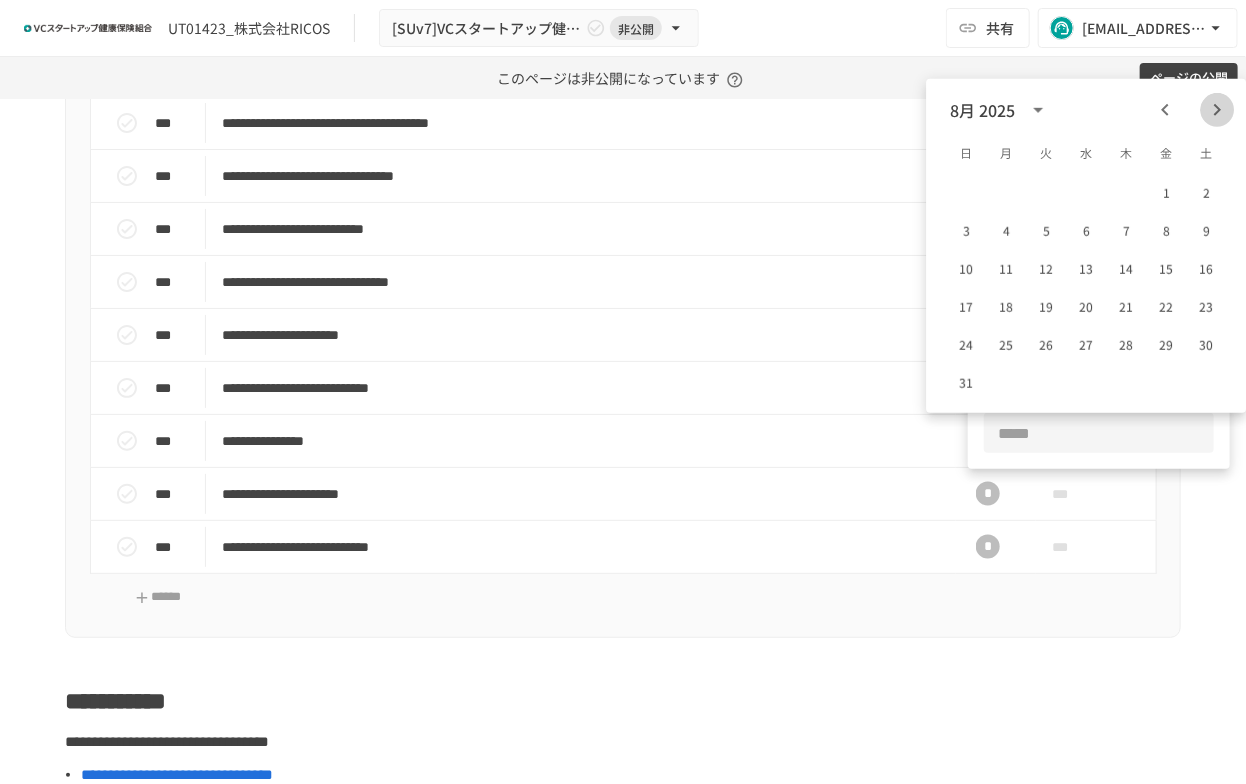 click at bounding box center (1217, 110) 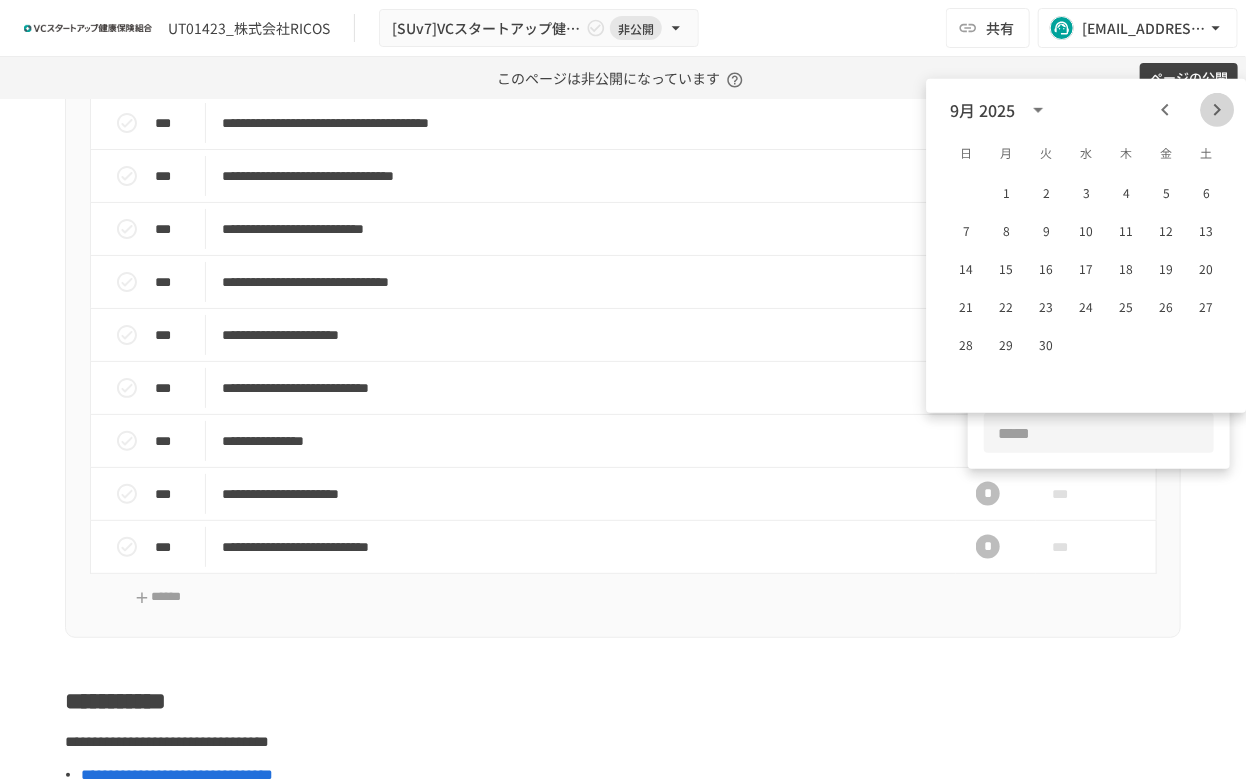 click at bounding box center (1217, 110) 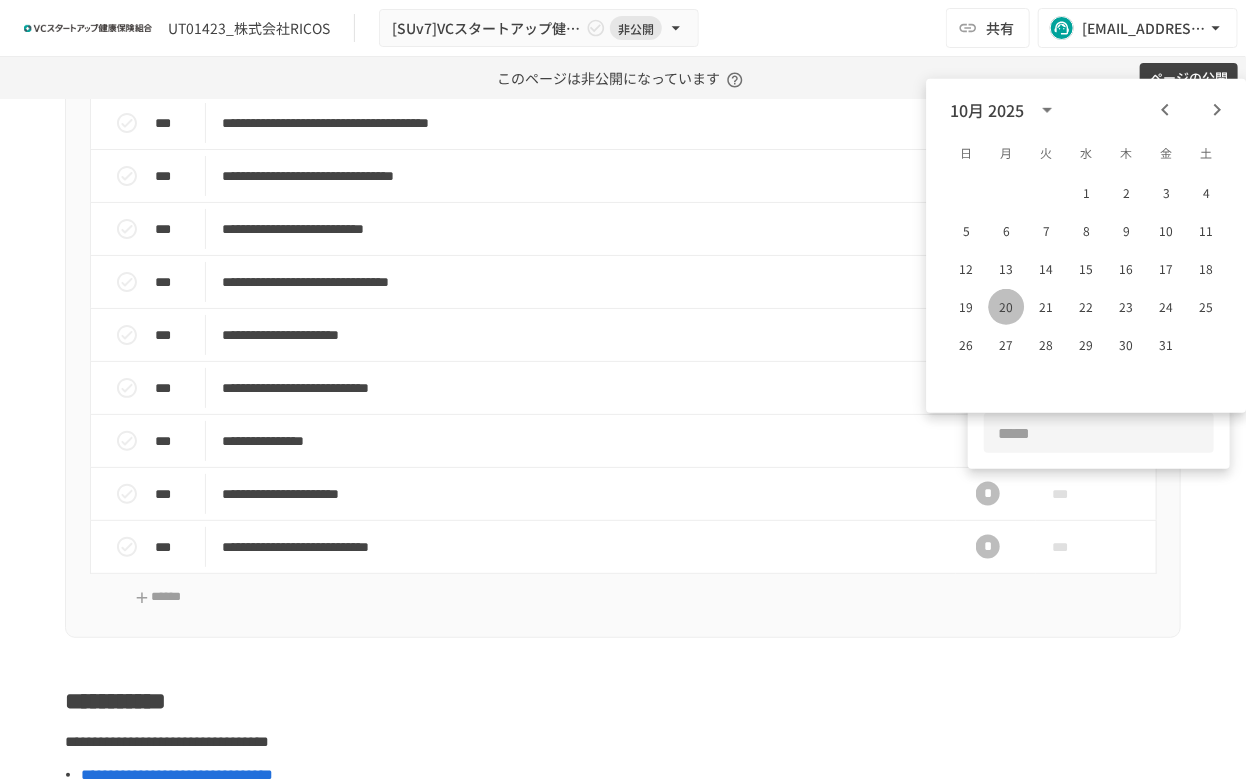 click on "20" at bounding box center [1006, 307] 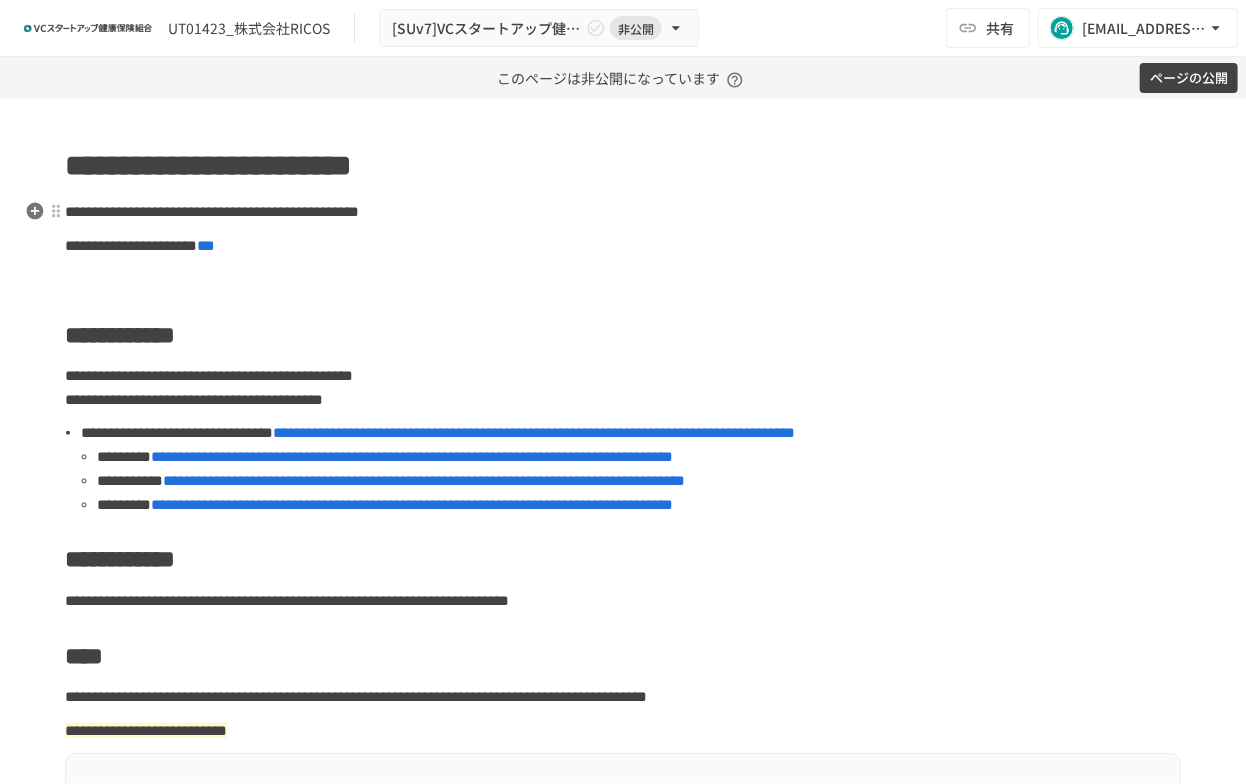 scroll, scrollTop: 0, scrollLeft: 0, axis: both 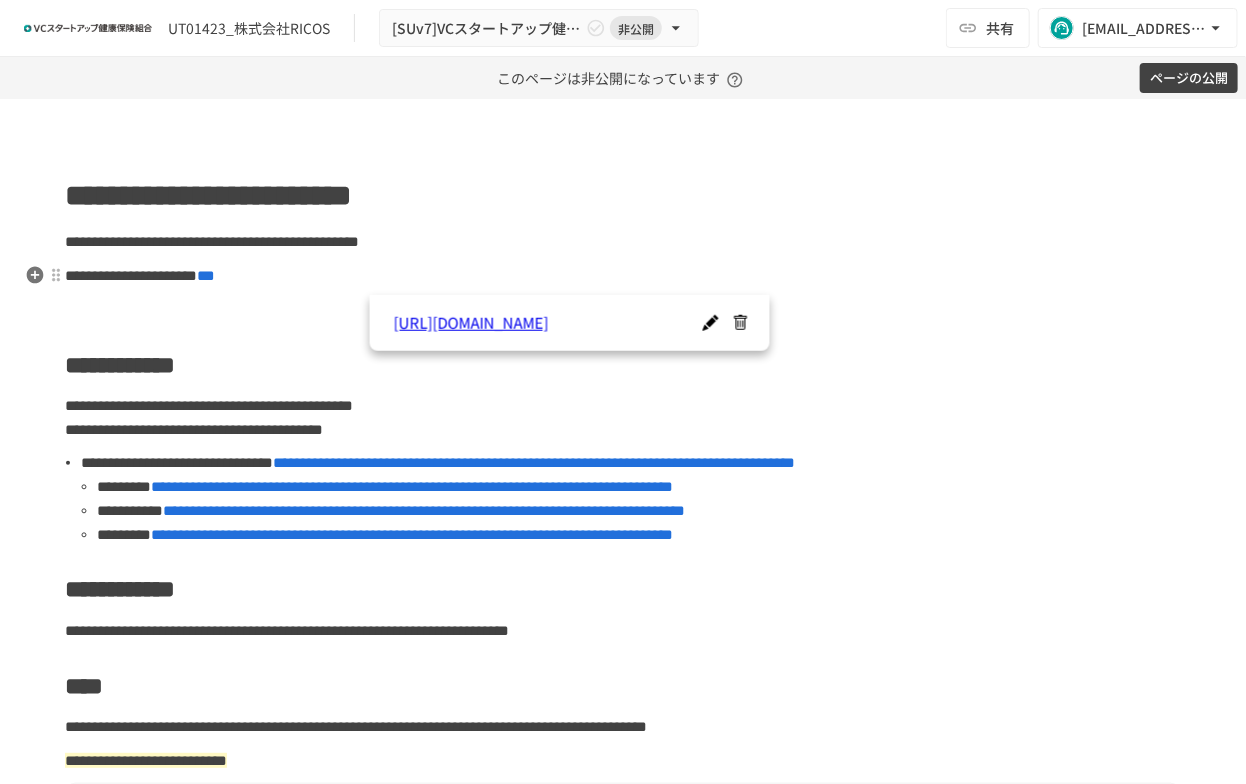 click on "***" at bounding box center [206, 275] 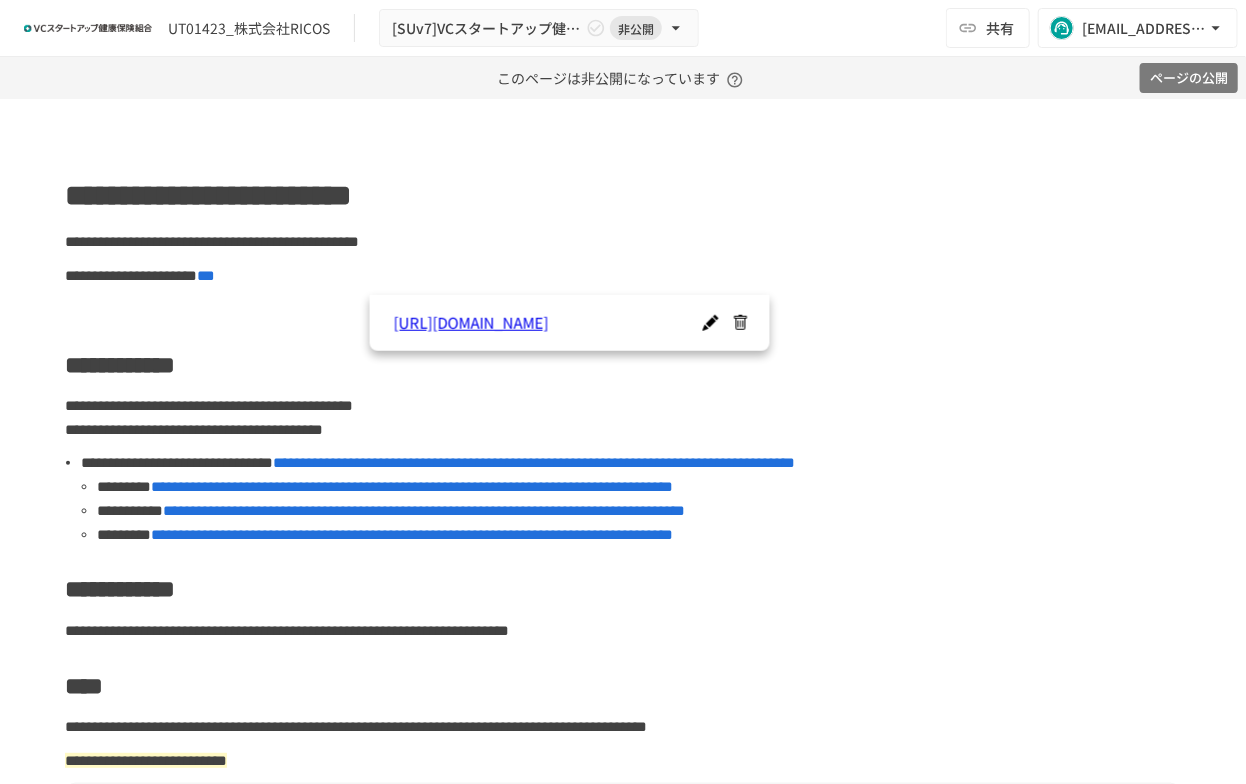 click on "ページの公開" at bounding box center (1189, 78) 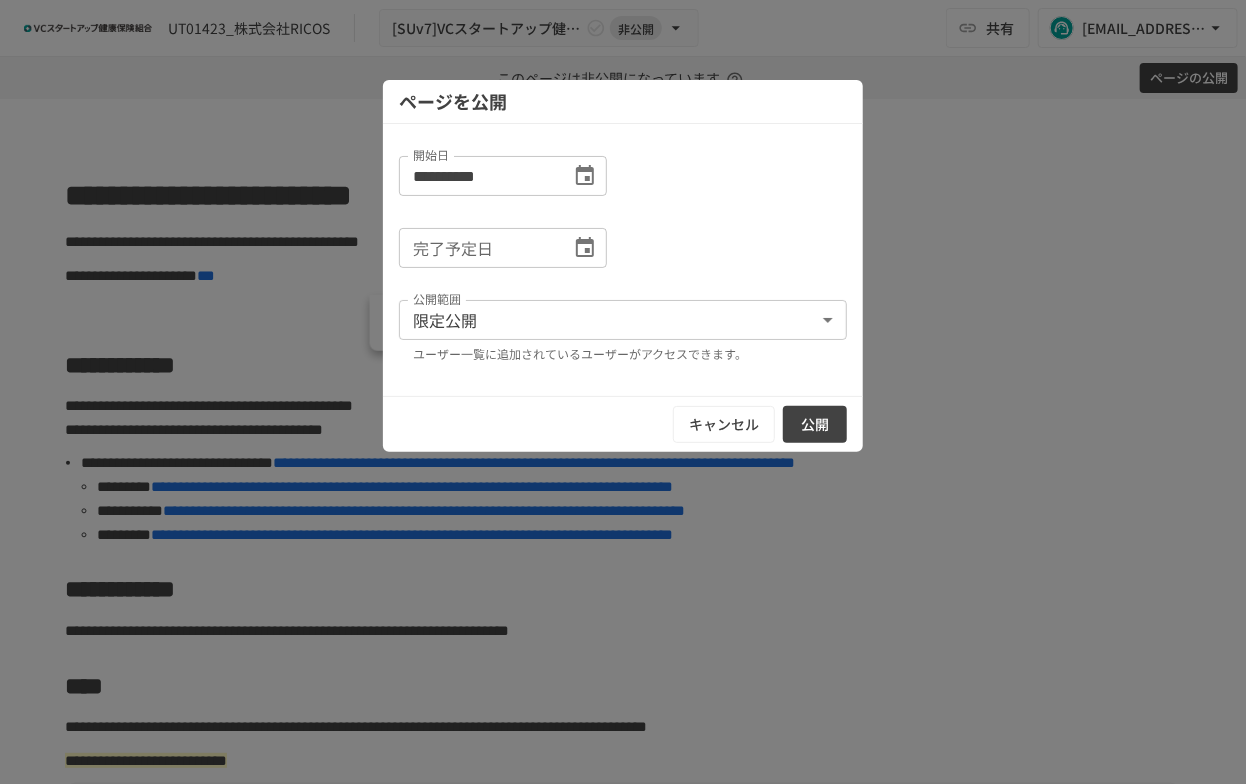 click on "公開" at bounding box center [815, 424] 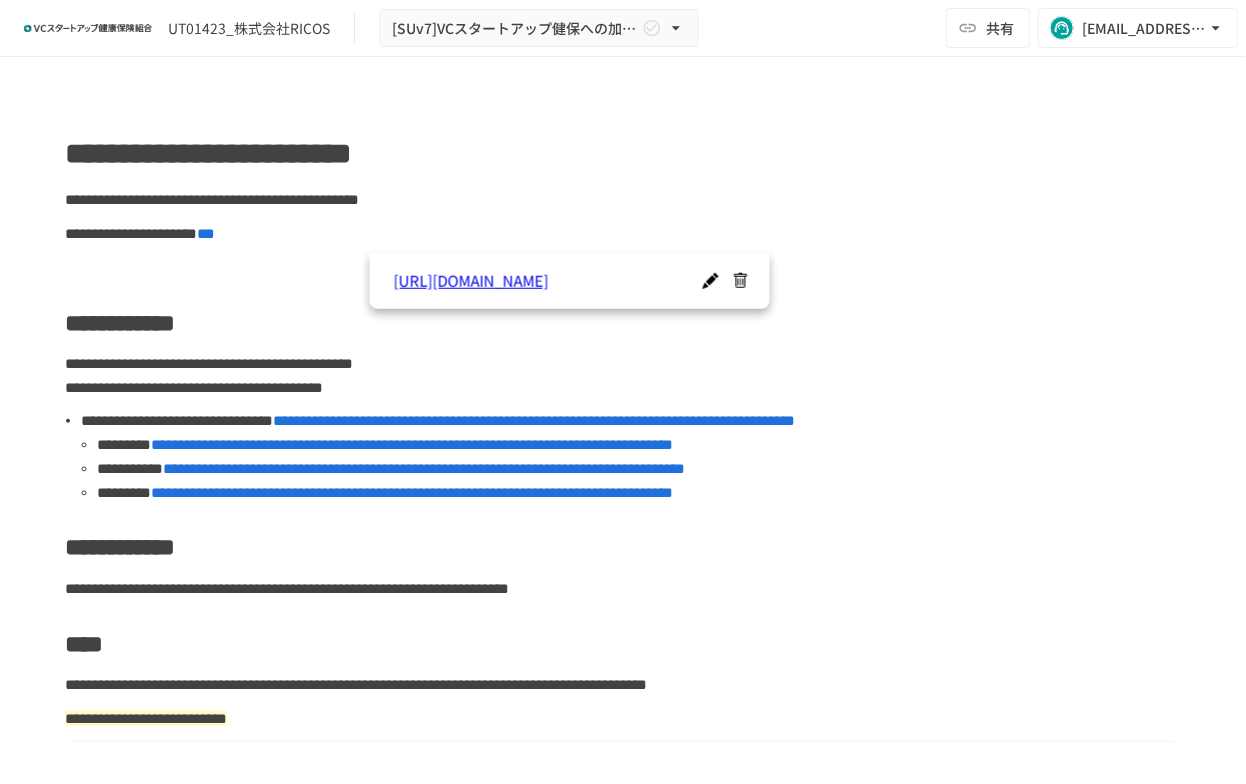click on "**********" at bounding box center (623, 1297) 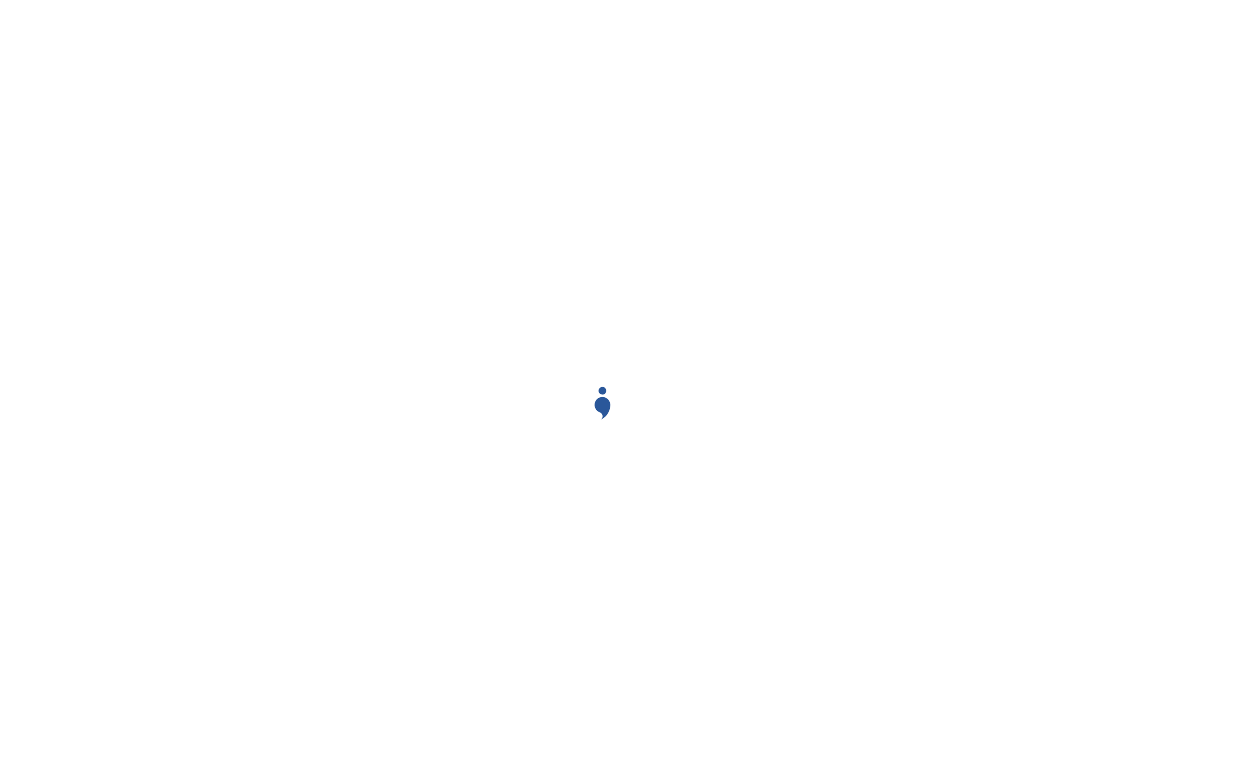 scroll, scrollTop: 0, scrollLeft: 0, axis: both 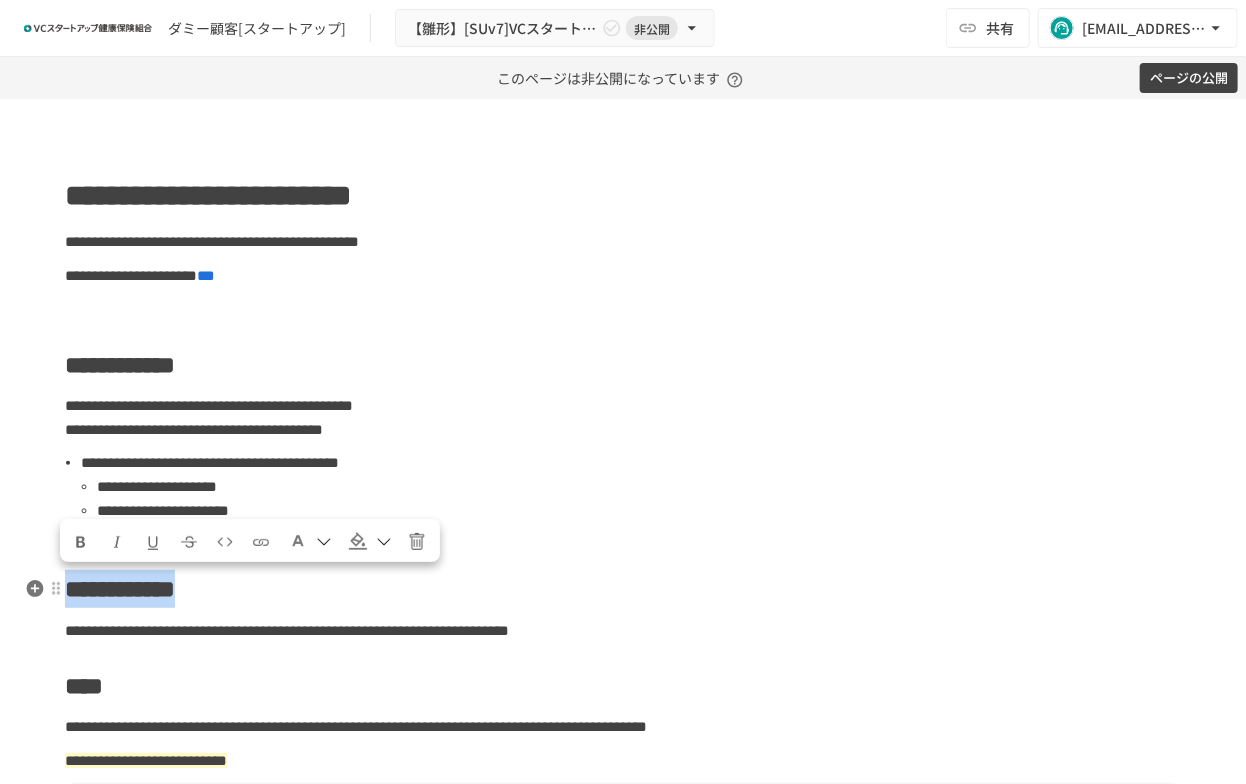 drag, startPoint x: 364, startPoint y: 593, endPoint x: 19, endPoint y: 572, distance: 345.63855 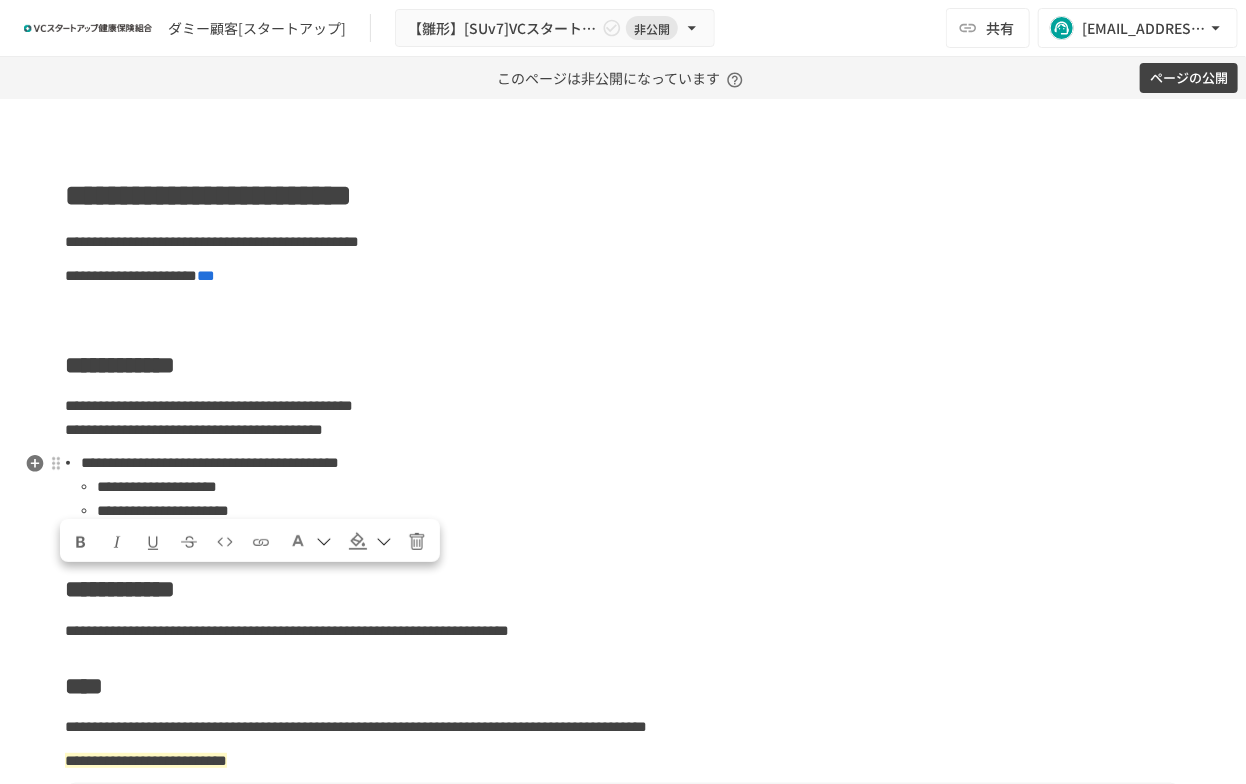 click on "**********" at bounding box center (639, 535) 